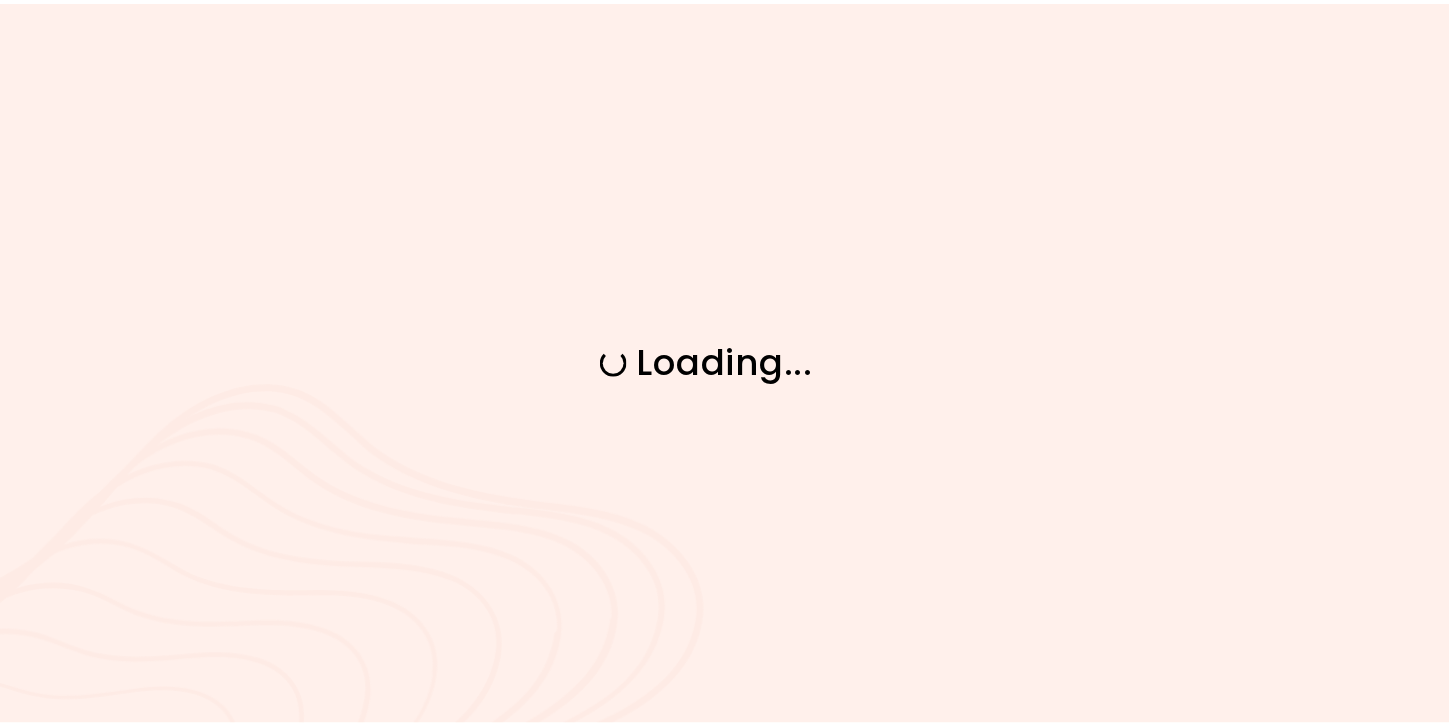 scroll, scrollTop: 0, scrollLeft: 0, axis: both 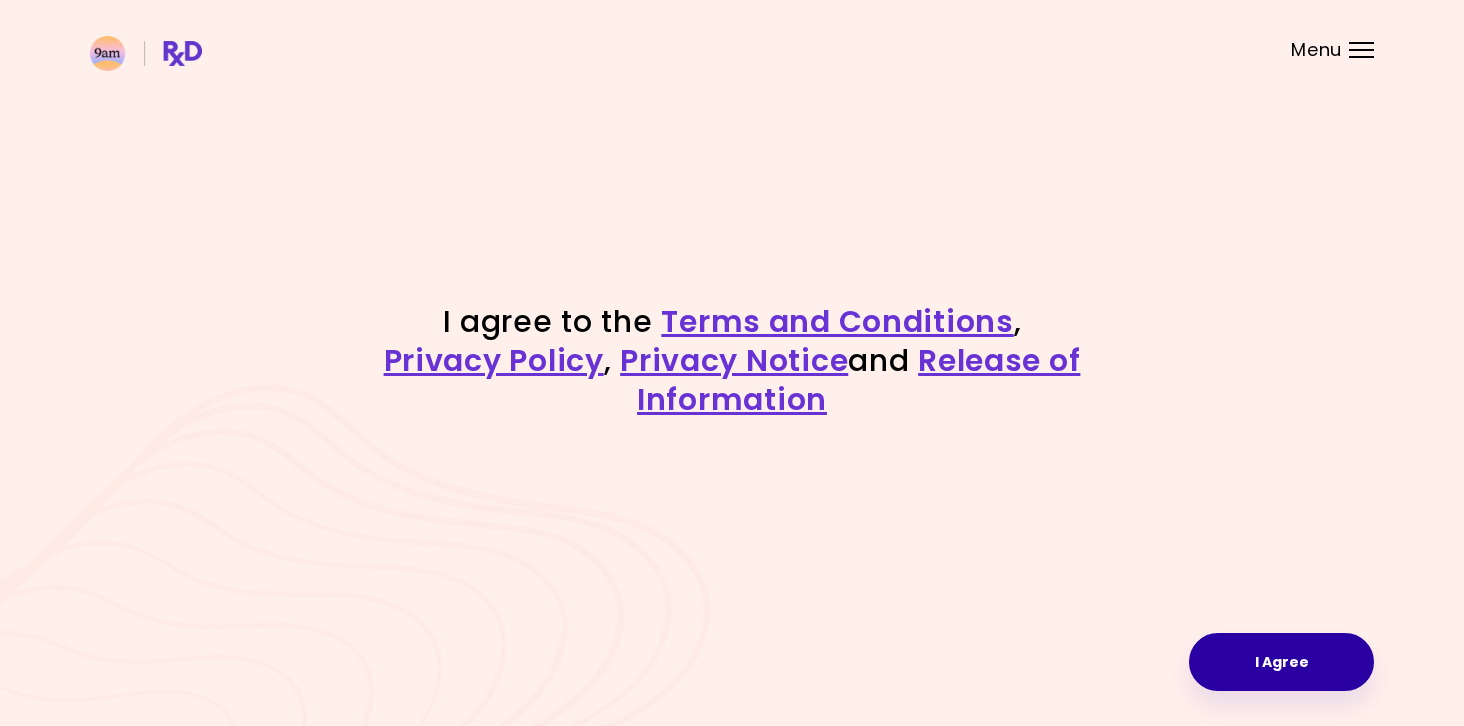 click on "I Agree" at bounding box center [1281, 662] 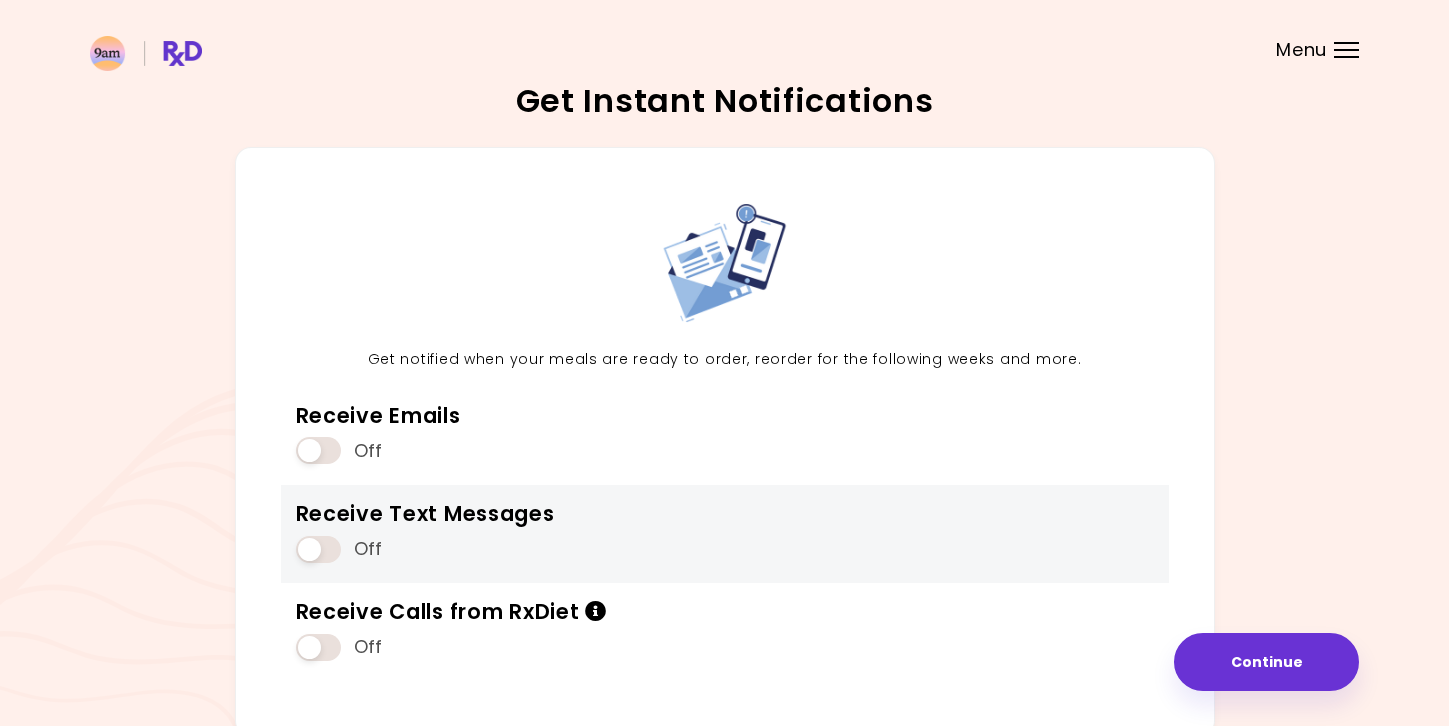 scroll, scrollTop: 111, scrollLeft: 0, axis: vertical 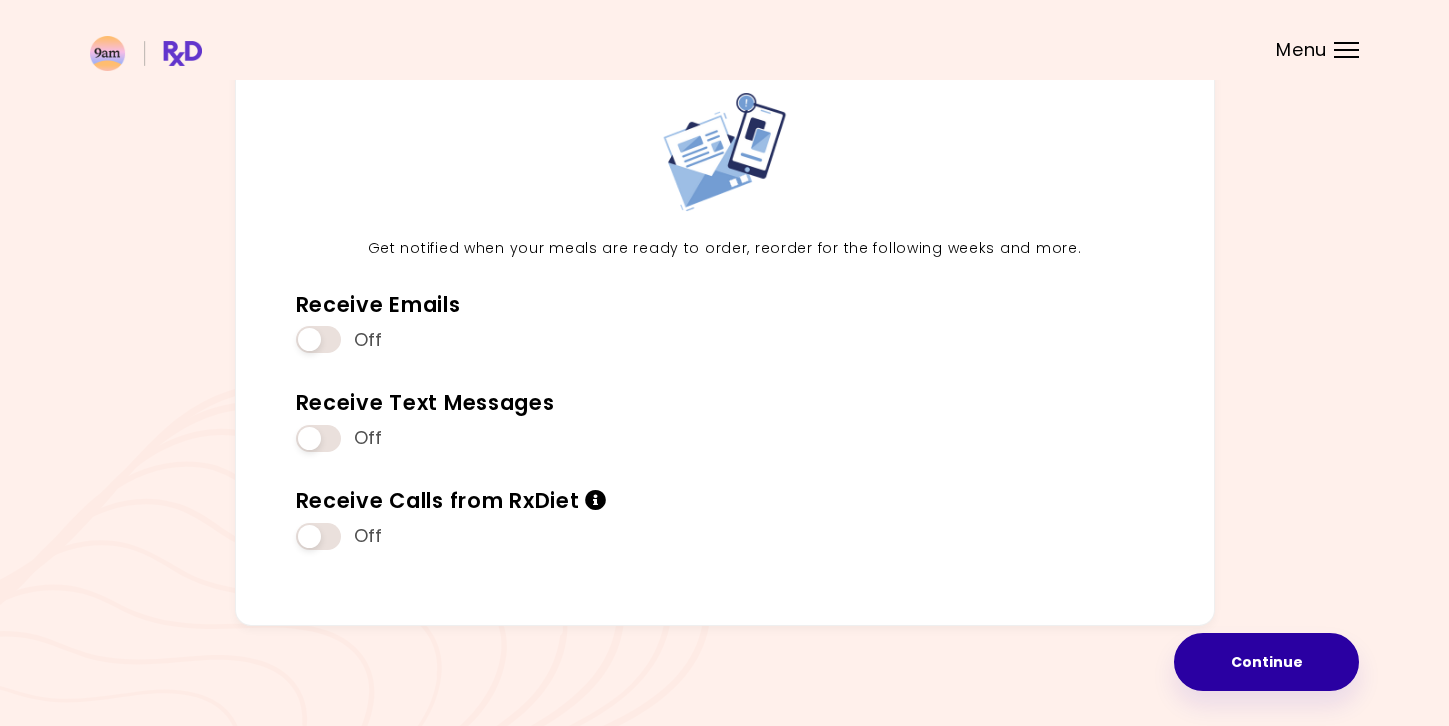 click on "Continue" at bounding box center [1266, 662] 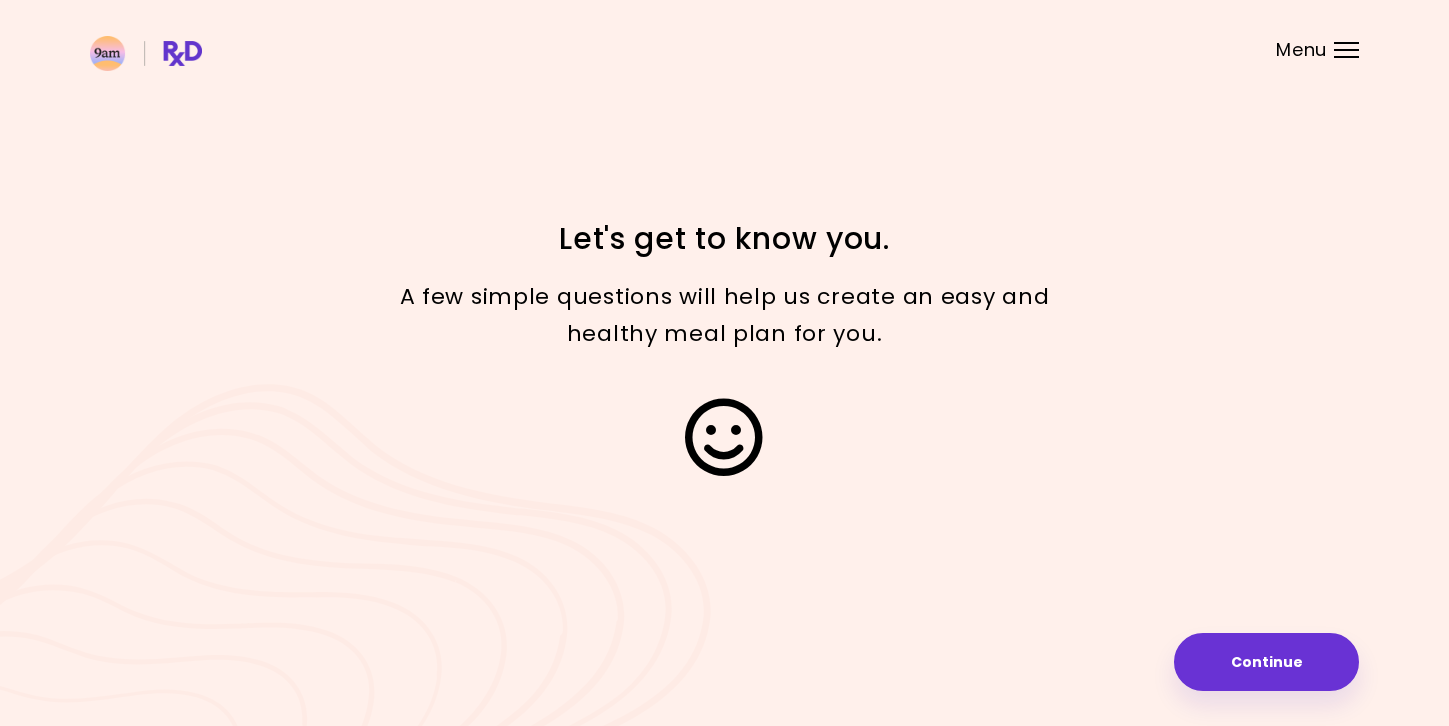 scroll, scrollTop: 0, scrollLeft: 0, axis: both 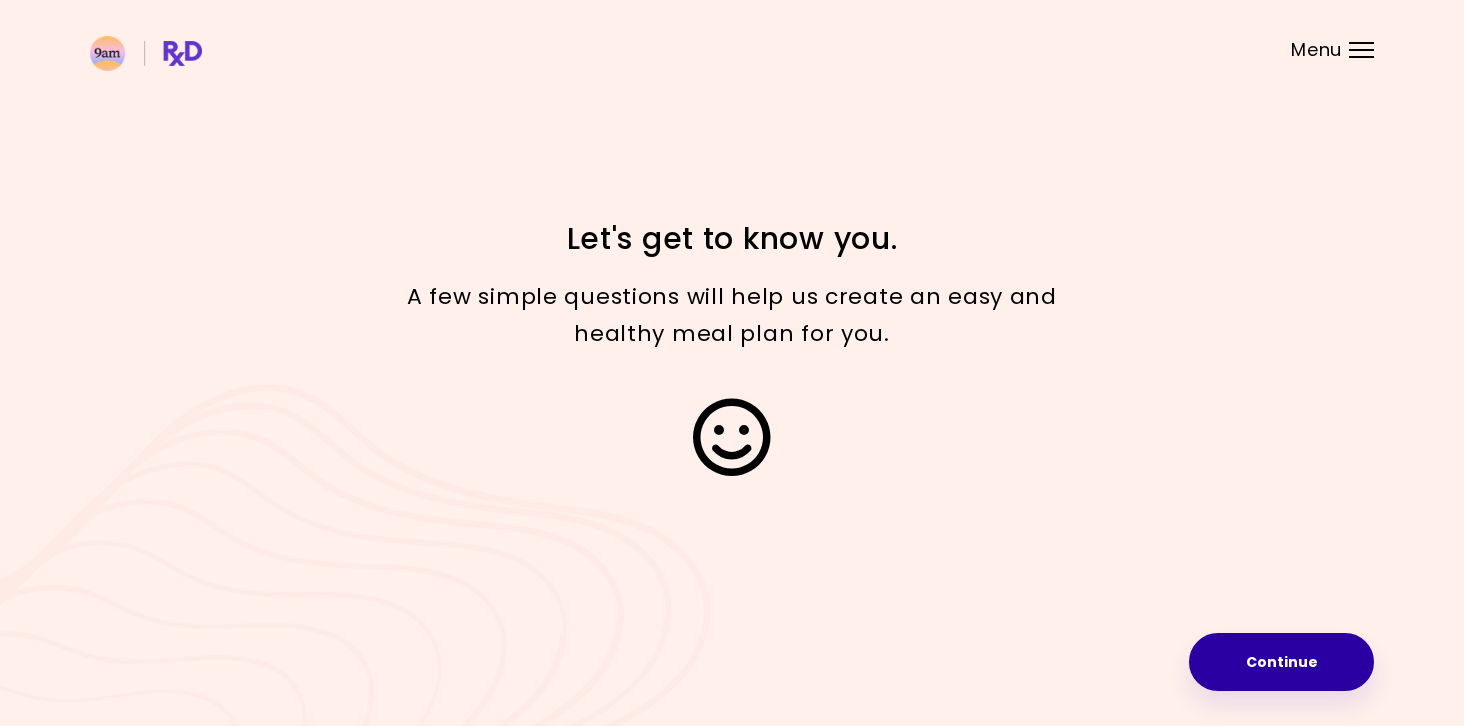click on "Continue" at bounding box center [1281, 662] 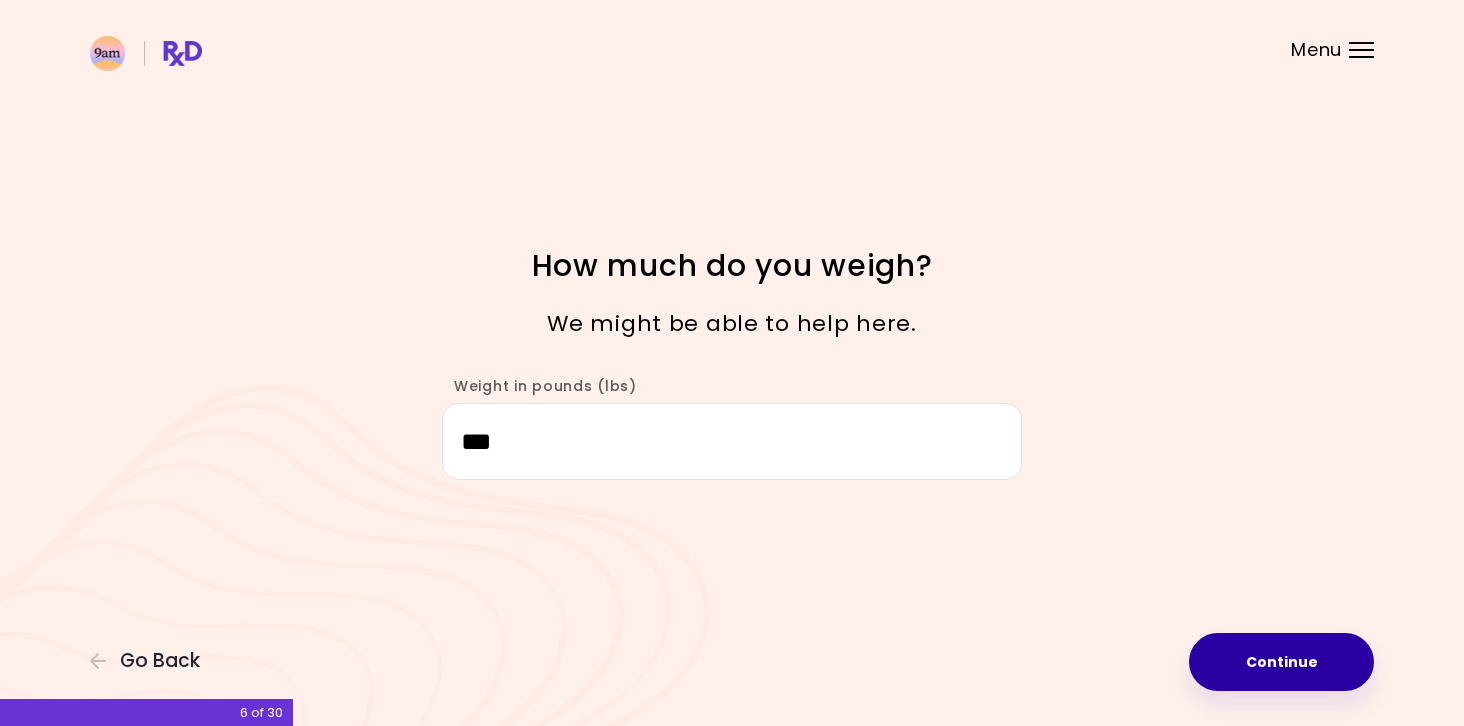 click on "Continue" at bounding box center (1281, 662) 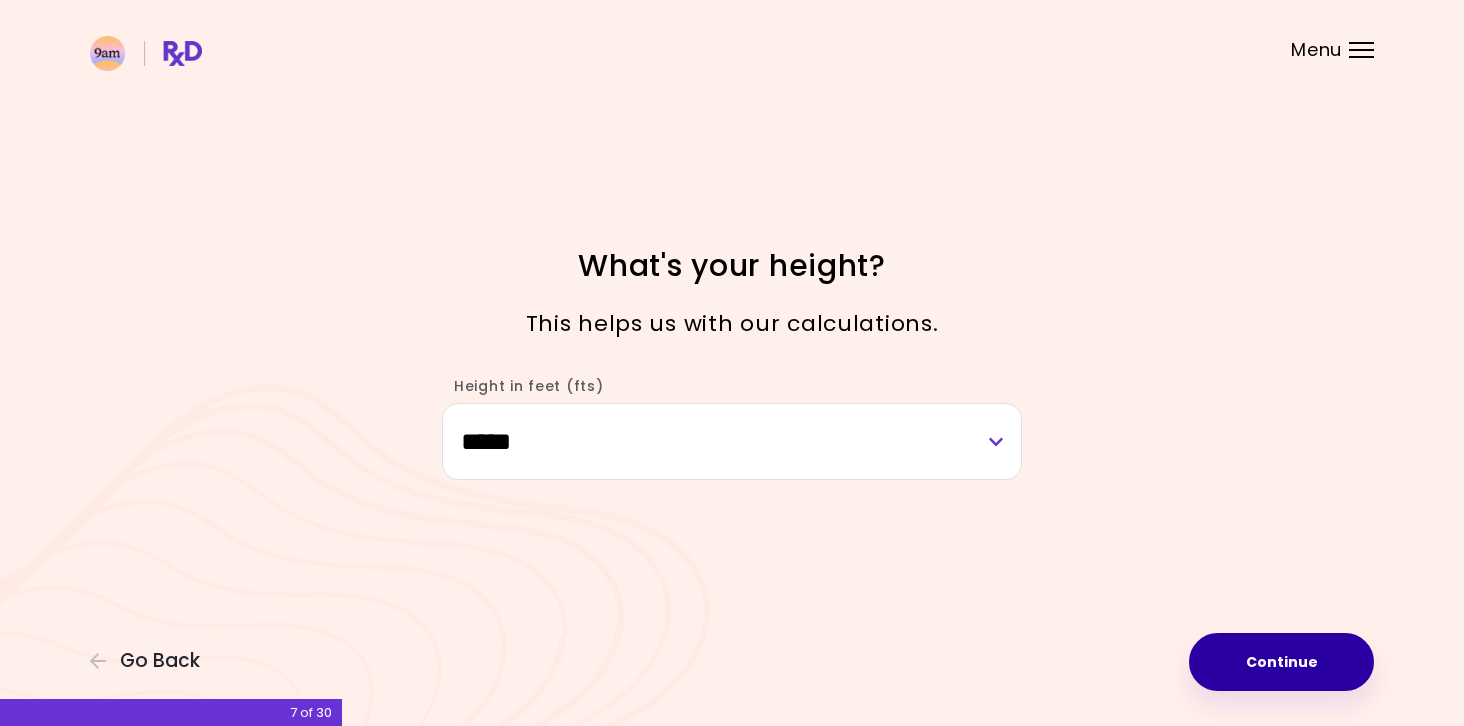click on "Continue" at bounding box center (1281, 662) 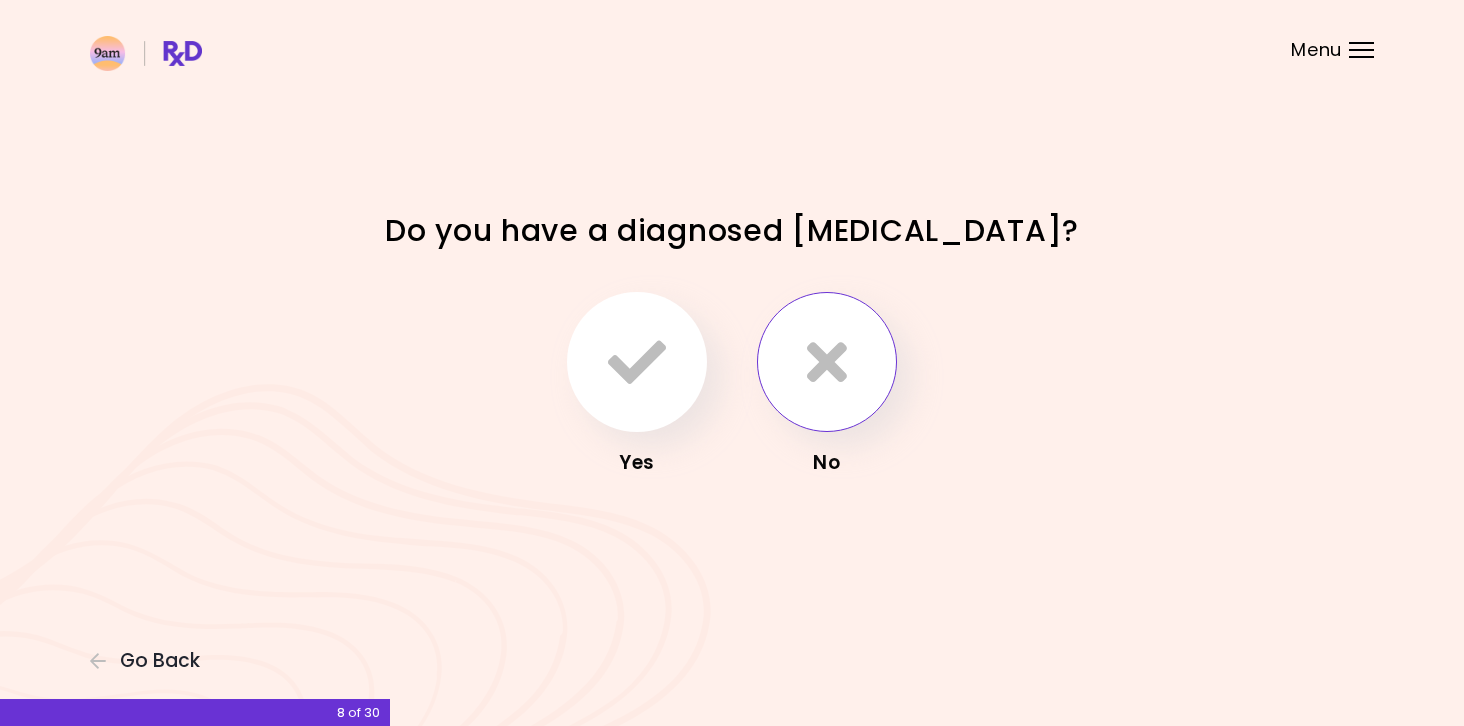 click at bounding box center (827, 362) 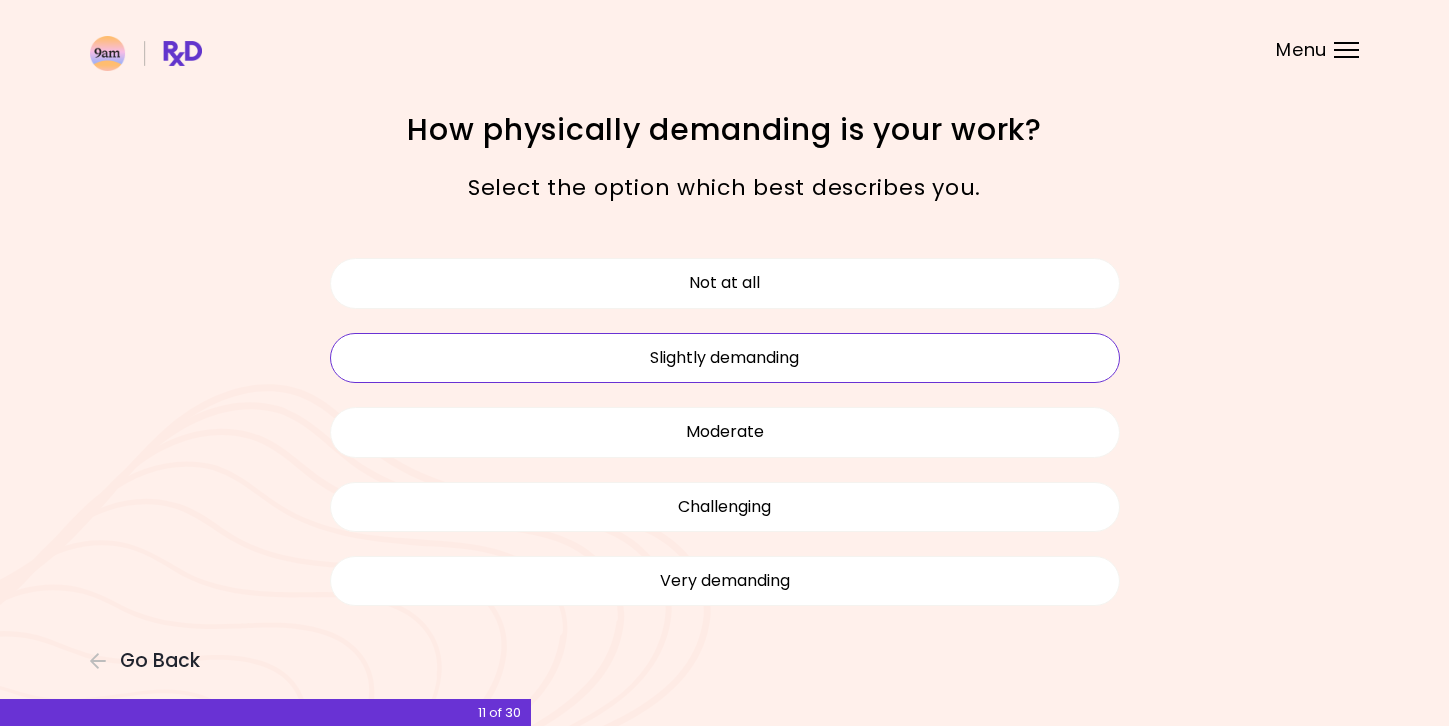 click on "Slightly demanding" at bounding box center [725, 358] 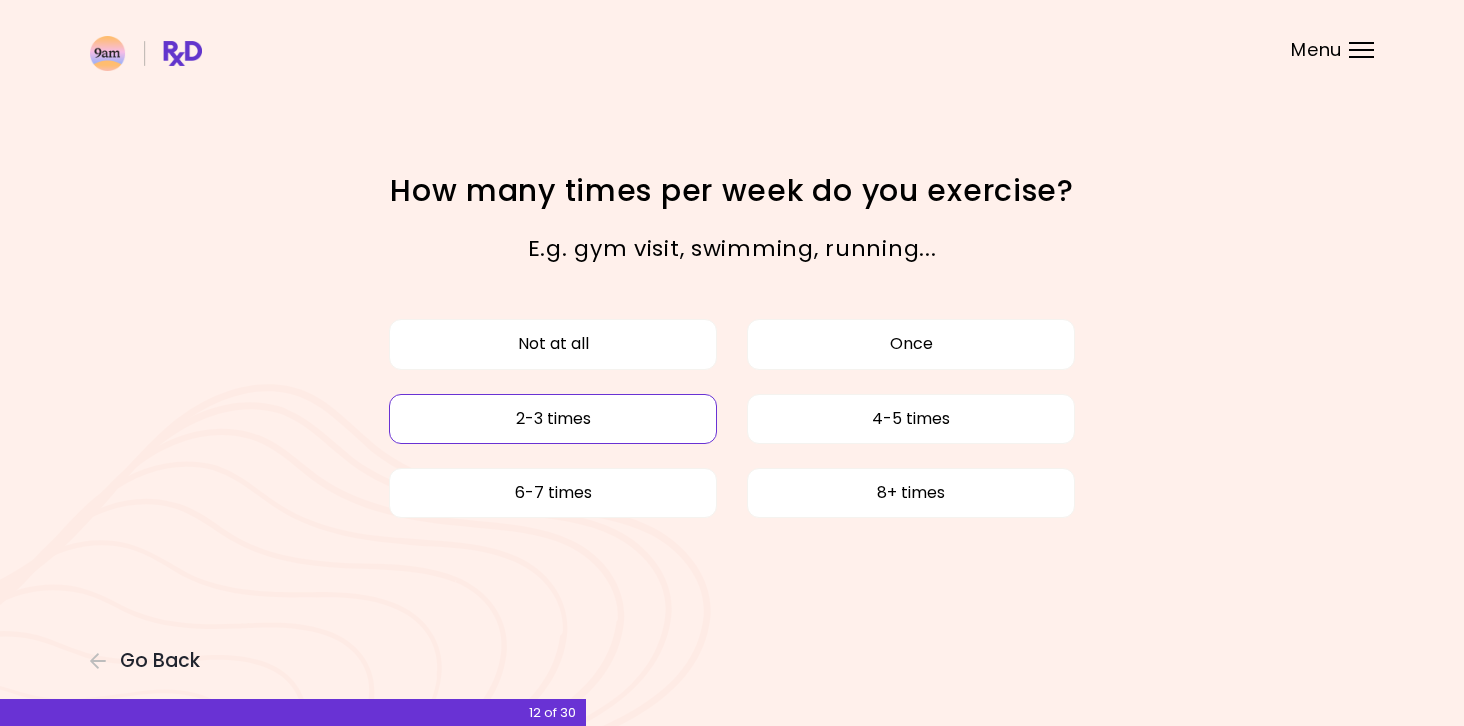 click on "2-3 times" at bounding box center [553, 419] 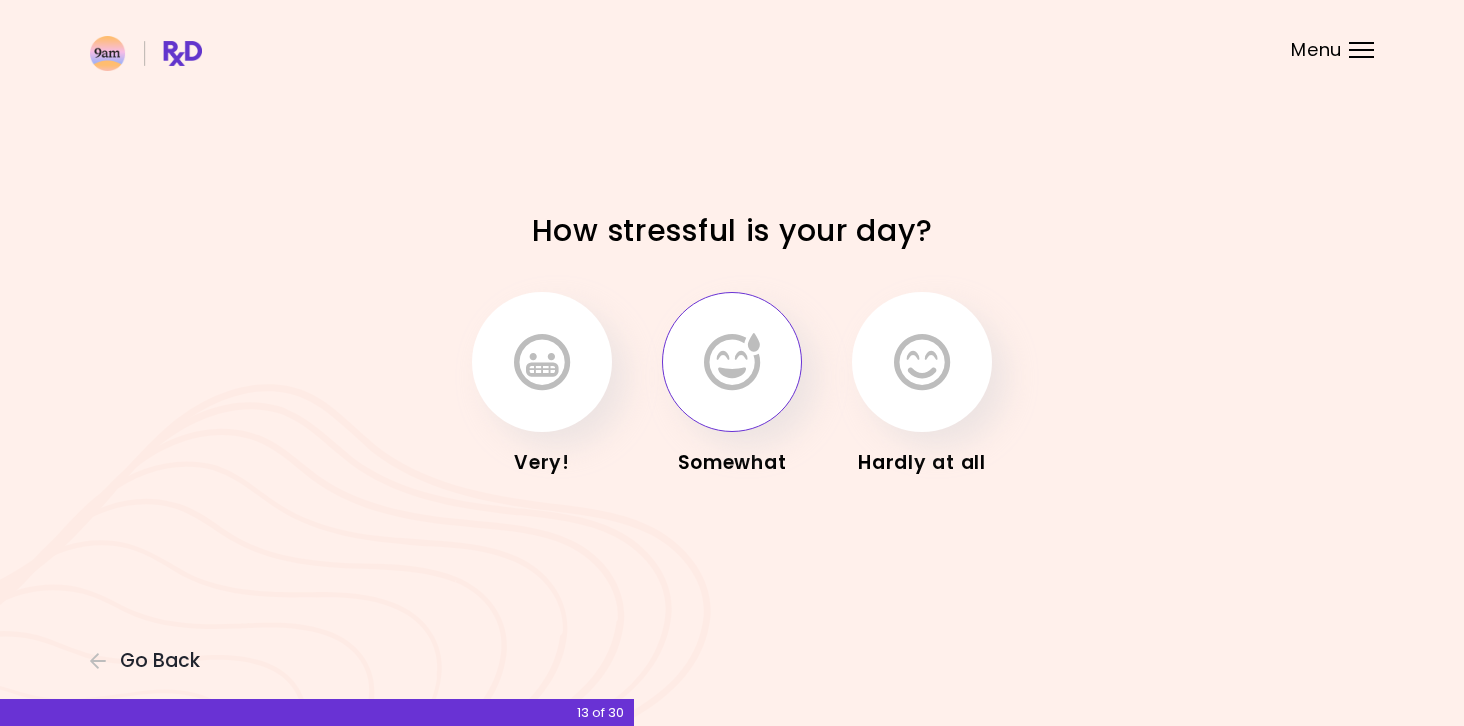 click at bounding box center (732, 362) 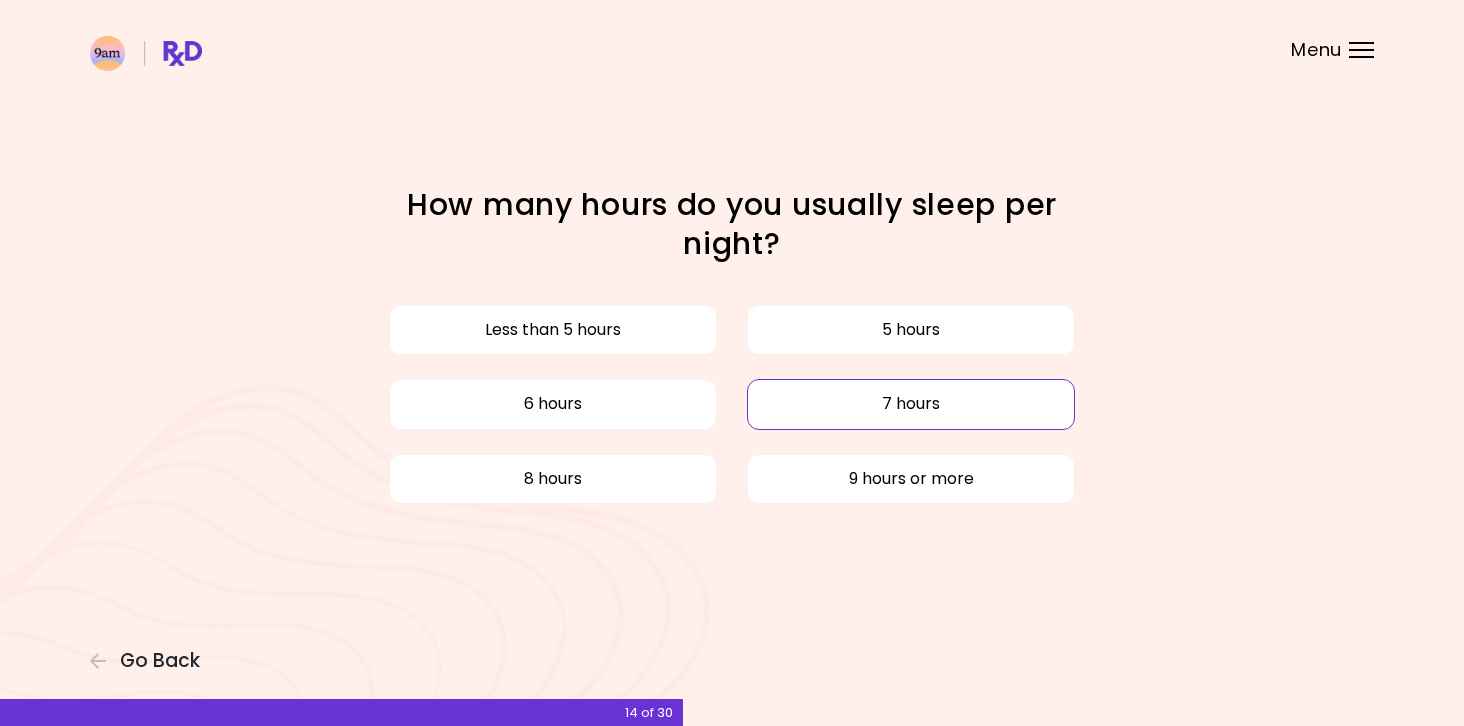 click on "7 hours" at bounding box center [911, 404] 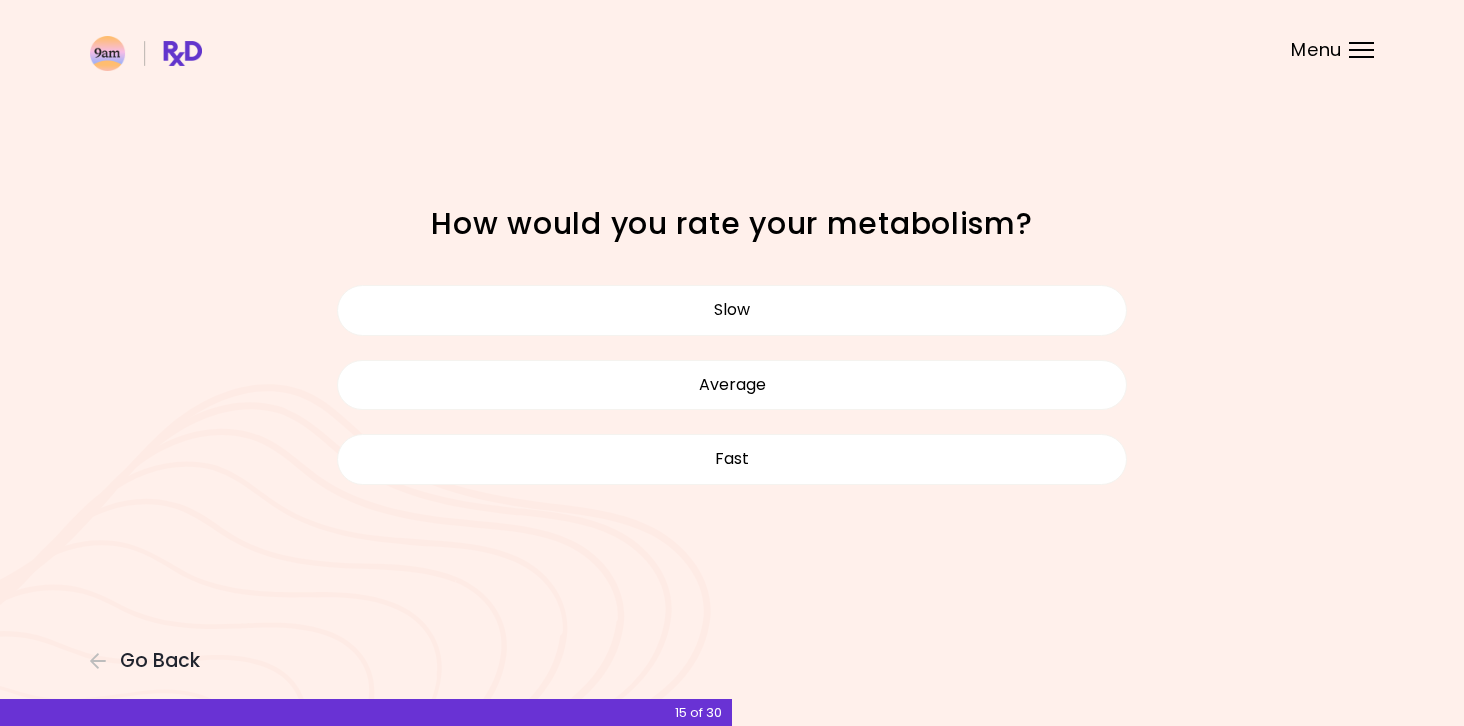 click on "Average" at bounding box center (732, 385) 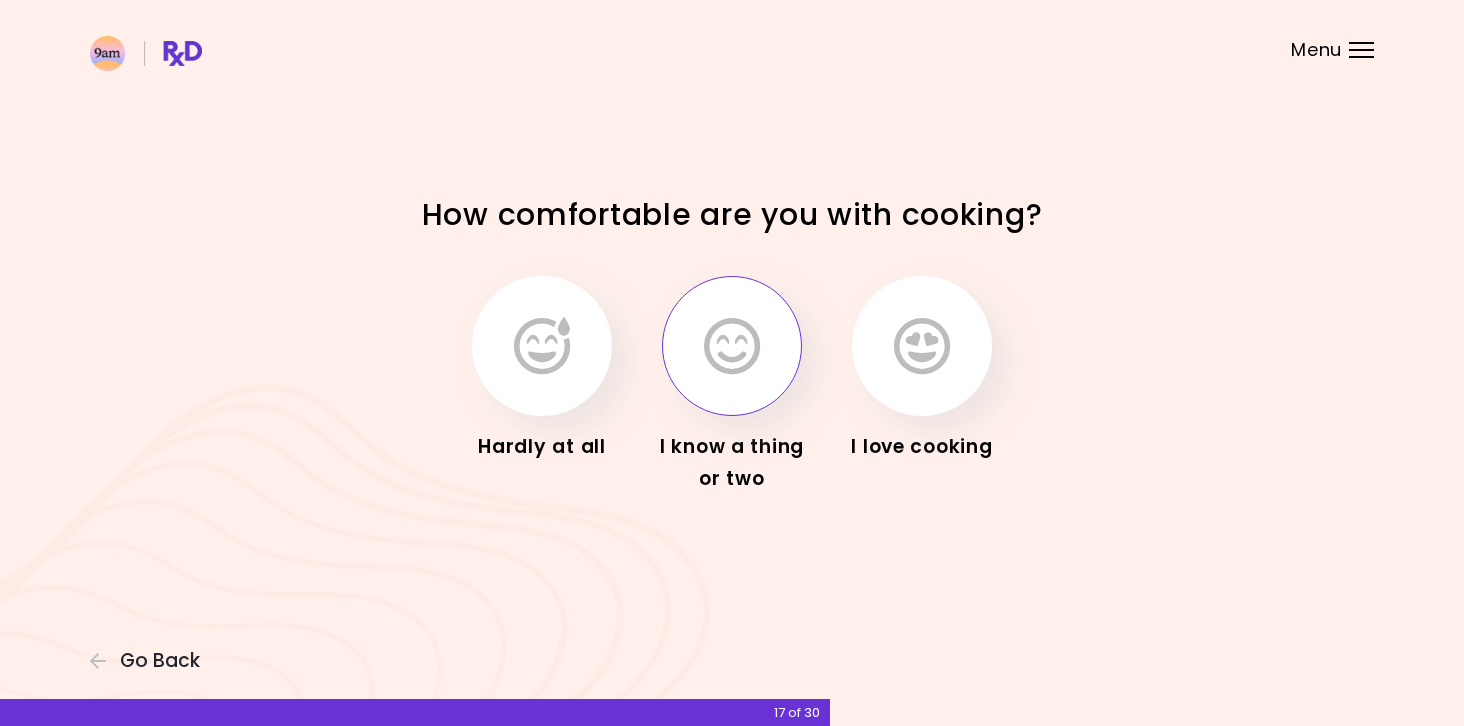 click at bounding box center (732, 346) 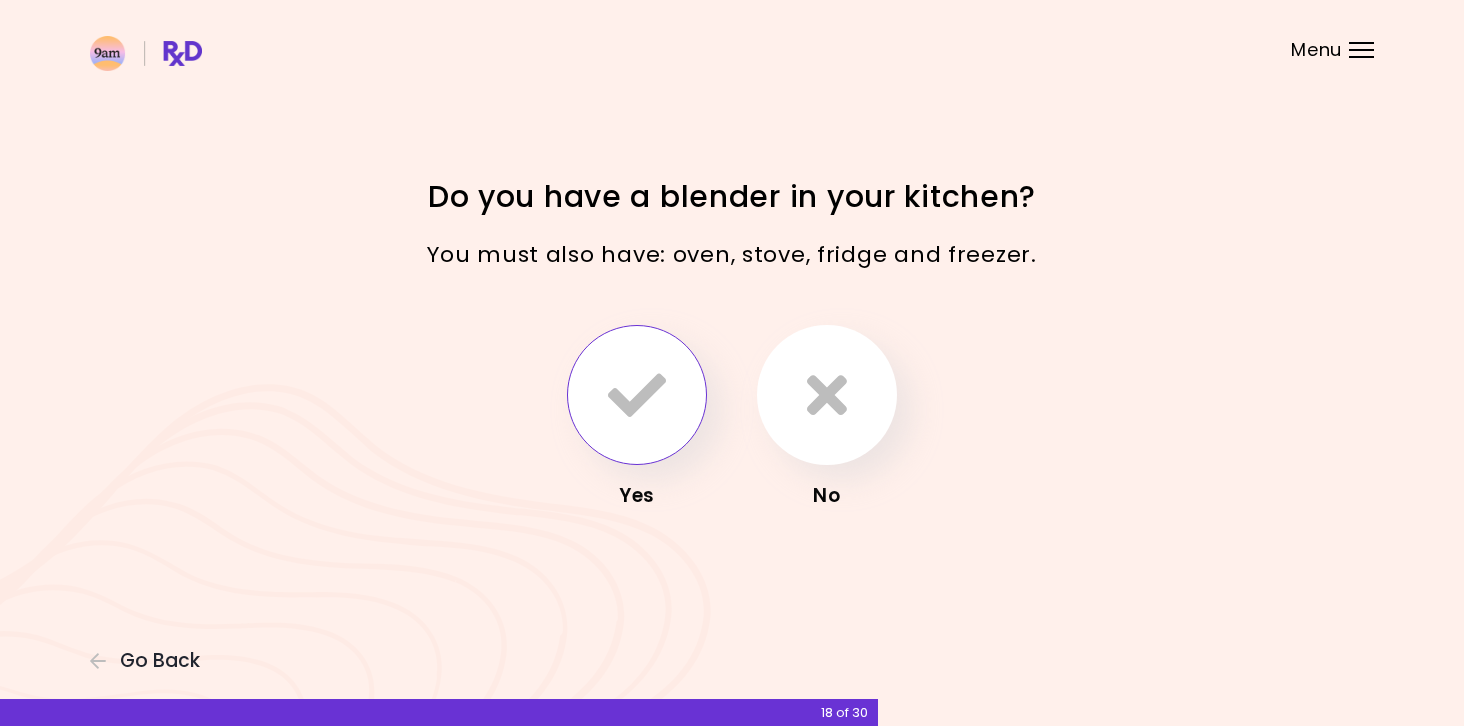 click at bounding box center [637, 395] 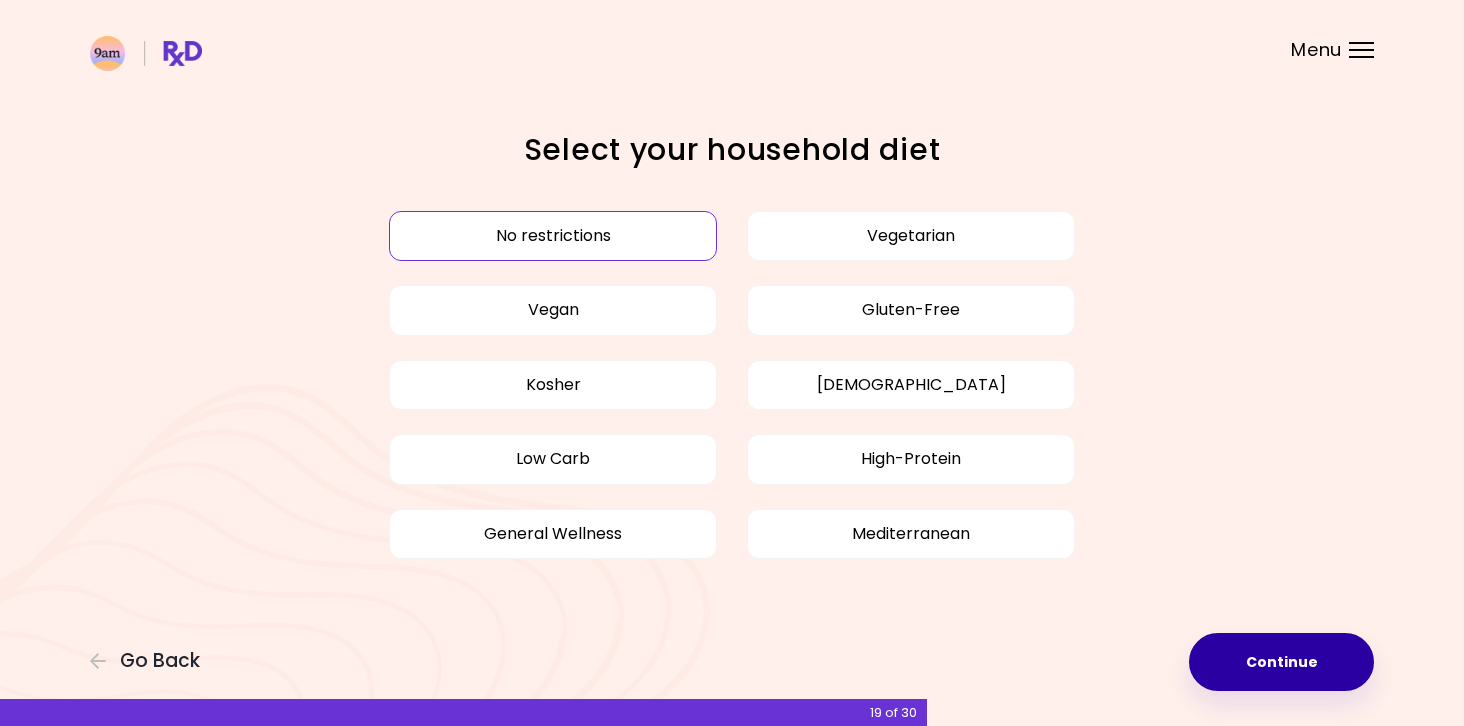 click on "Continue" at bounding box center (1281, 662) 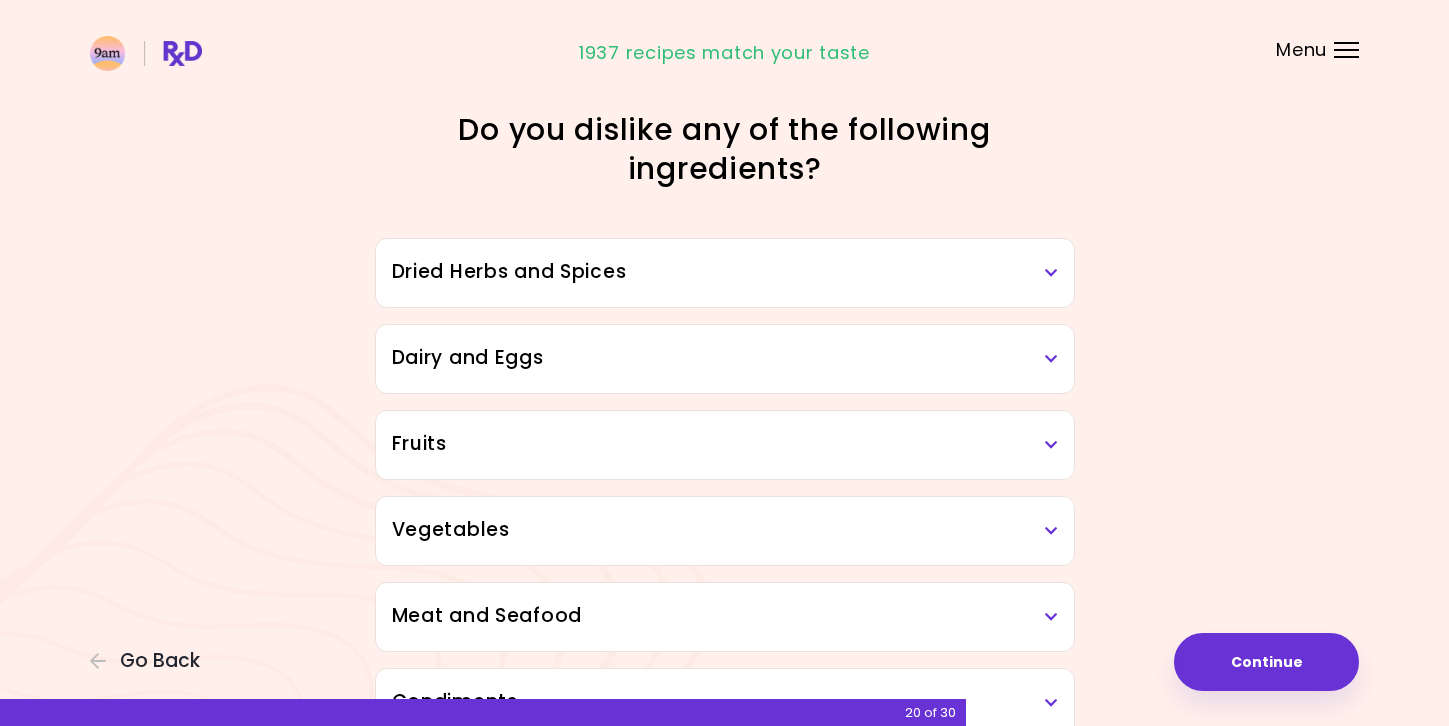 click on "Dried Herbs and Spices" at bounding box center [725, 272] 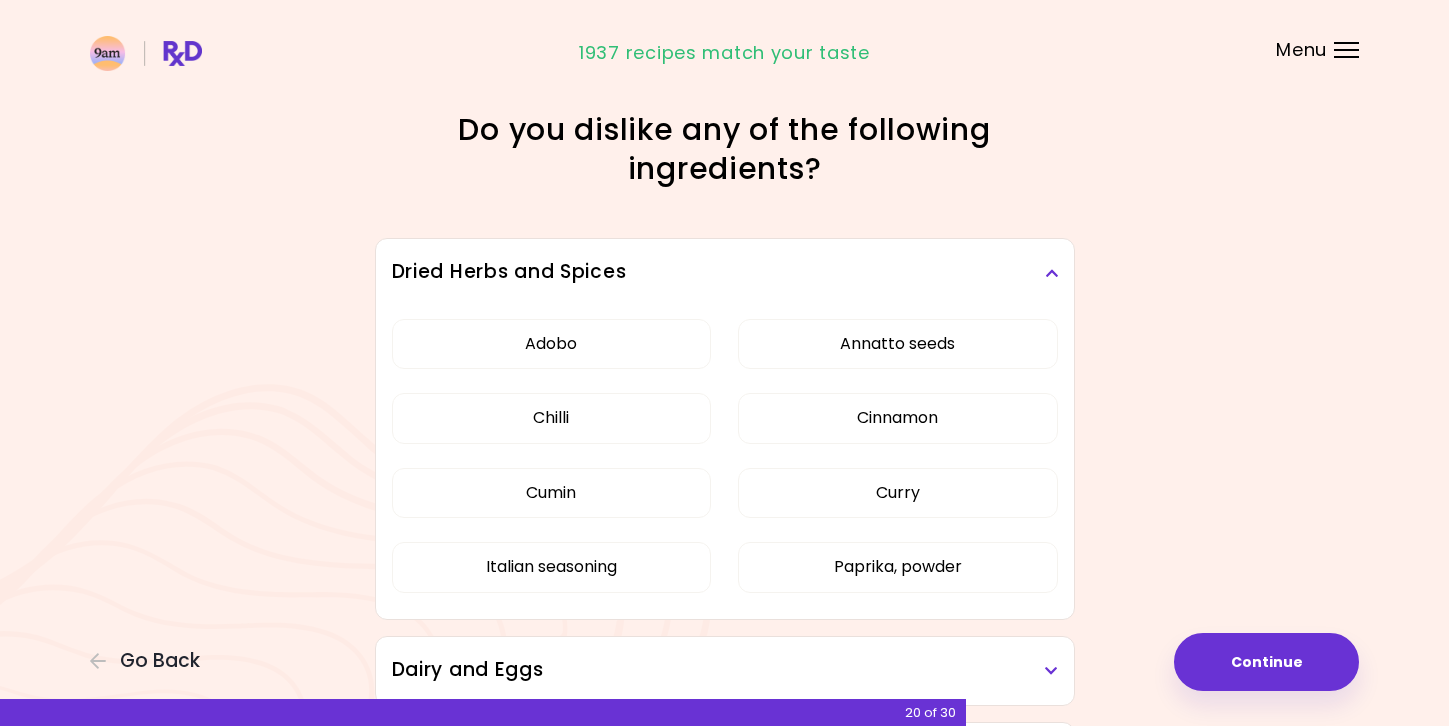click on "Dried Herbs and Spices" at bounding box center [725, 272] 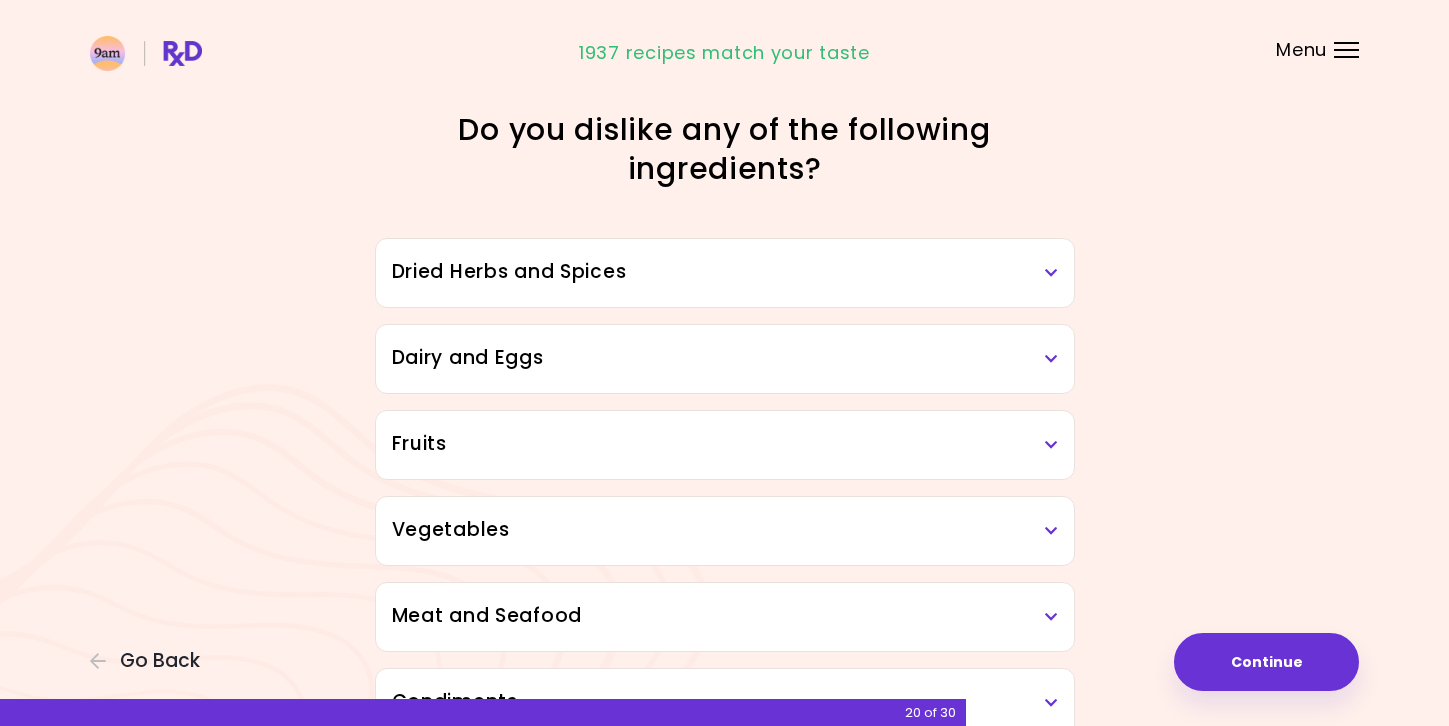 click on "Dairy and Eggs" at bounding box center (725, 359) 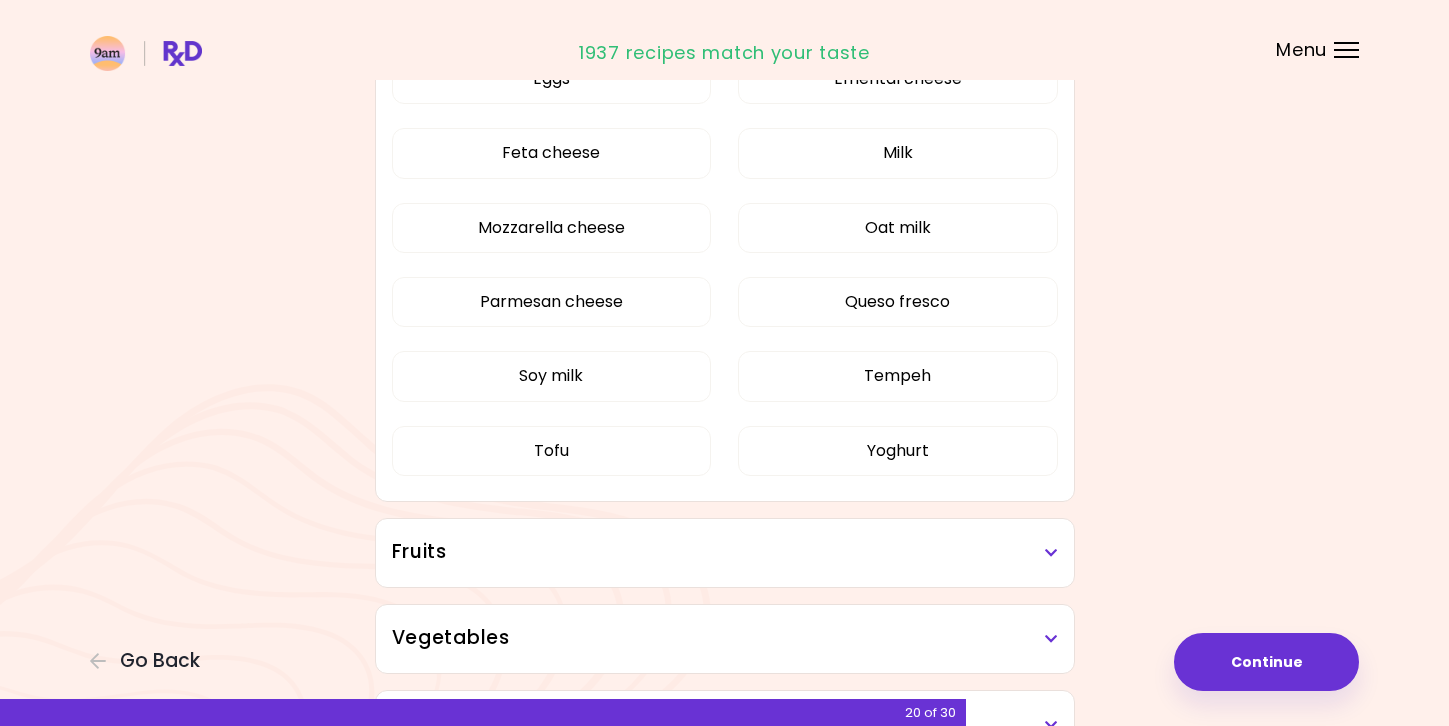 scroll, scrollTop: 600, scrollLeft: 0, axis: vertical 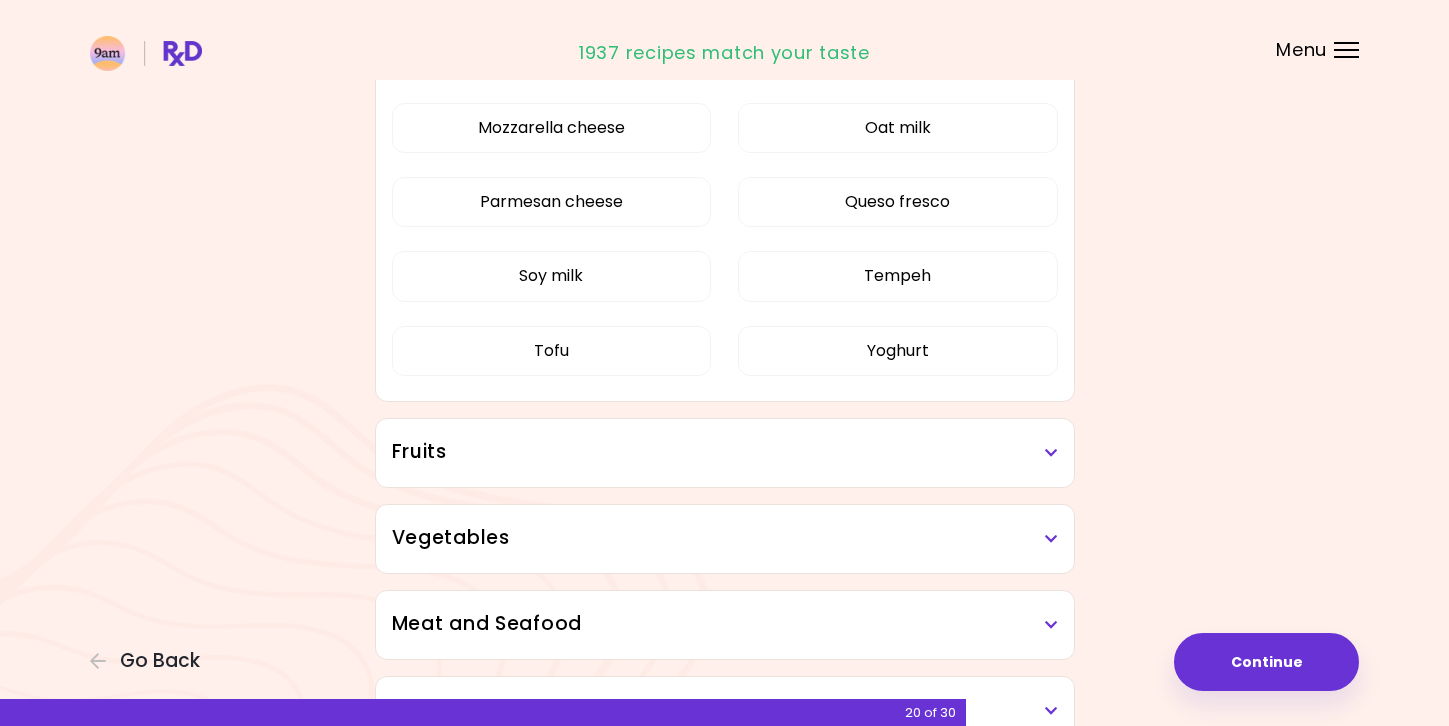 click on "Fruits" at bounding box center [725, 453] 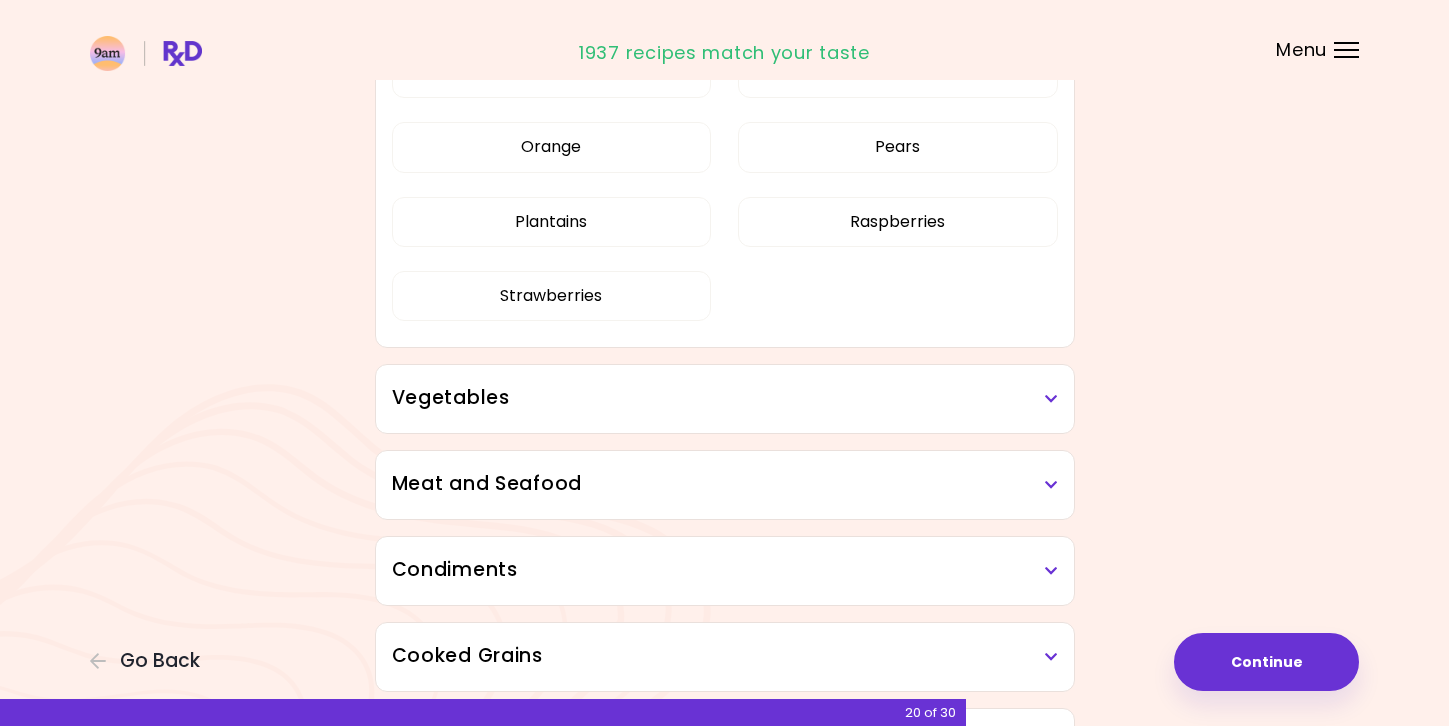 scroll, scrollTop: 1300, scrollLeft: 0, axis: vertical 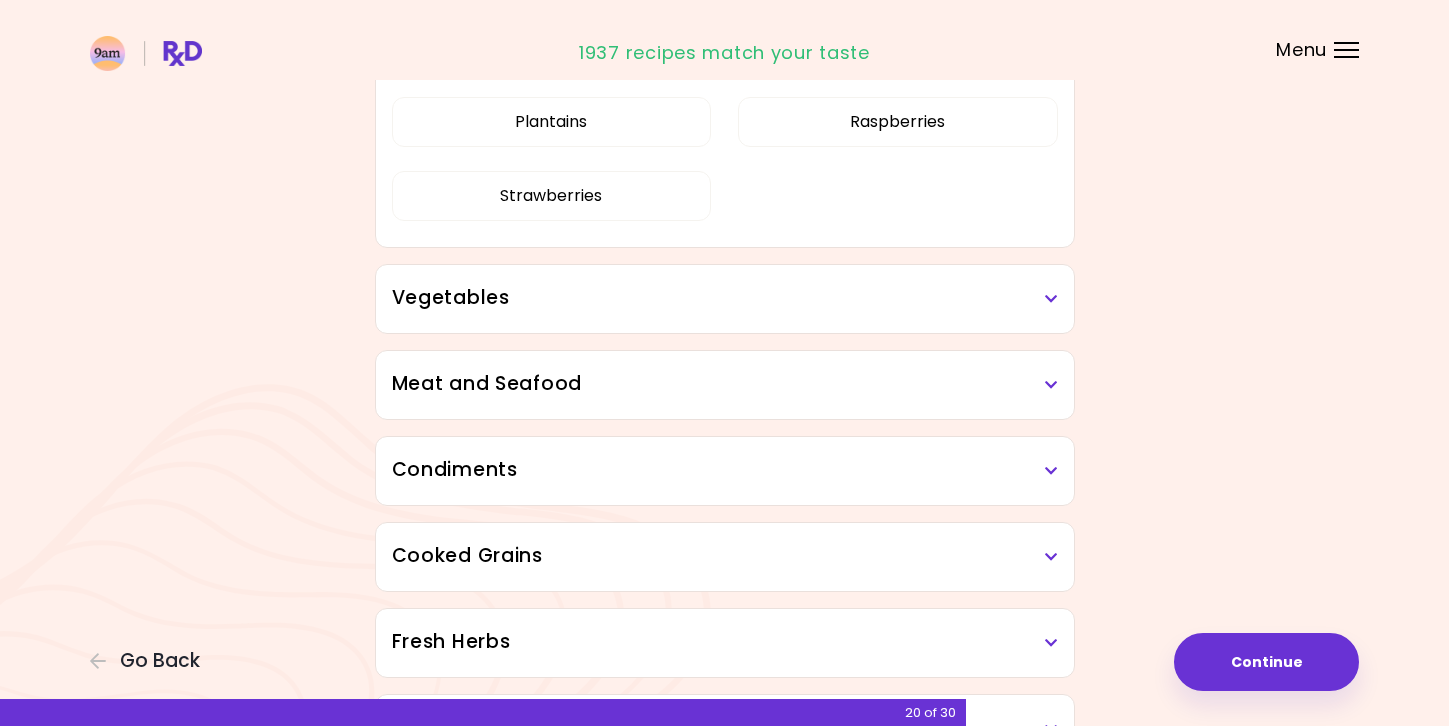 click on "Vegetables" at bounding box center (725, 298) 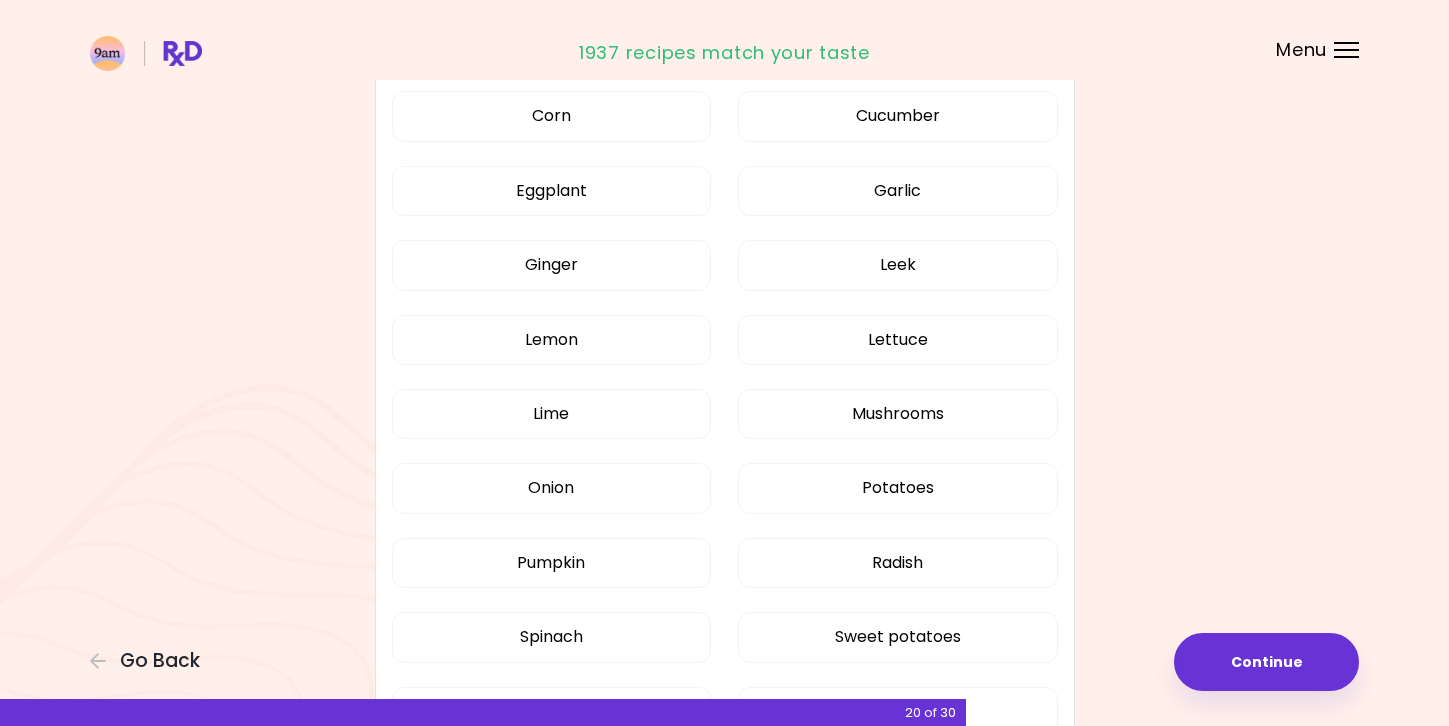 scroll, scrollTop: 2400, scrollLeft: 0, axis: vertical 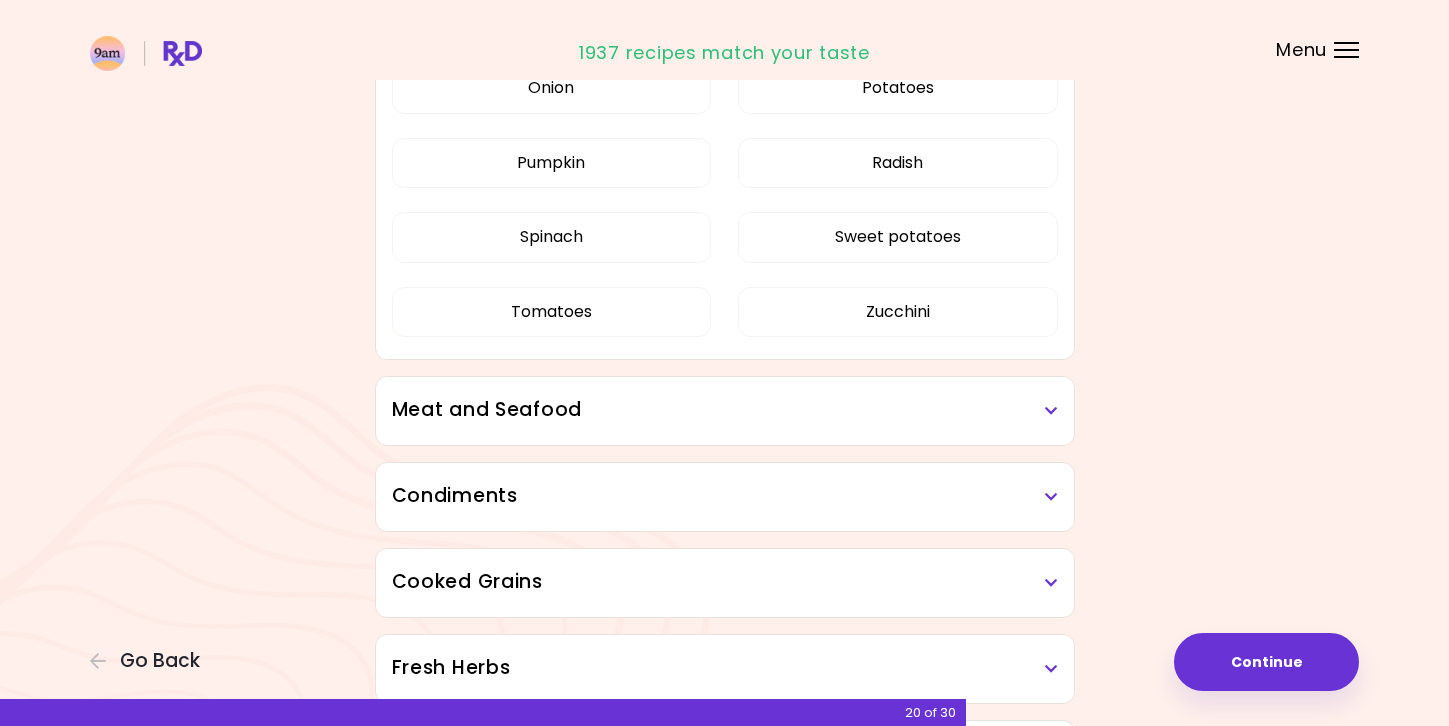 click on "Meat and Seafood" at bounding box center [725, 411] 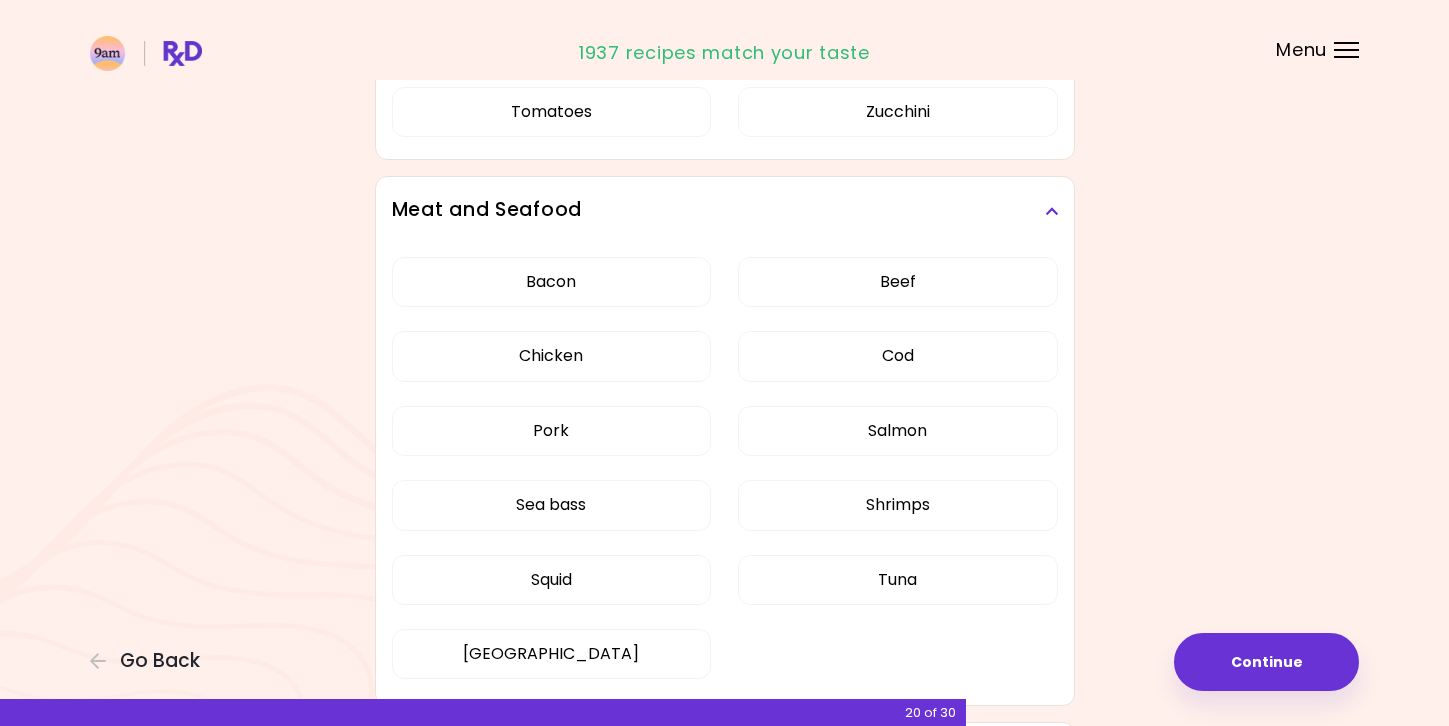 scroll, scrollTop: 2700, scrollLeft: 0, axis: vertical 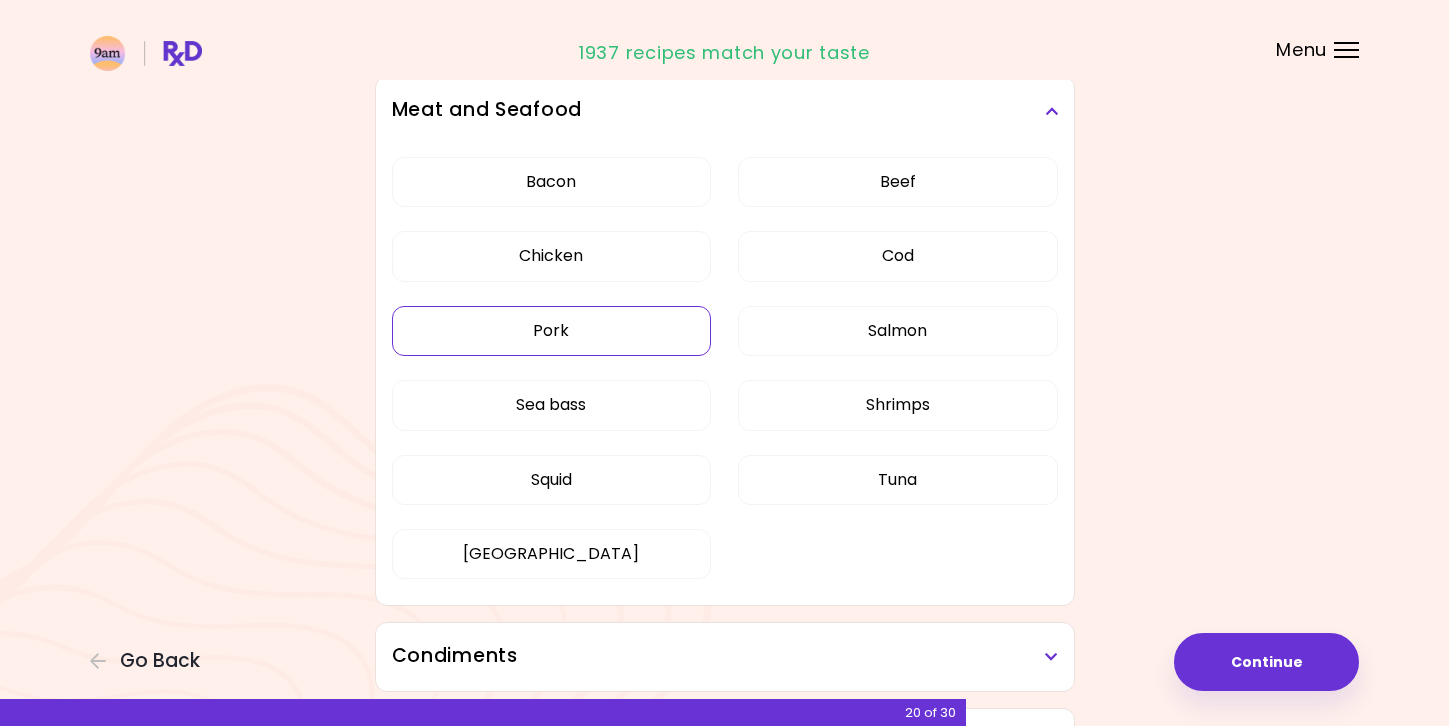 click on "Pork" at bounding box center [552, 331] 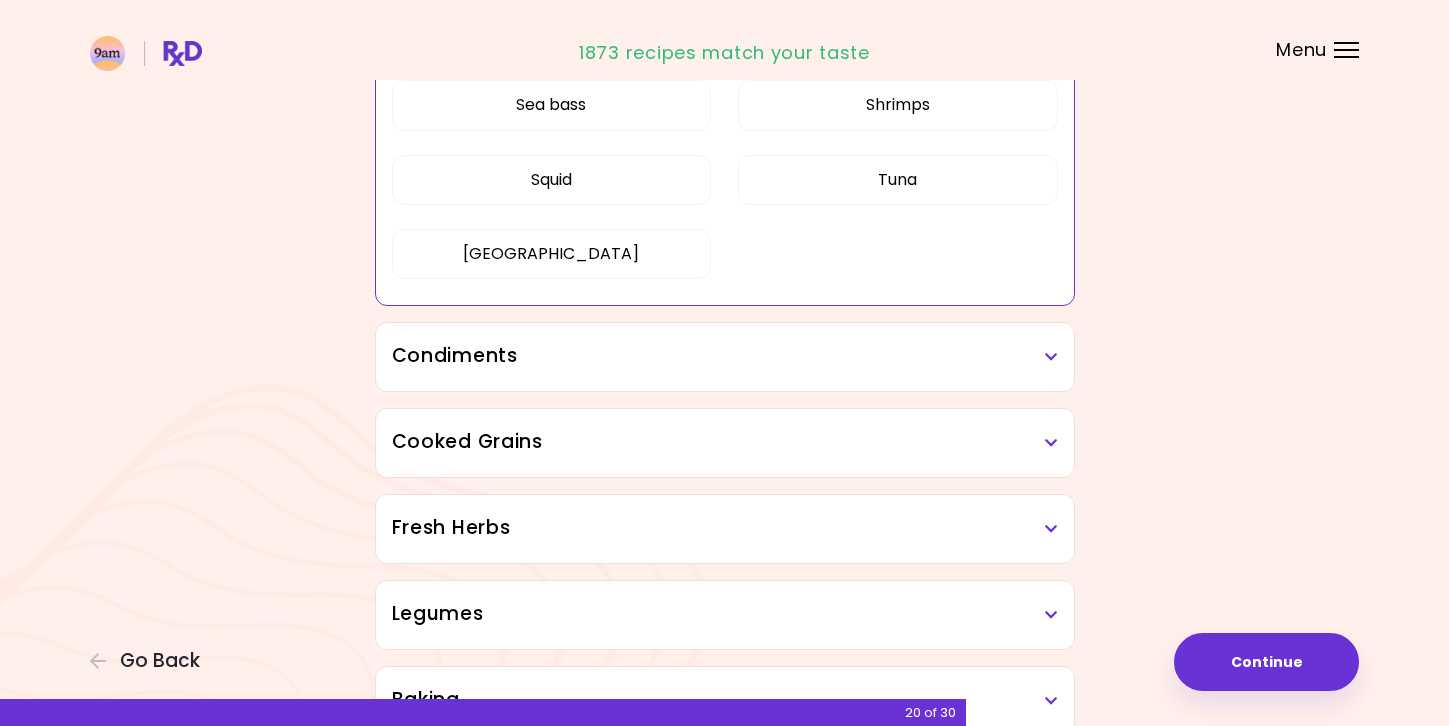 scroll, scrollTop: 3200, scrollLeft: 0, axis: vertical 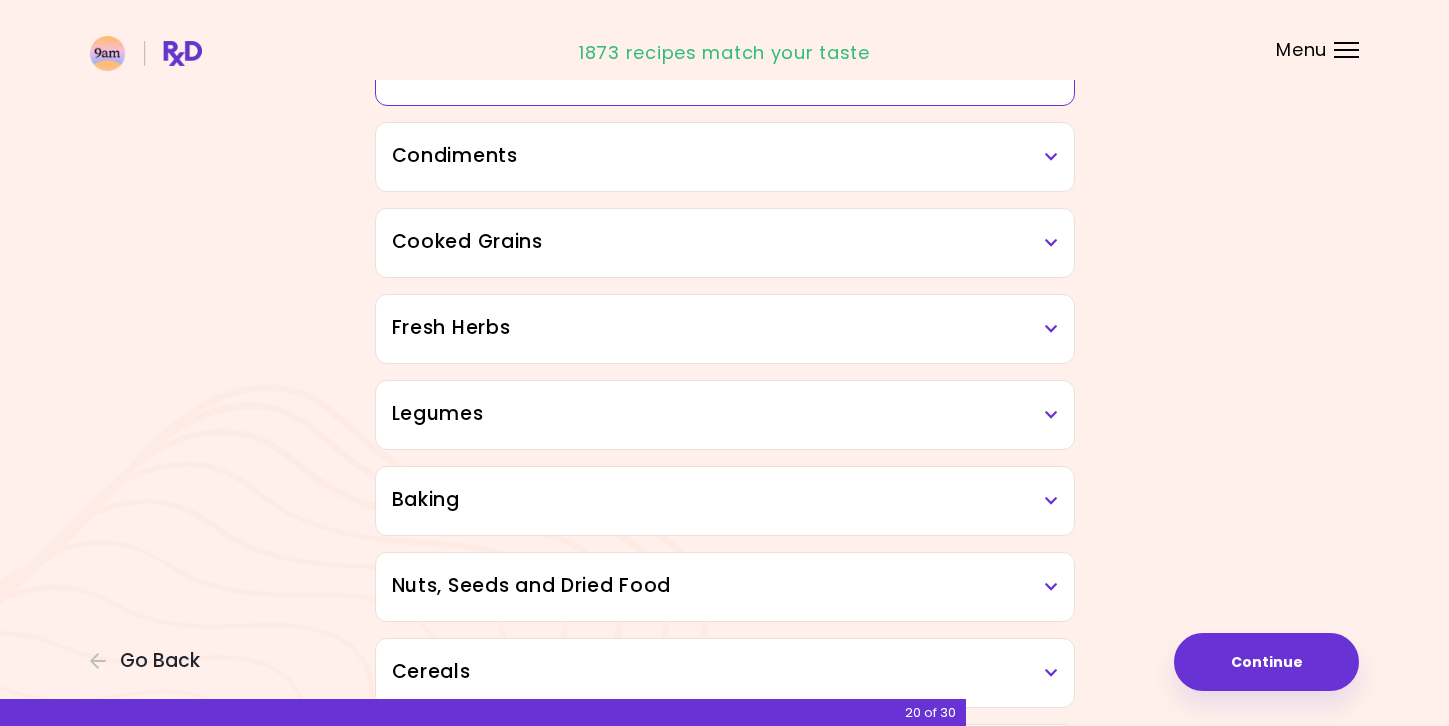 click on "Condiments" at bounding box center (725, 157) 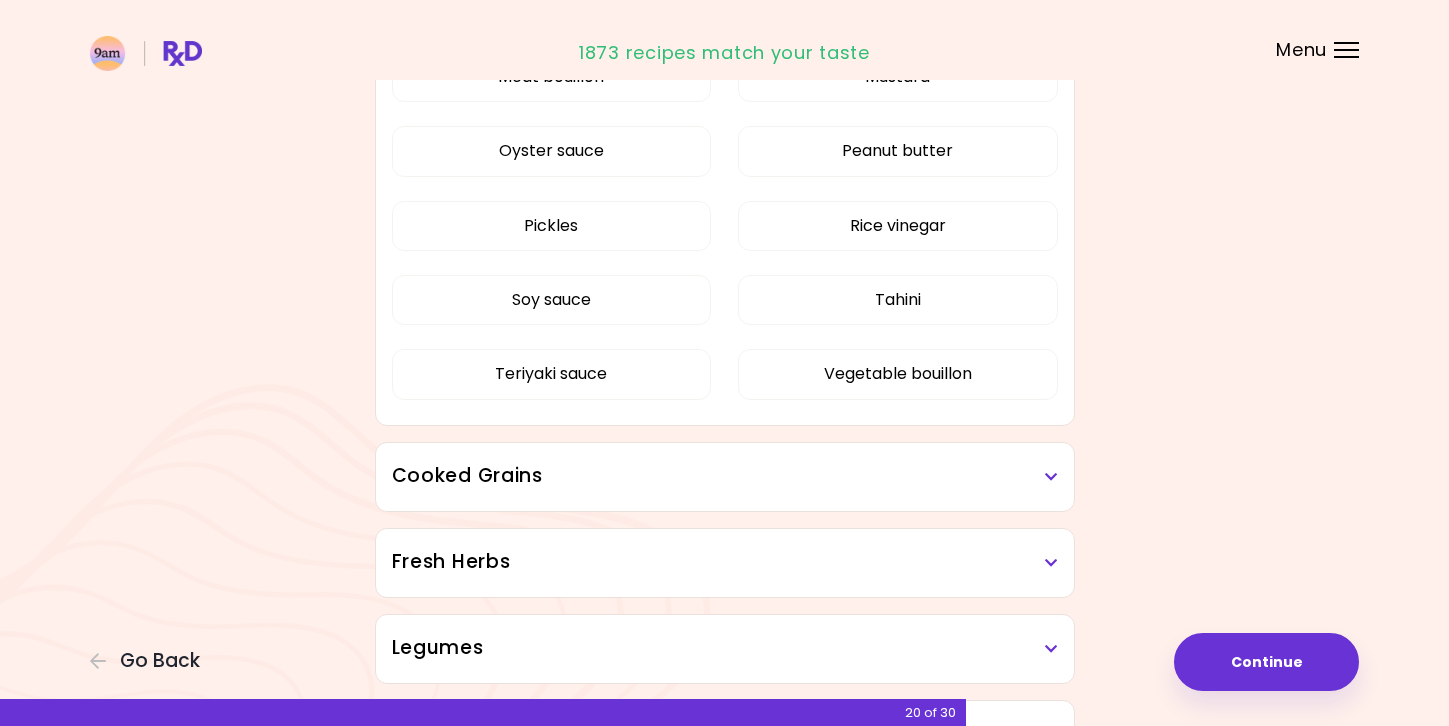 scroll, scrollTop: 3600, scrollLeft: 0, axis: vertical 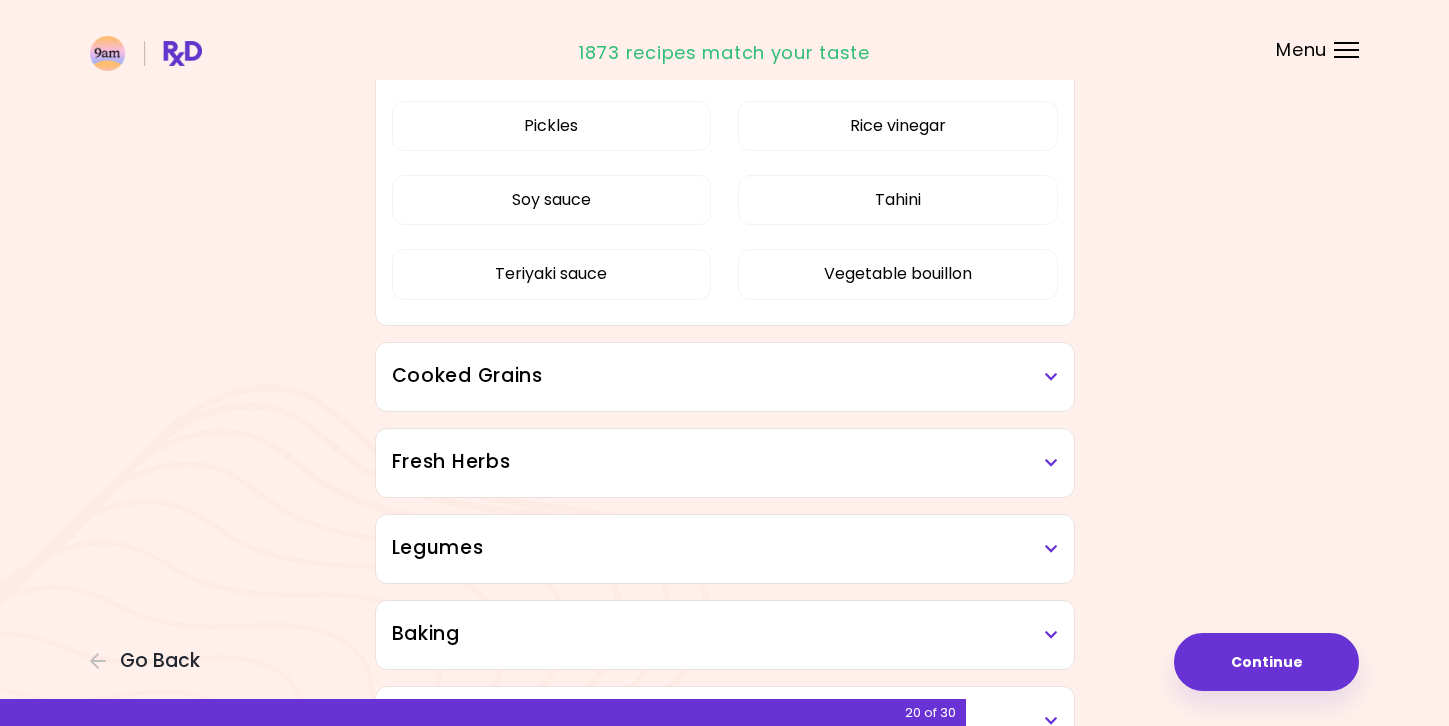 click at bounding box center [1051, 377] 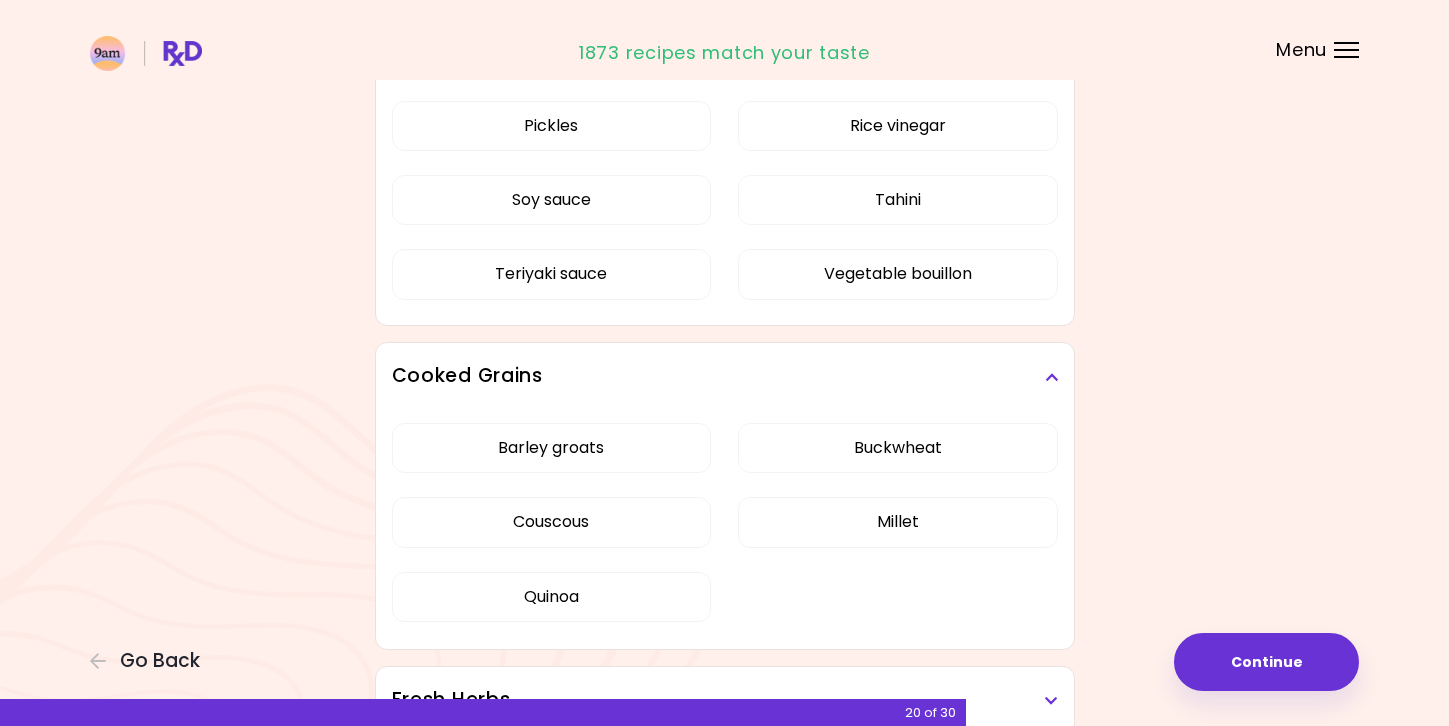 scroll, scrollTop: 4000, scrollLeft: 0, axis: vertical 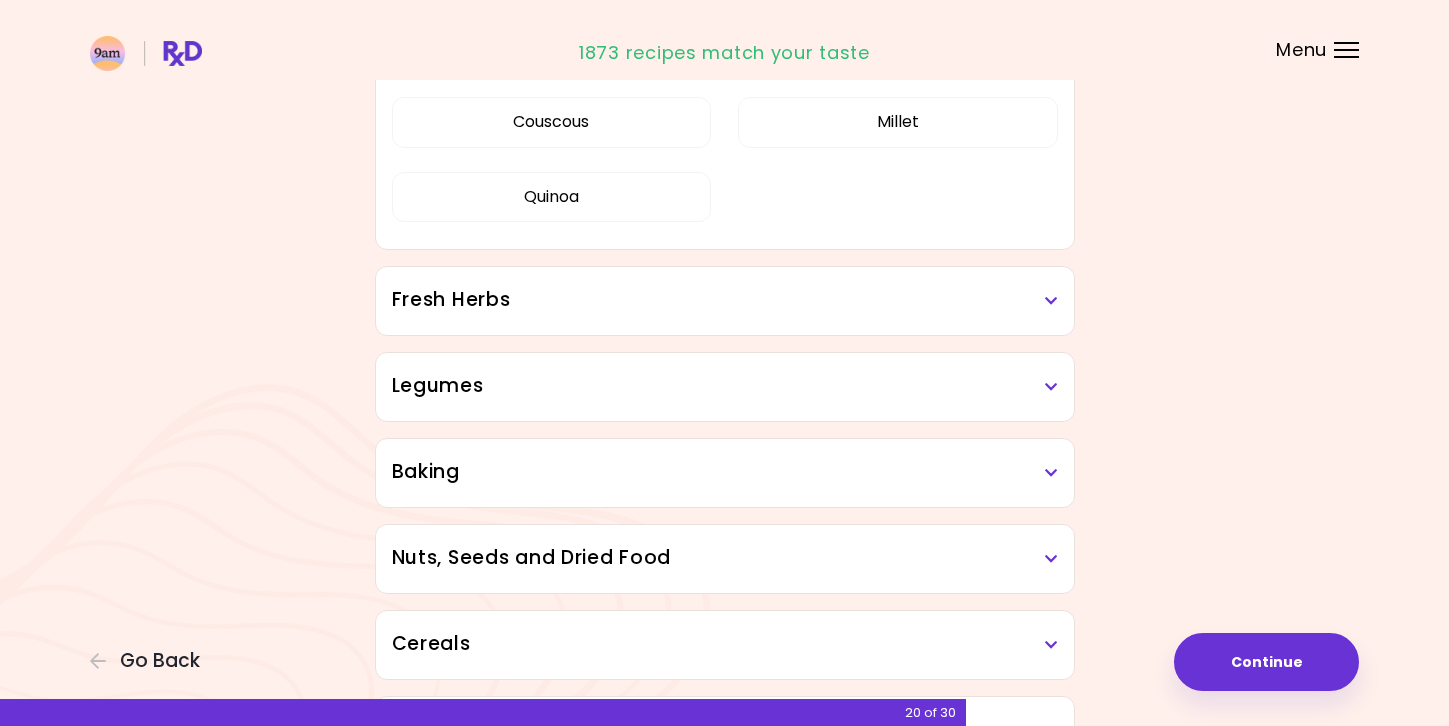 click at bounding box center [1051, 387] 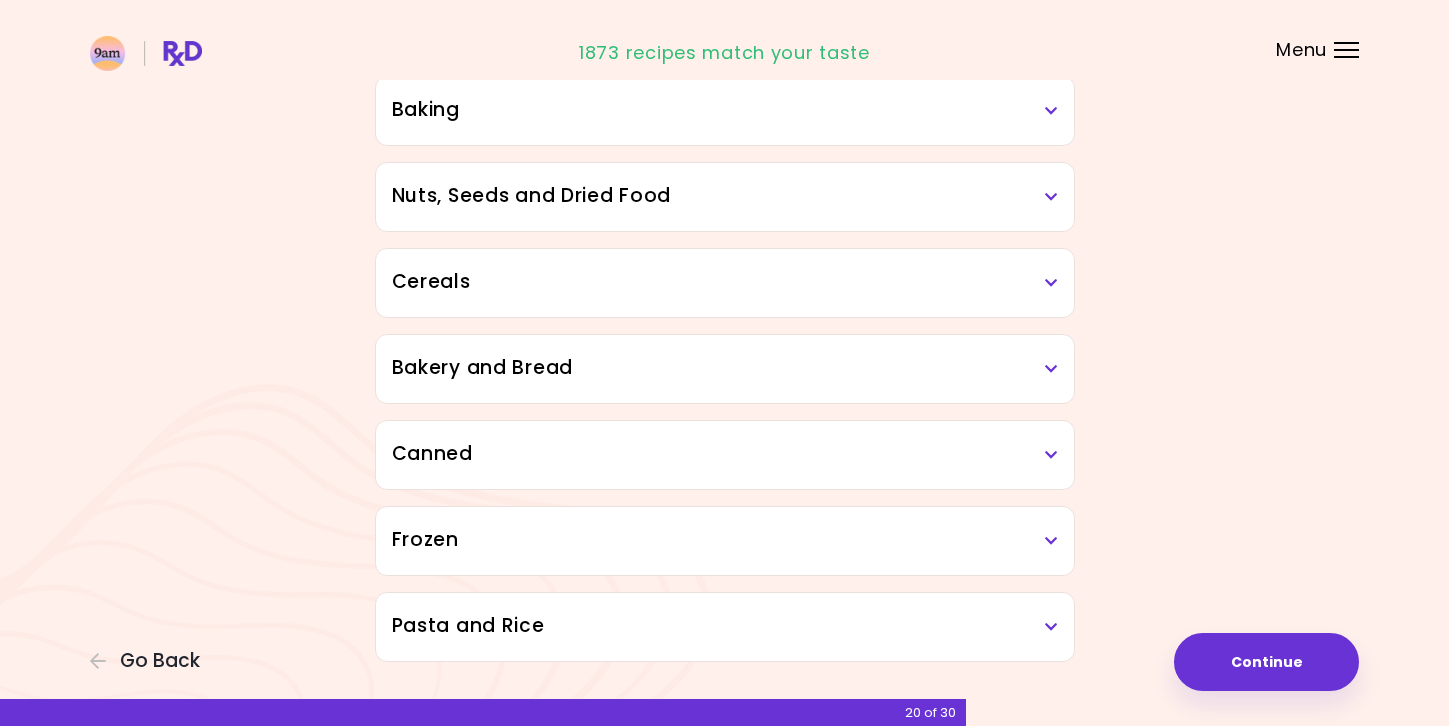 scroll, scrollTop: 4639, scrollLeft: 0, axis: vertical 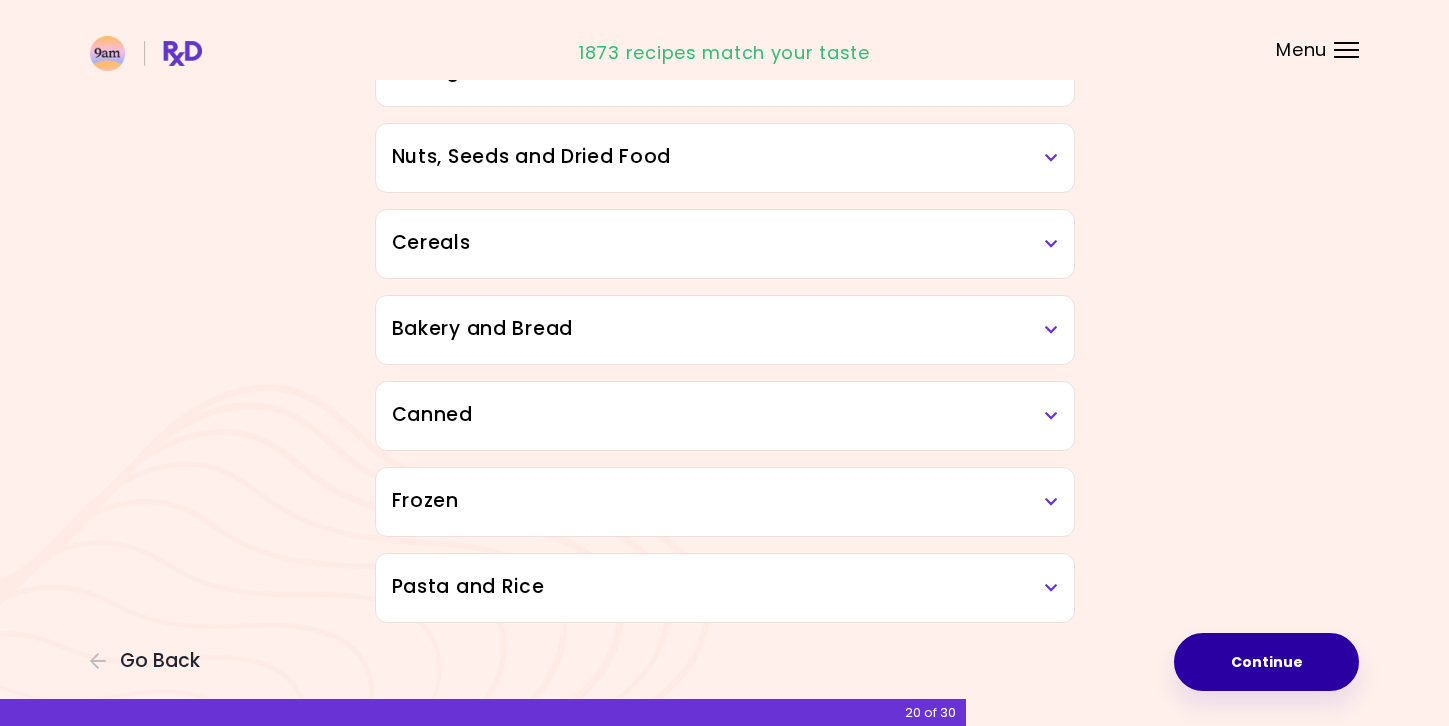 click on "Continue" at bounding box center (1266, 662) 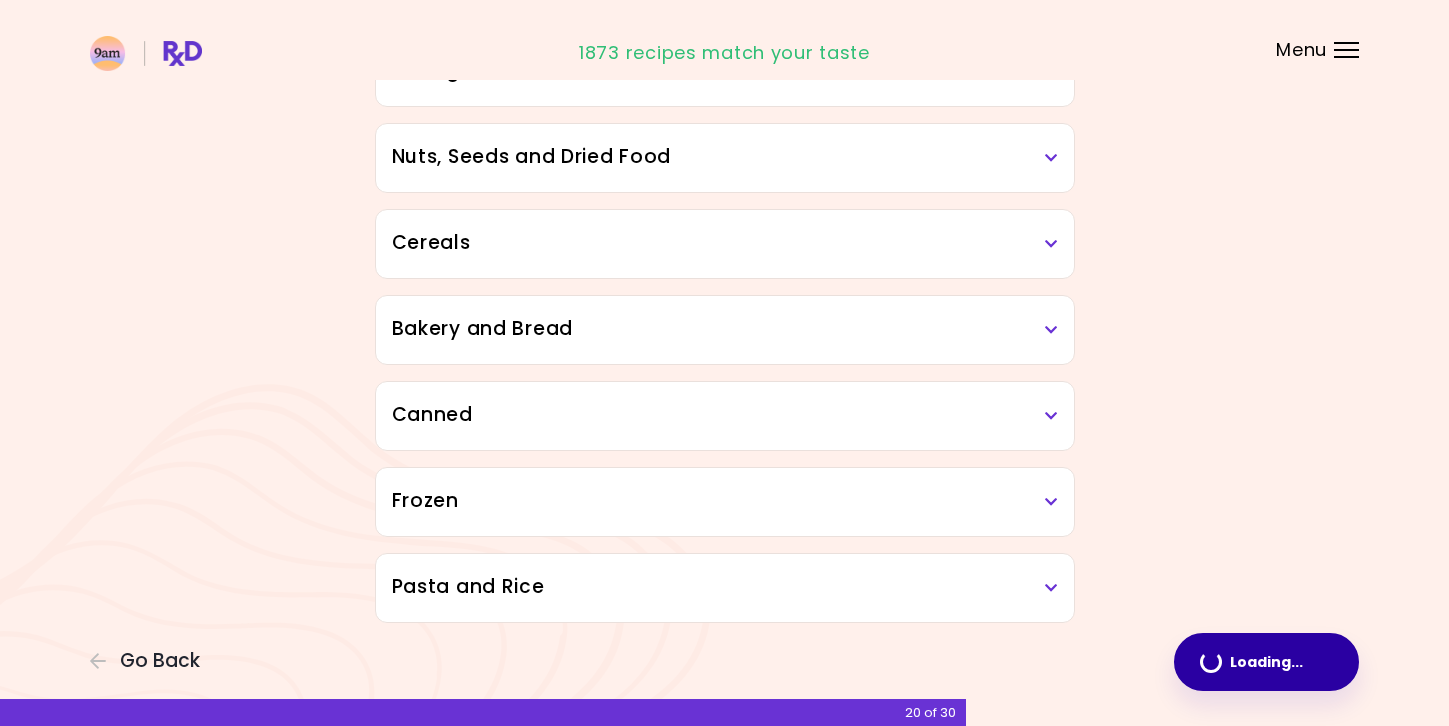 scroll, scrollTop: 0, scrollLeft: 0, axis: both 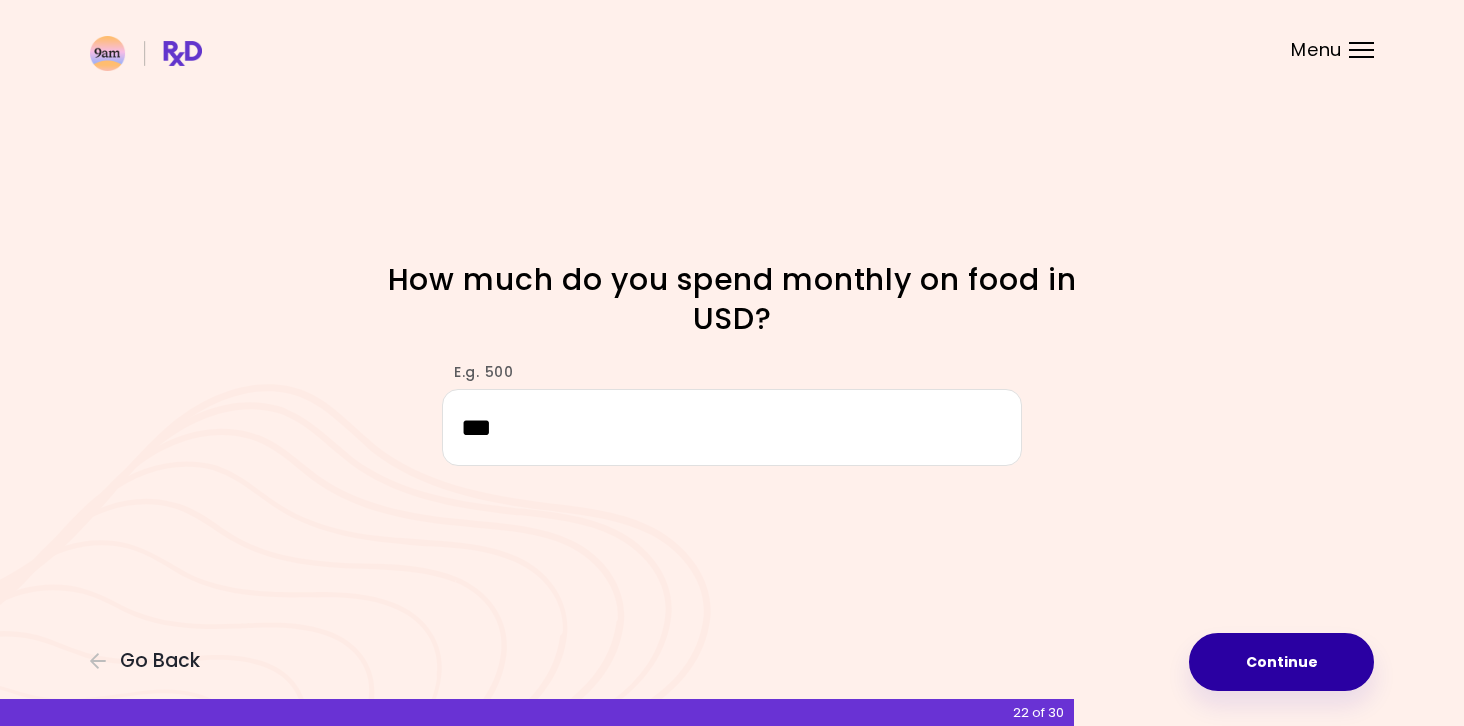 type on "***" 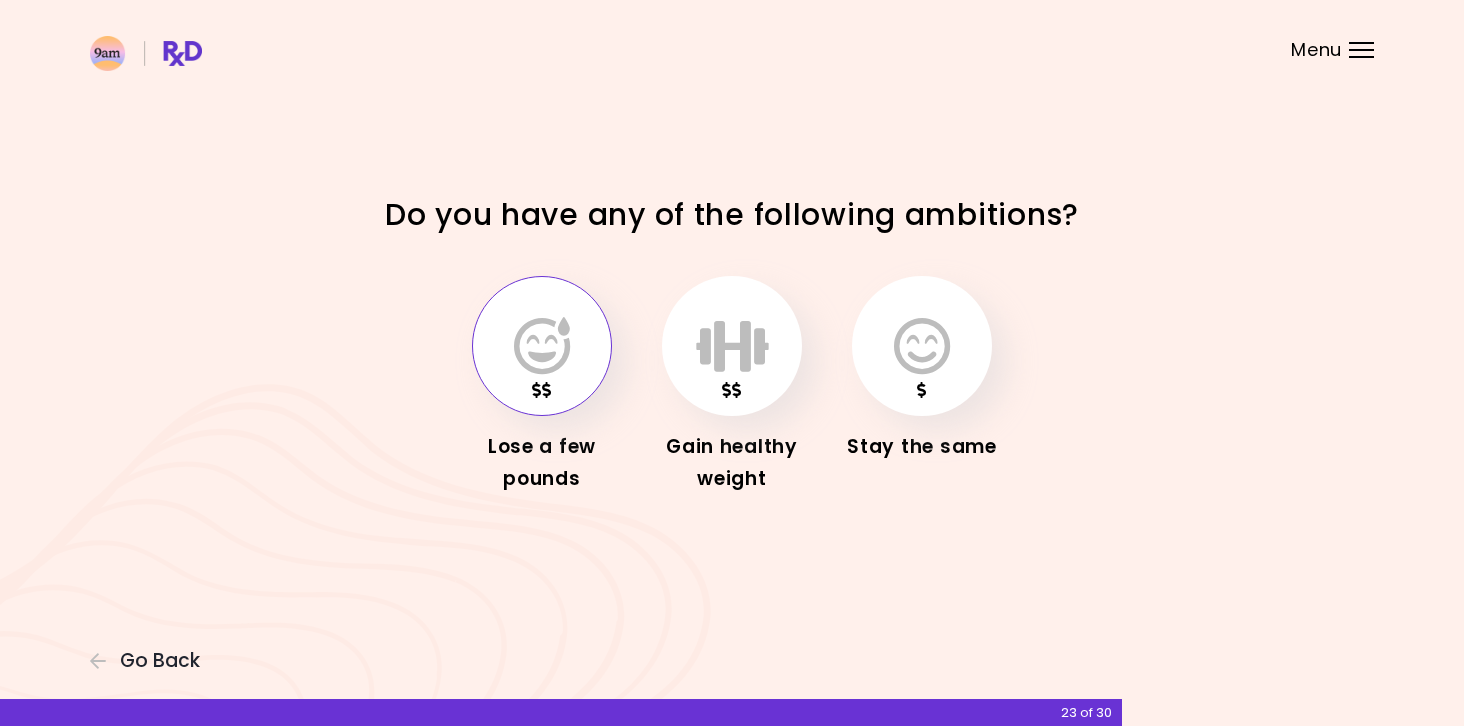 click at bounding box center [542, 346] 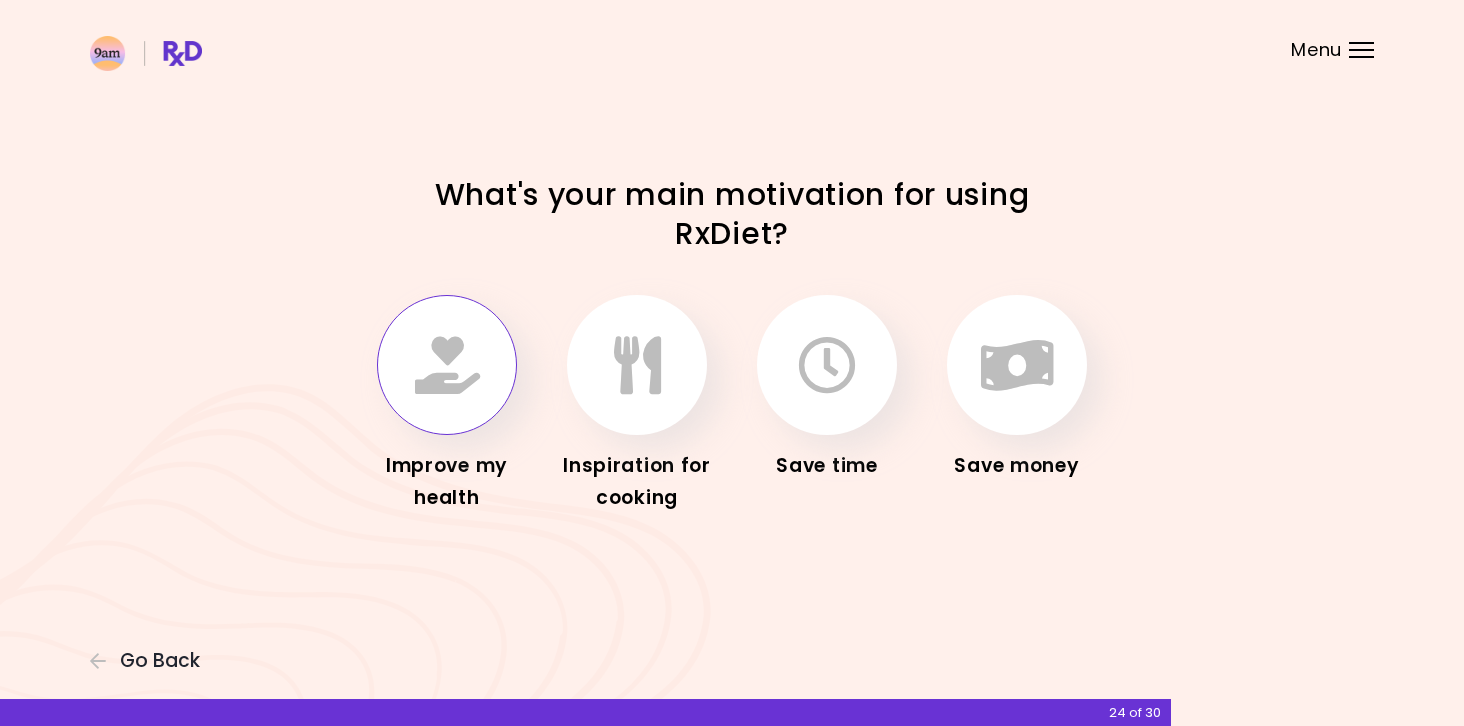 click at bounding box center [447, 365] 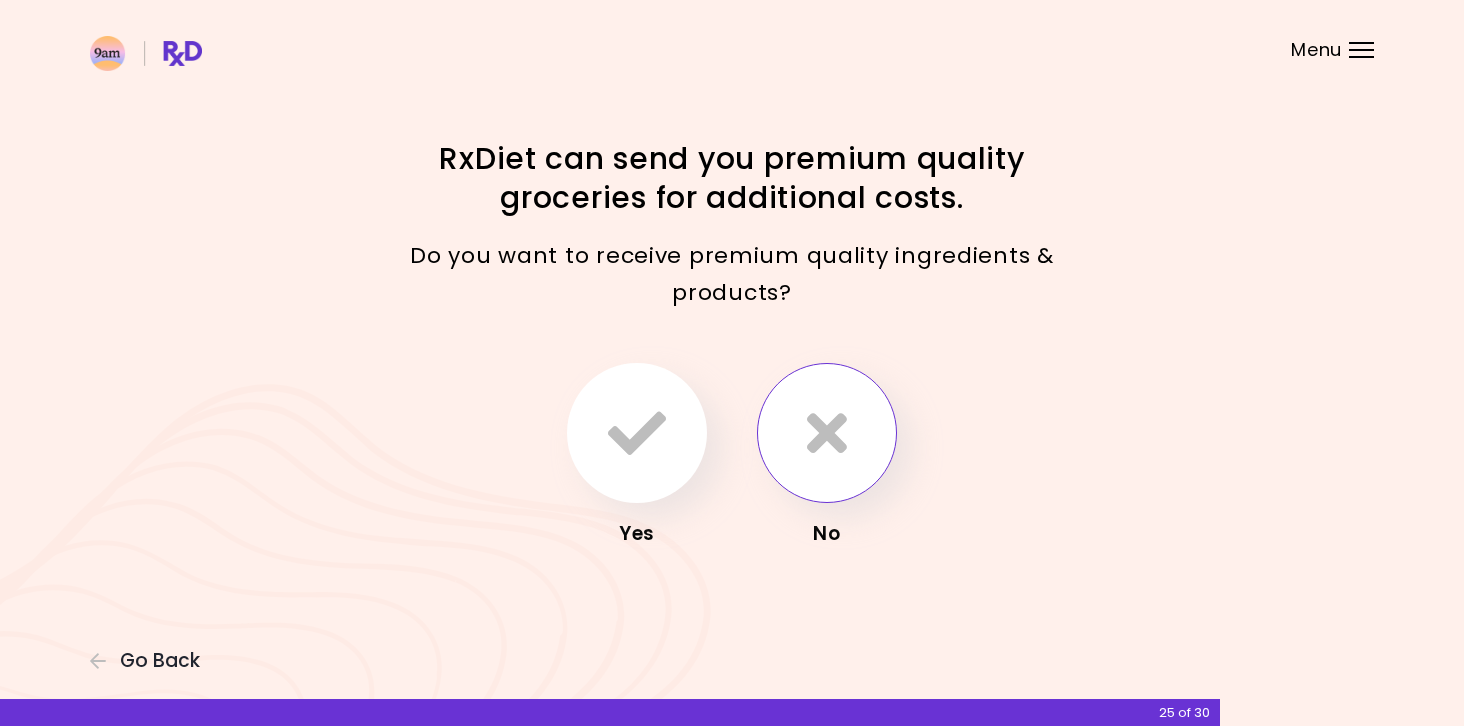 click at bounding box center (827, 433) 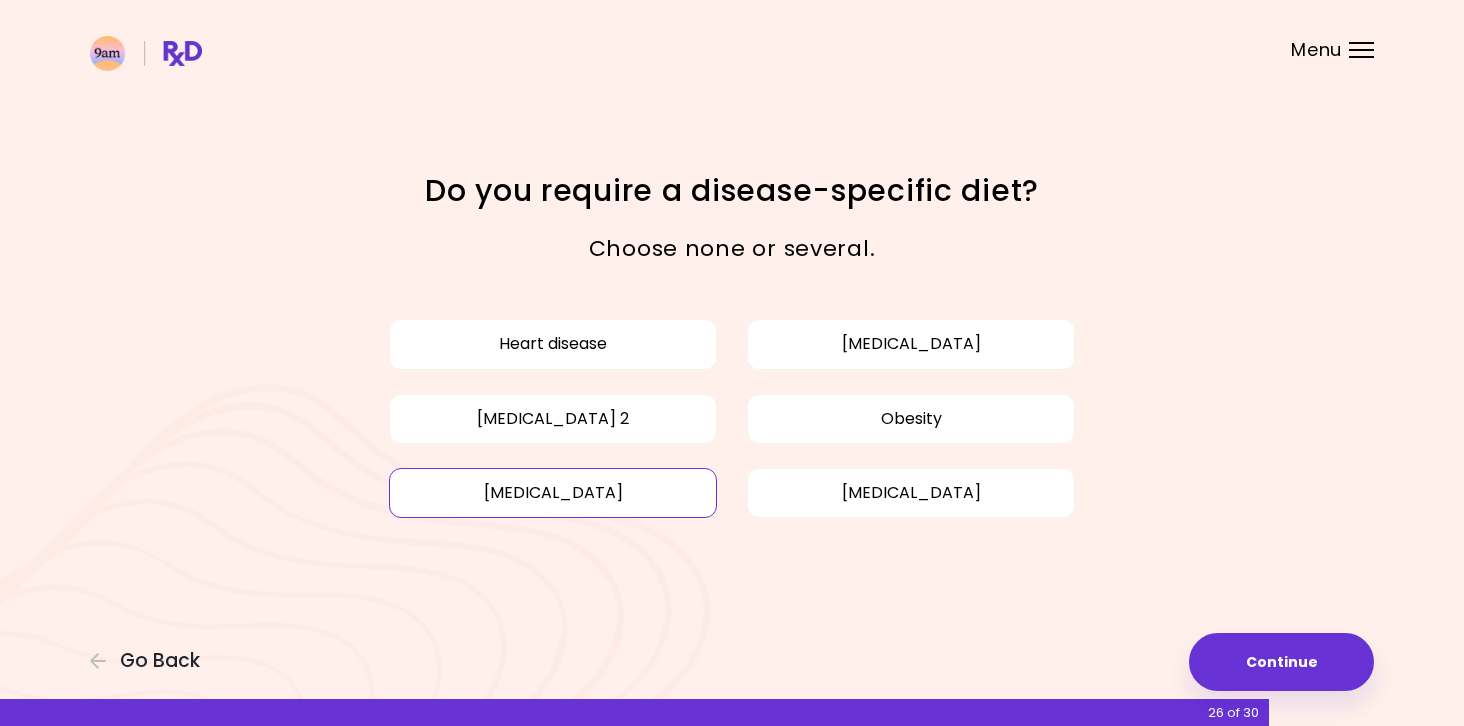 click on "[MEDICAL_DATA]" at bounding box center [553, 493] 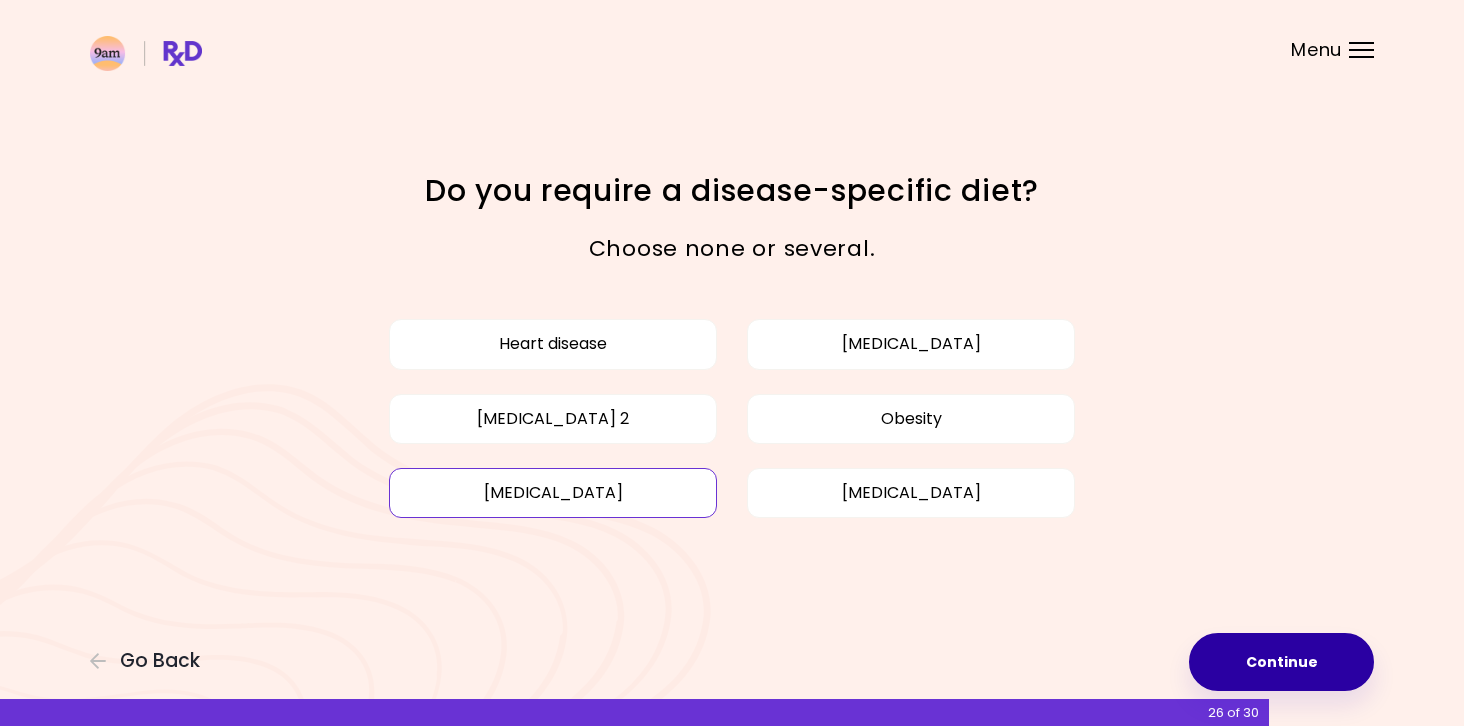 click on "Continue" at bounding box center (1281, 662) 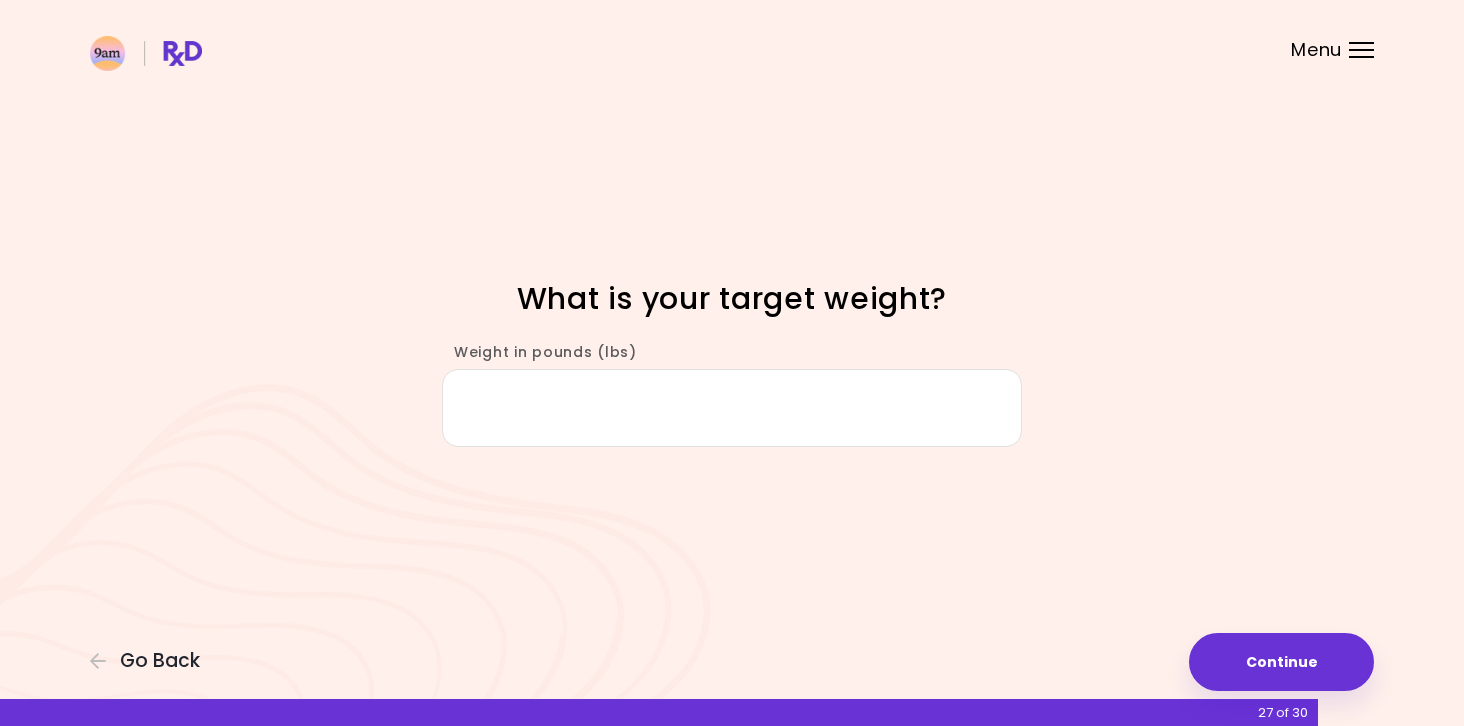 click on "Weight in pounds (lbs)" at bounding box center (732, 407) 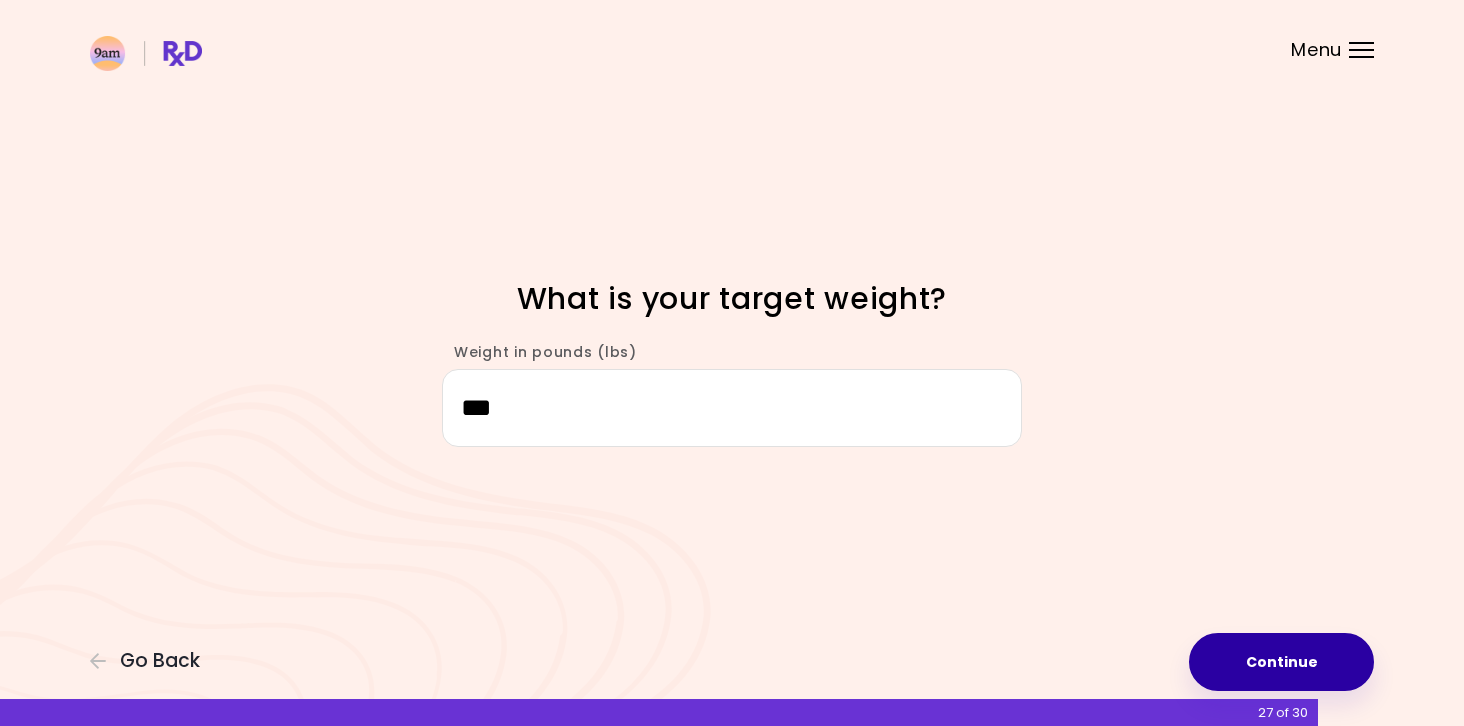 type on "***" 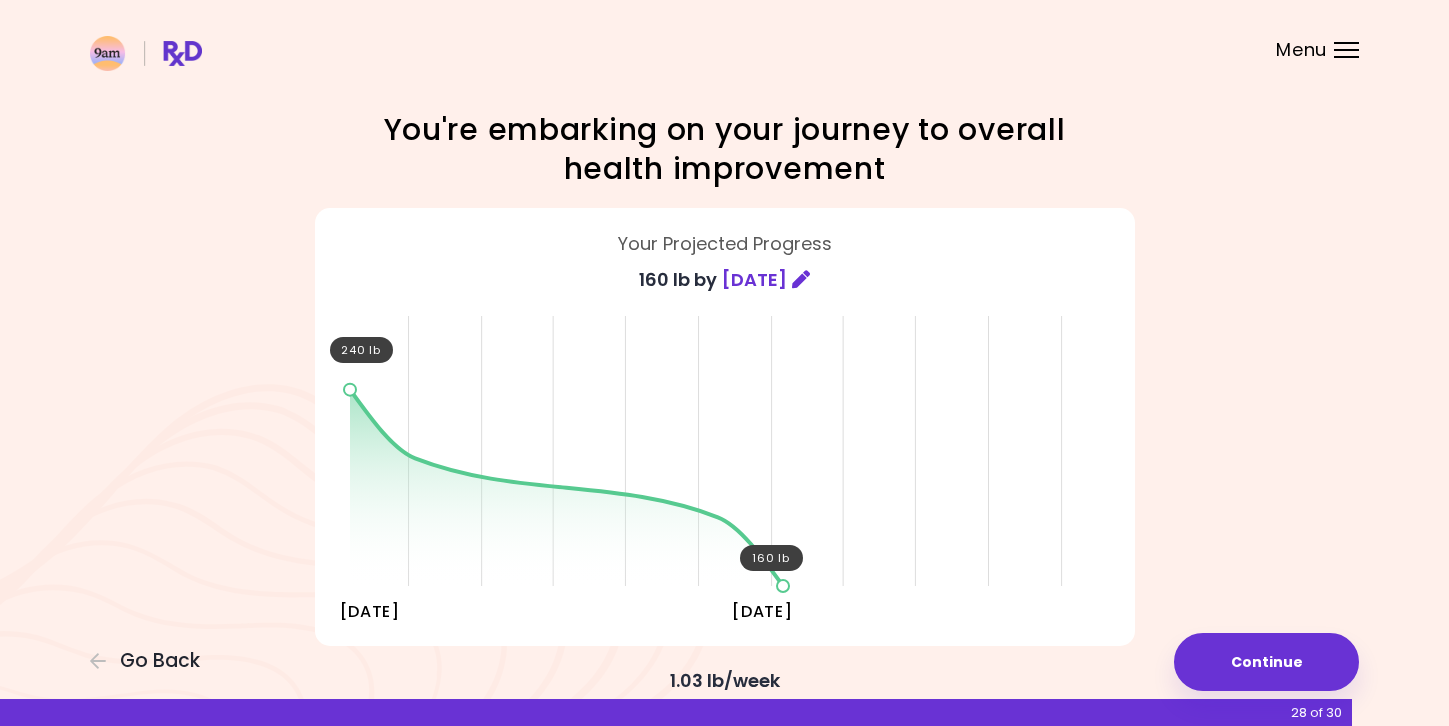 scroll, scrollTop: 100, scrollLeft: 0, axis: vertical 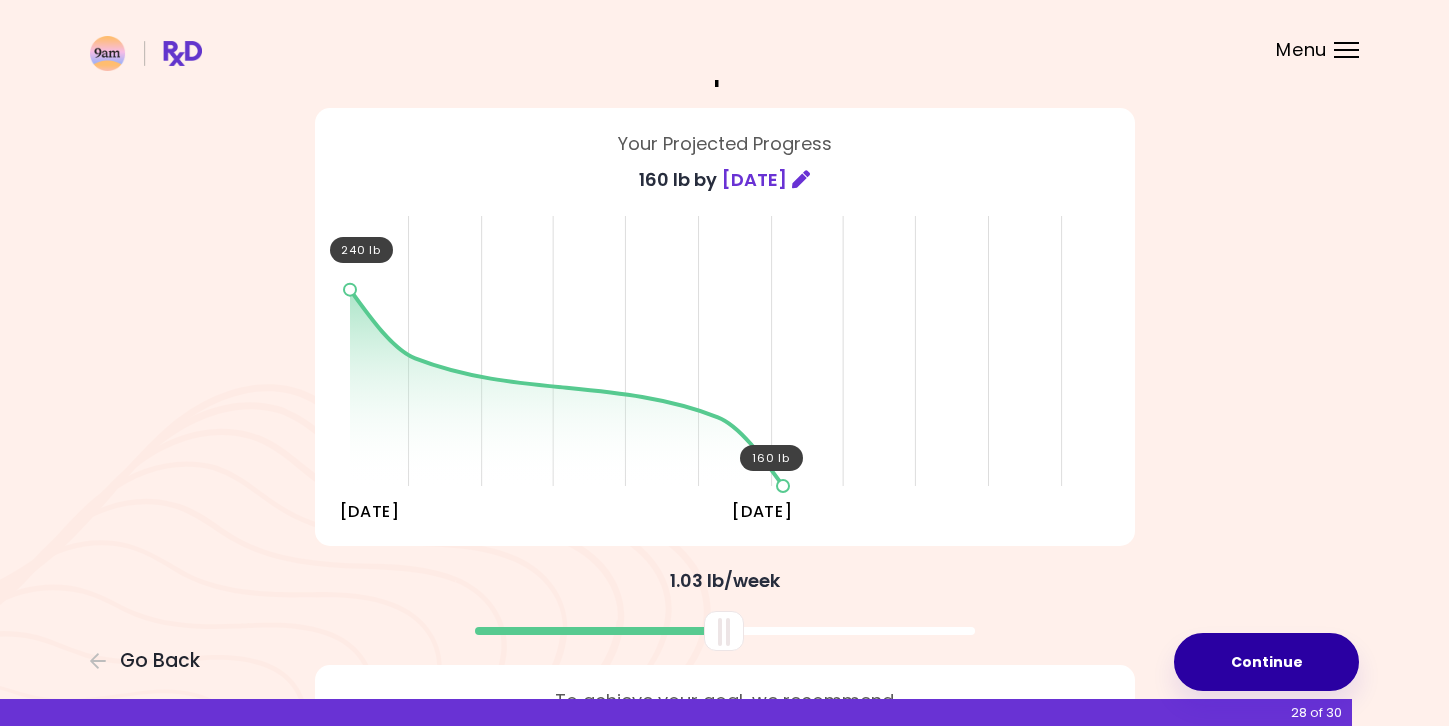 click on "Continue" at bounding box center (1266, 662) 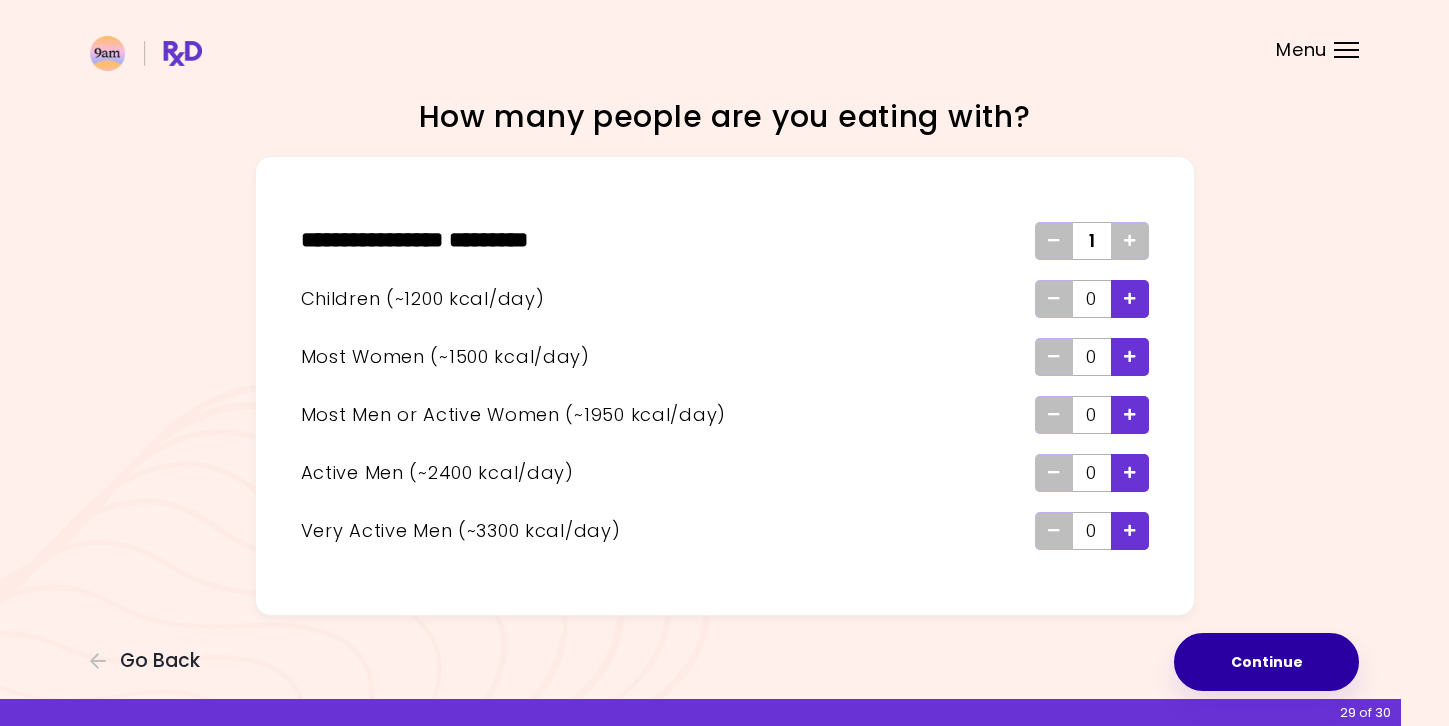 scroll, scrollTop: 0, scrollLeft: 0, axis: both 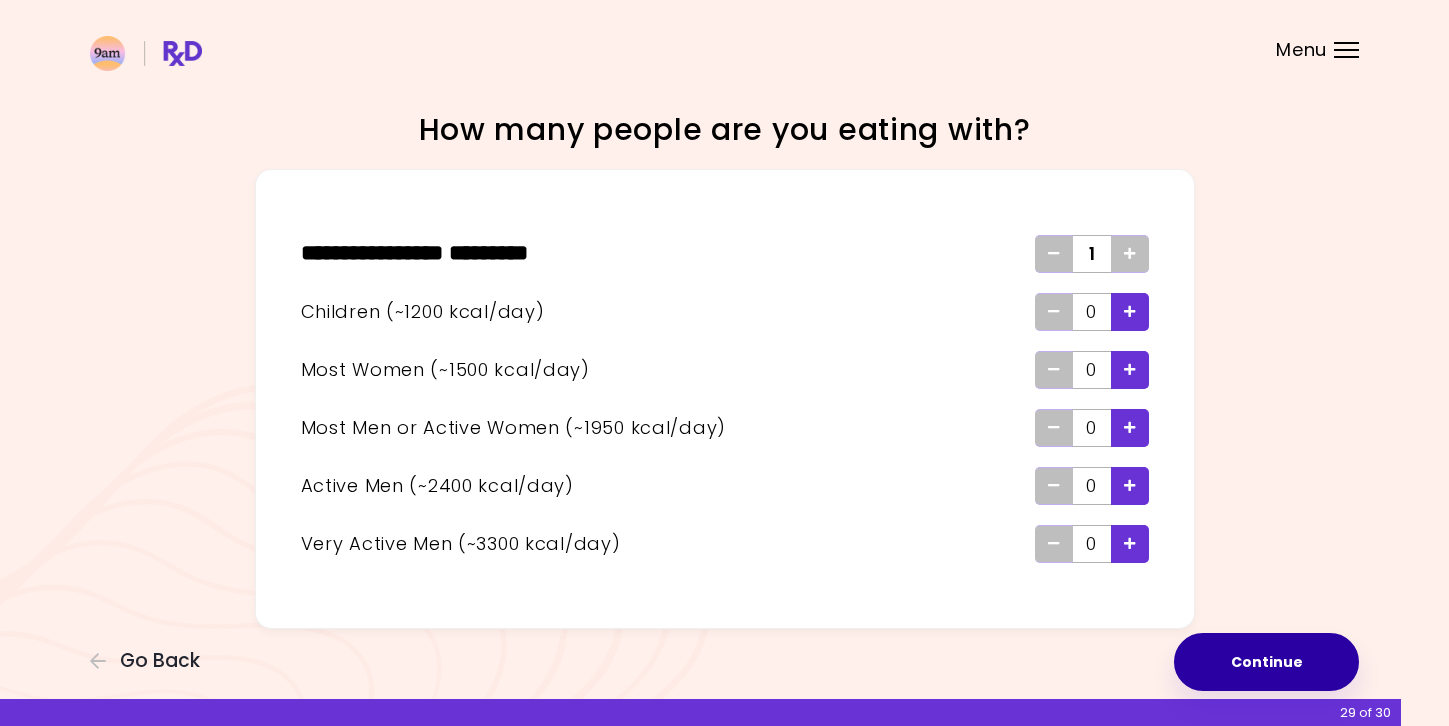 click on "Continue" at bounding box center [1266, 662] 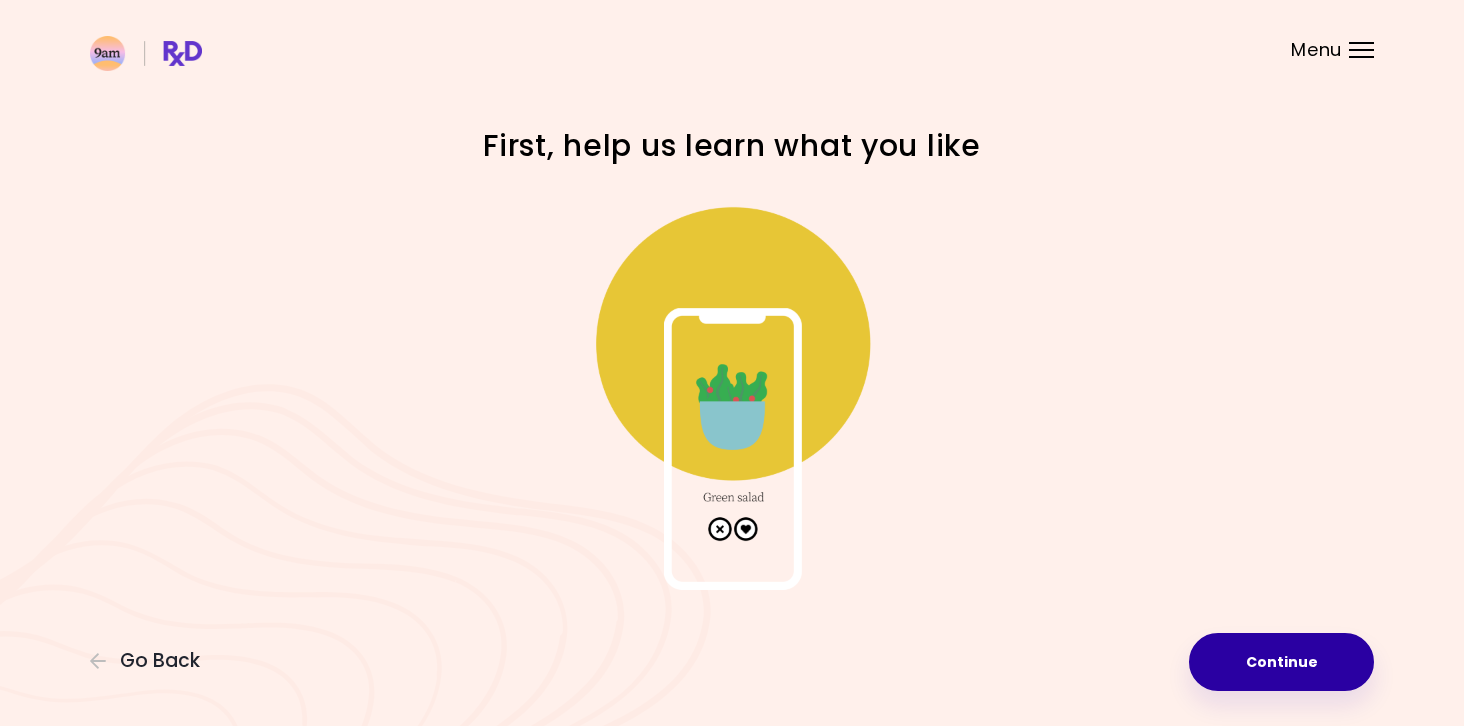 click on "Continue" at bounding box center (1281, 662) 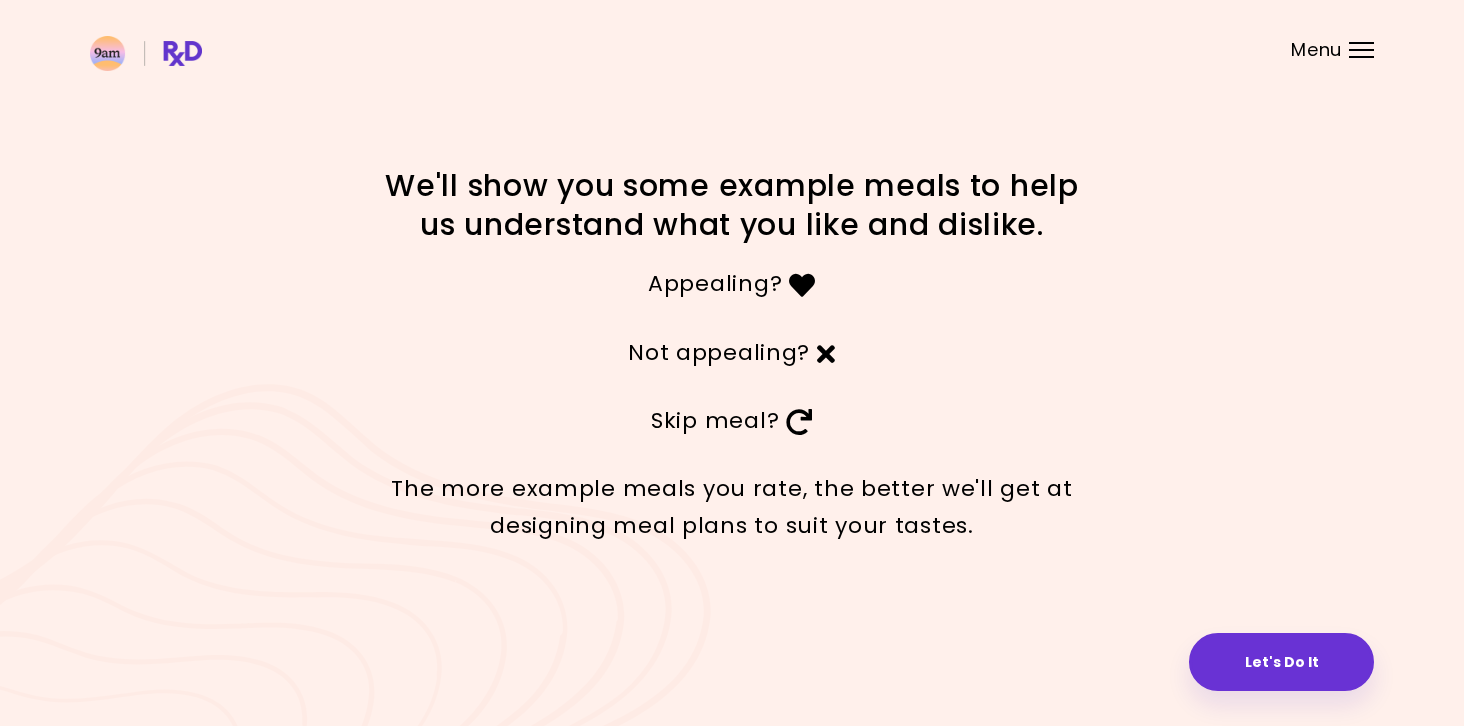 click on "Let's Do It" at bounding box center [1281, 662] 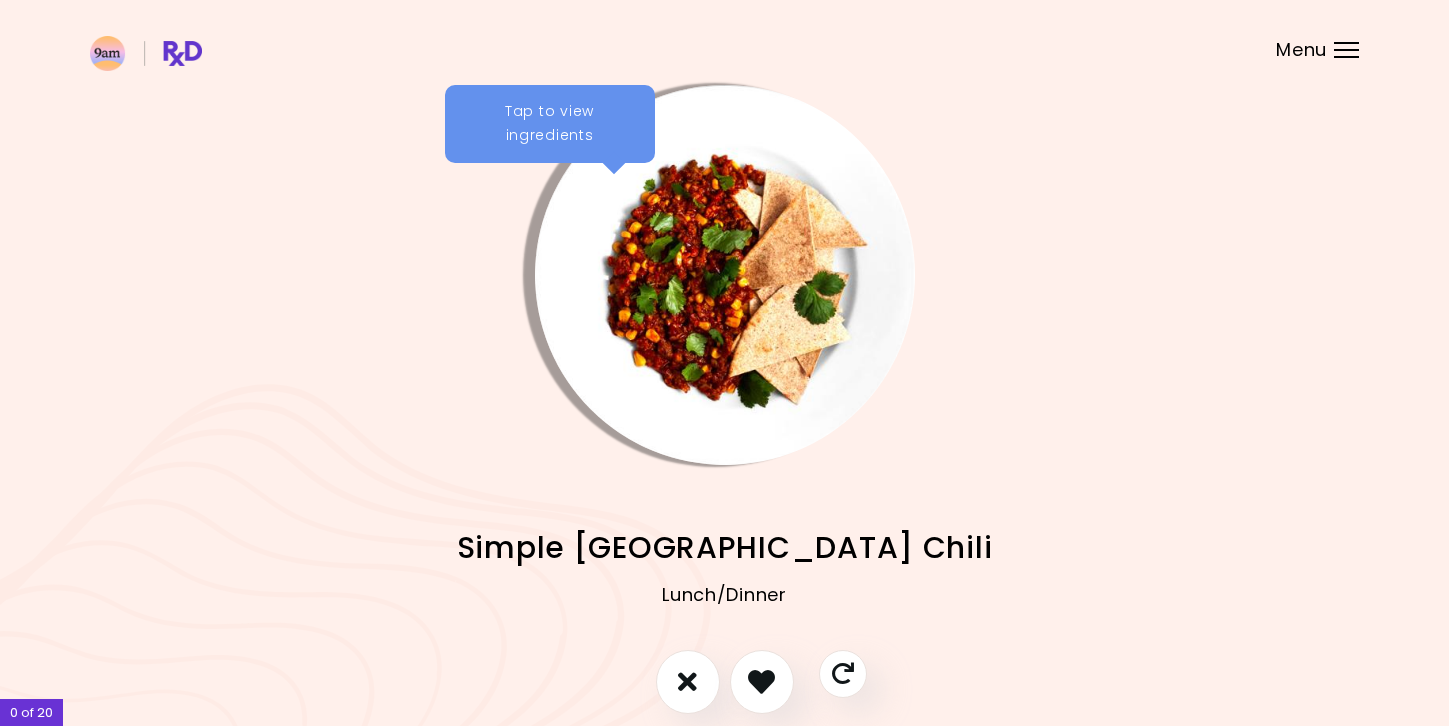 click on "Tap to view ingredients" at bounding box center [550, 124] 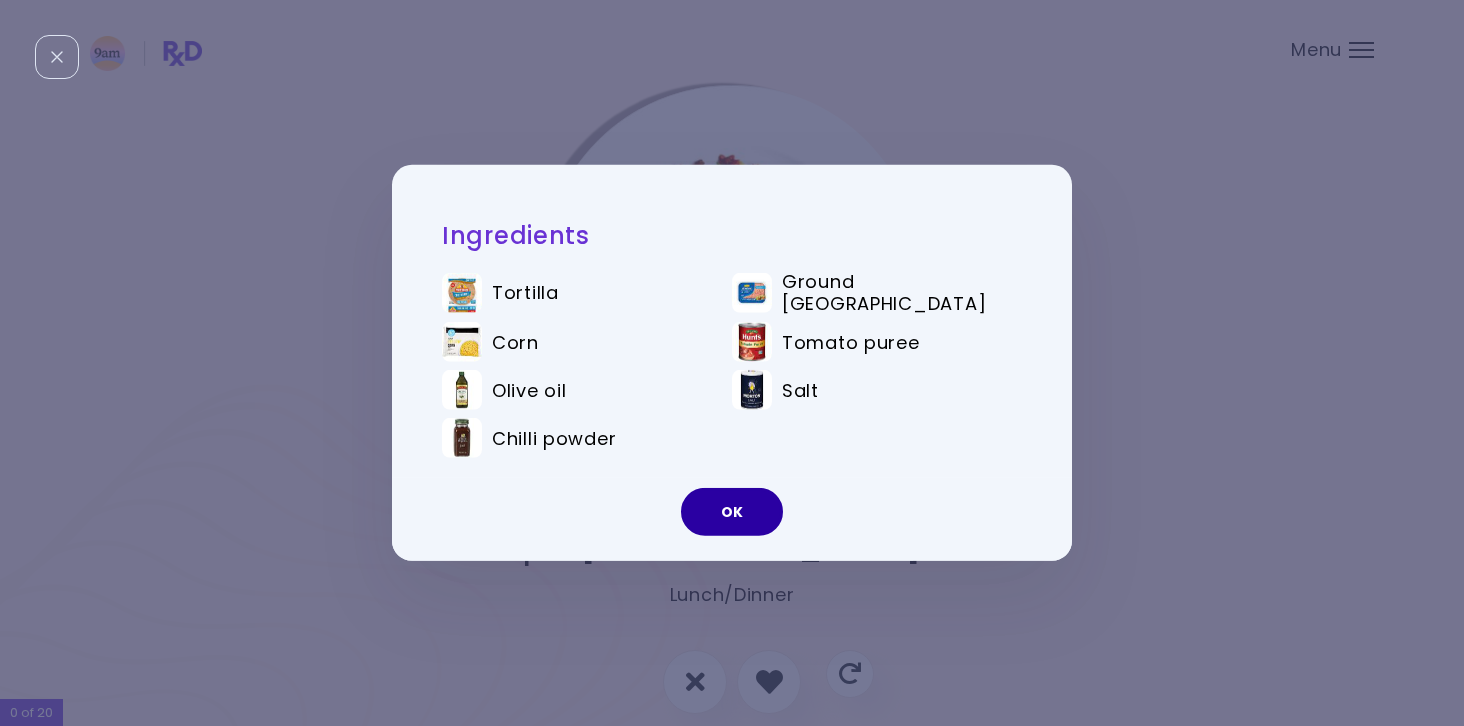 click on "OK" at bounding box center (732, 512) 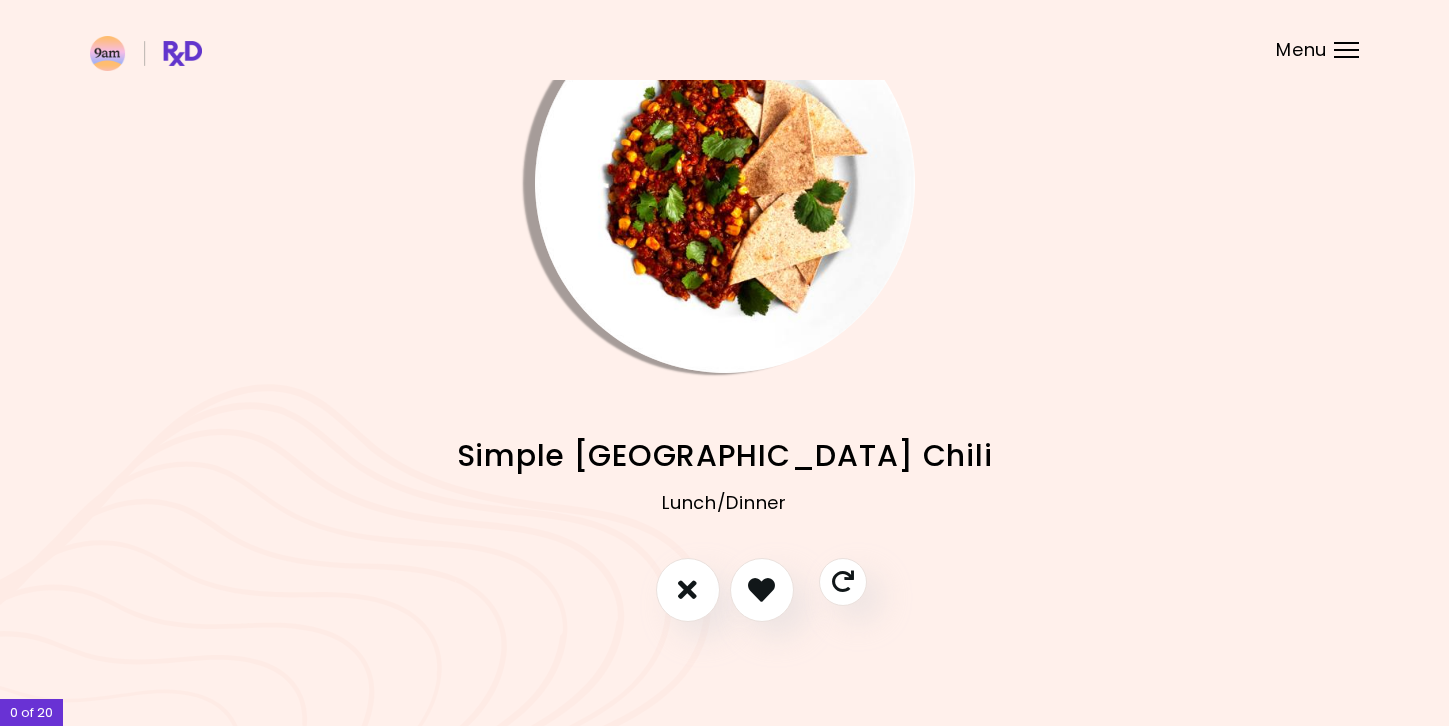 scroll, scrollTop: 0, scrollLeft: 0, axis: both 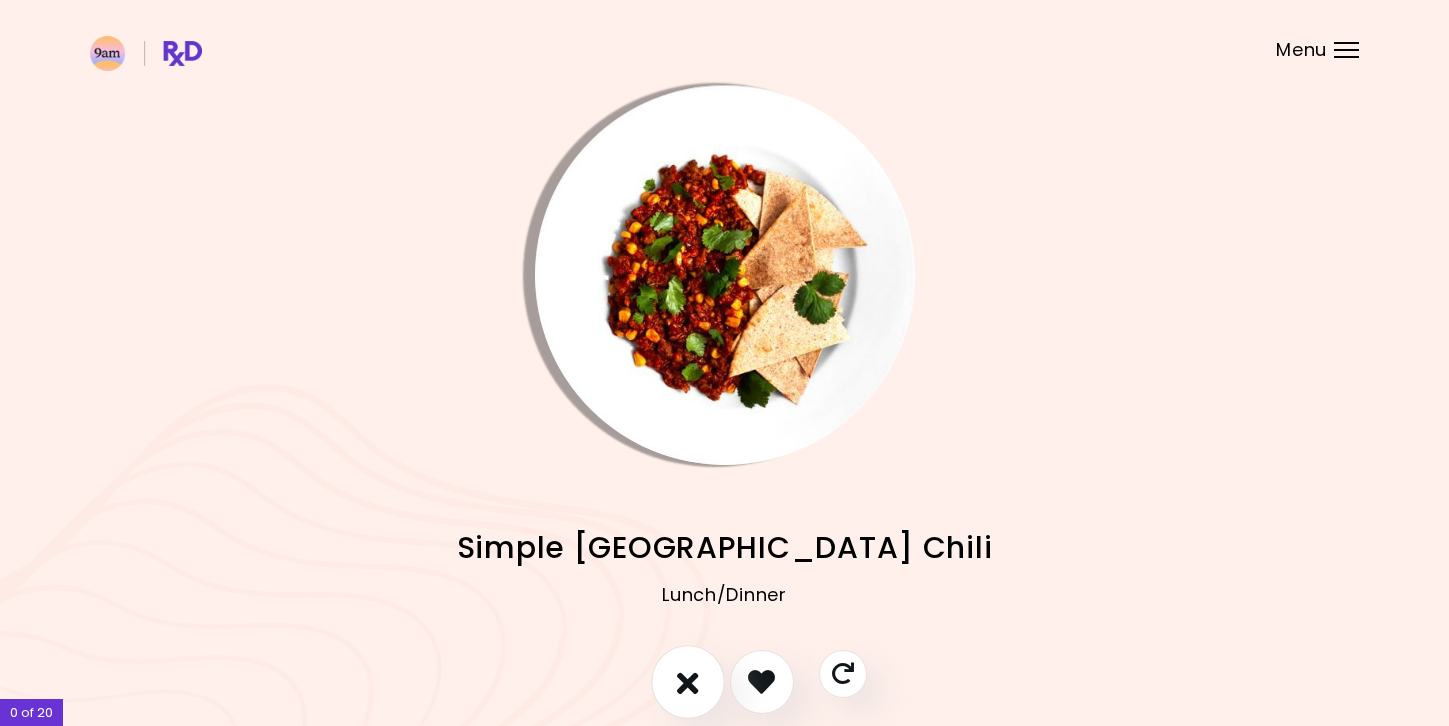 click at bounding box center (688, 682) 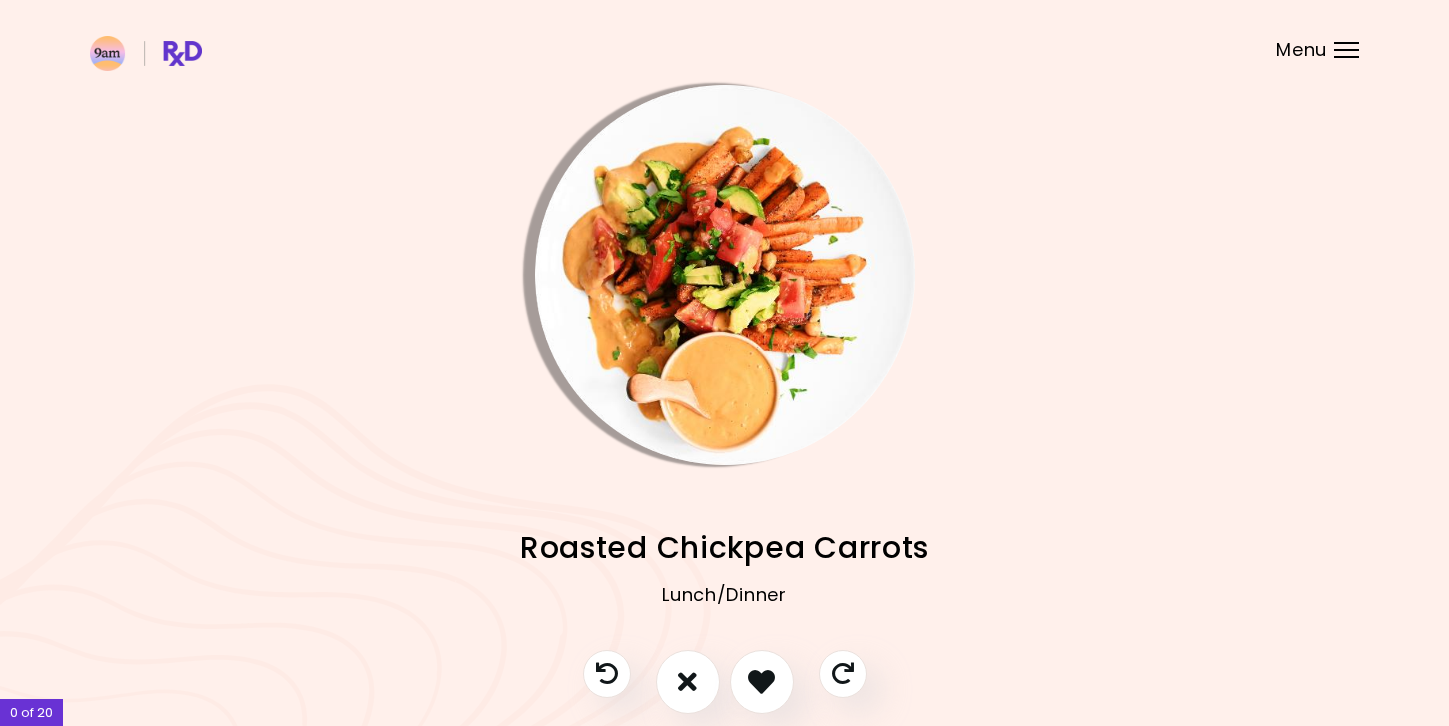 click at bounding box center (725, 275) 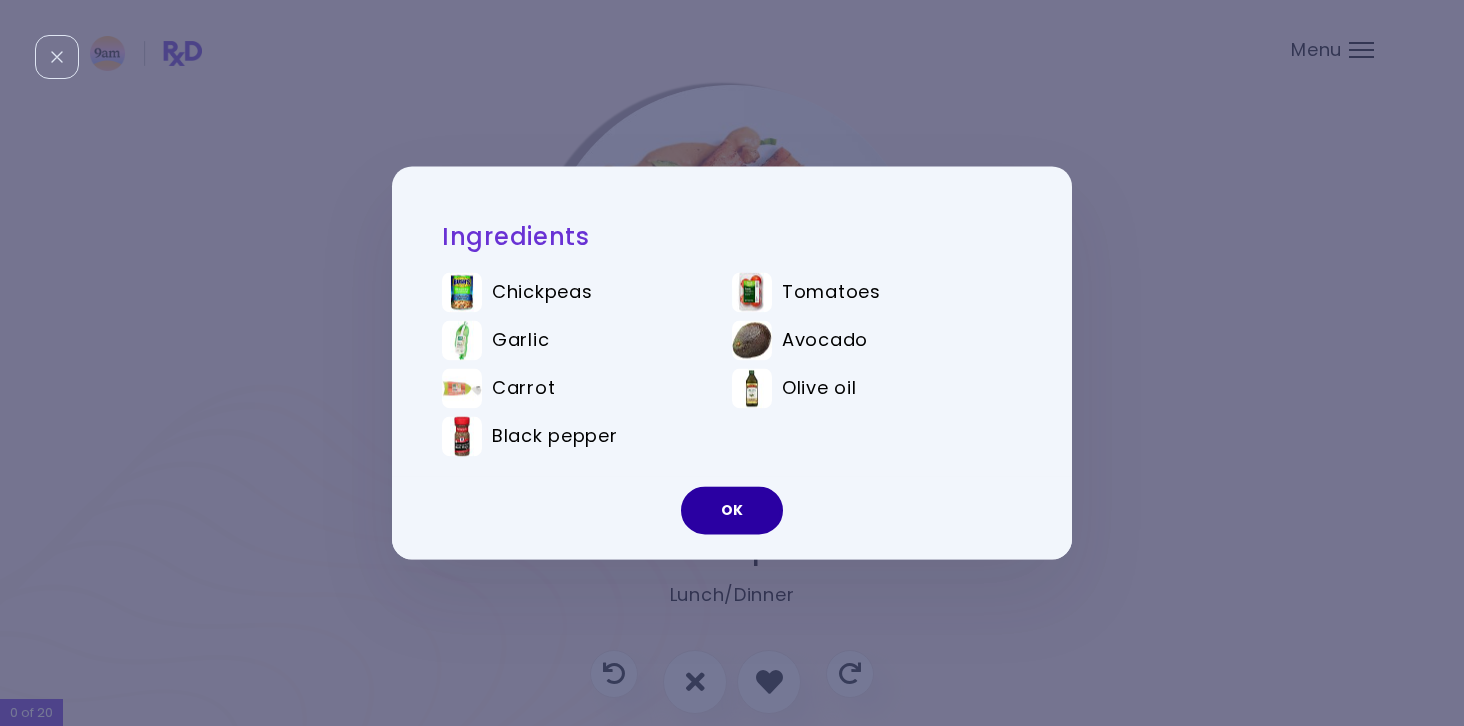 click on "OK" at bounding box center (732, 511) 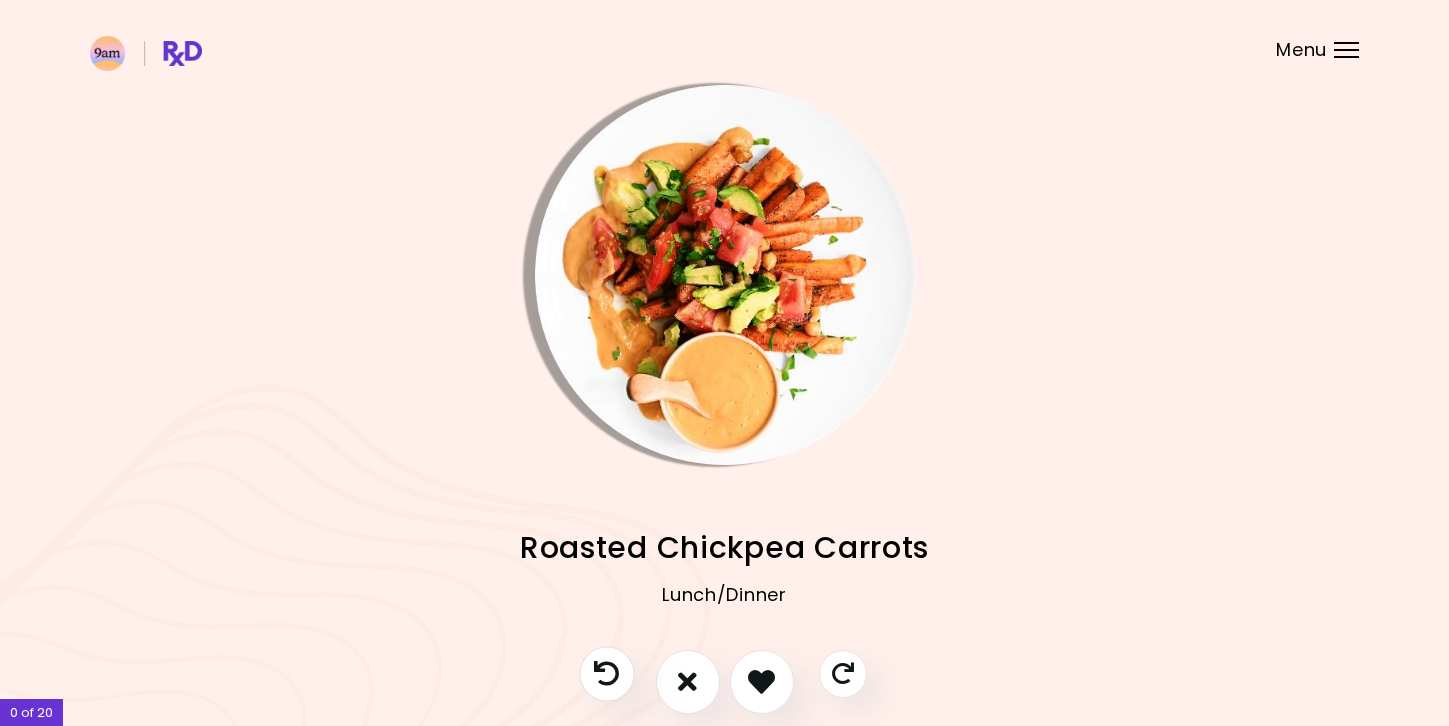 click at bounding box center [606, 673] 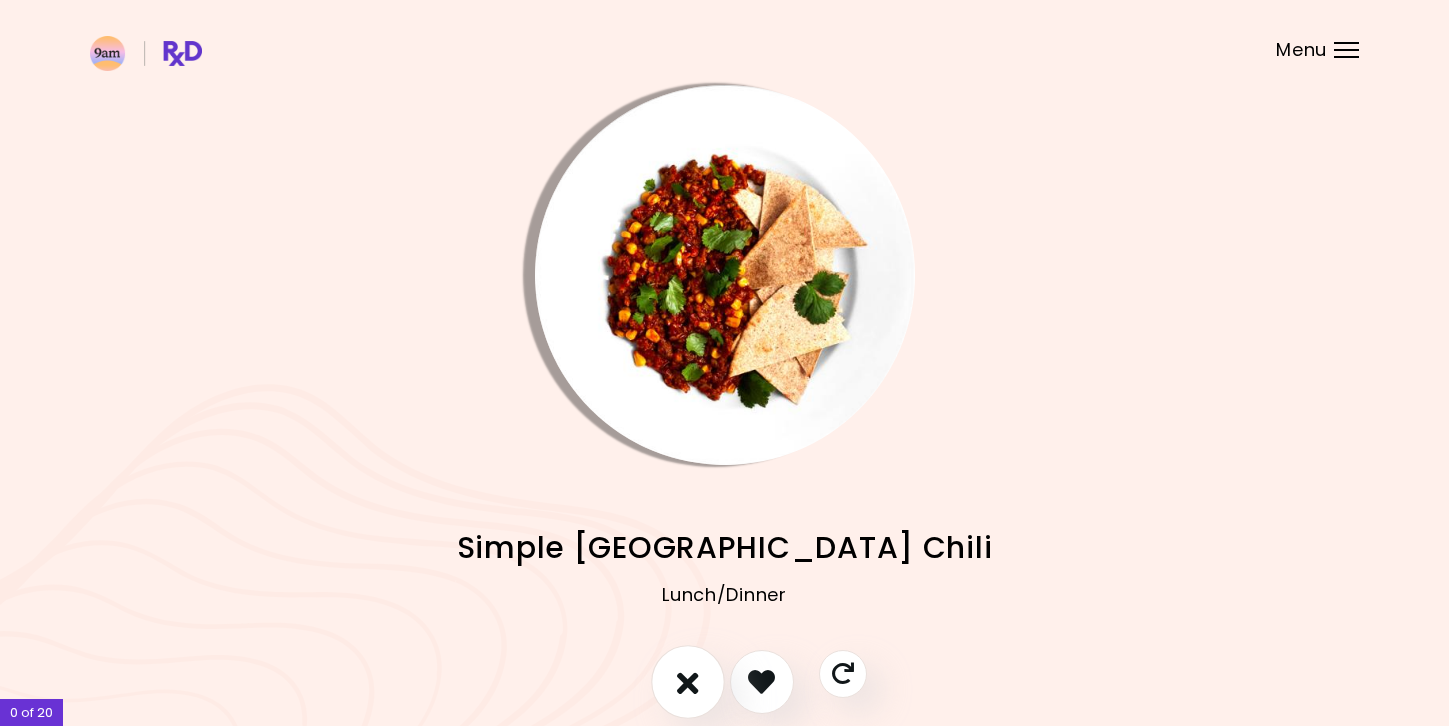 click at bounding box center [688, 681] 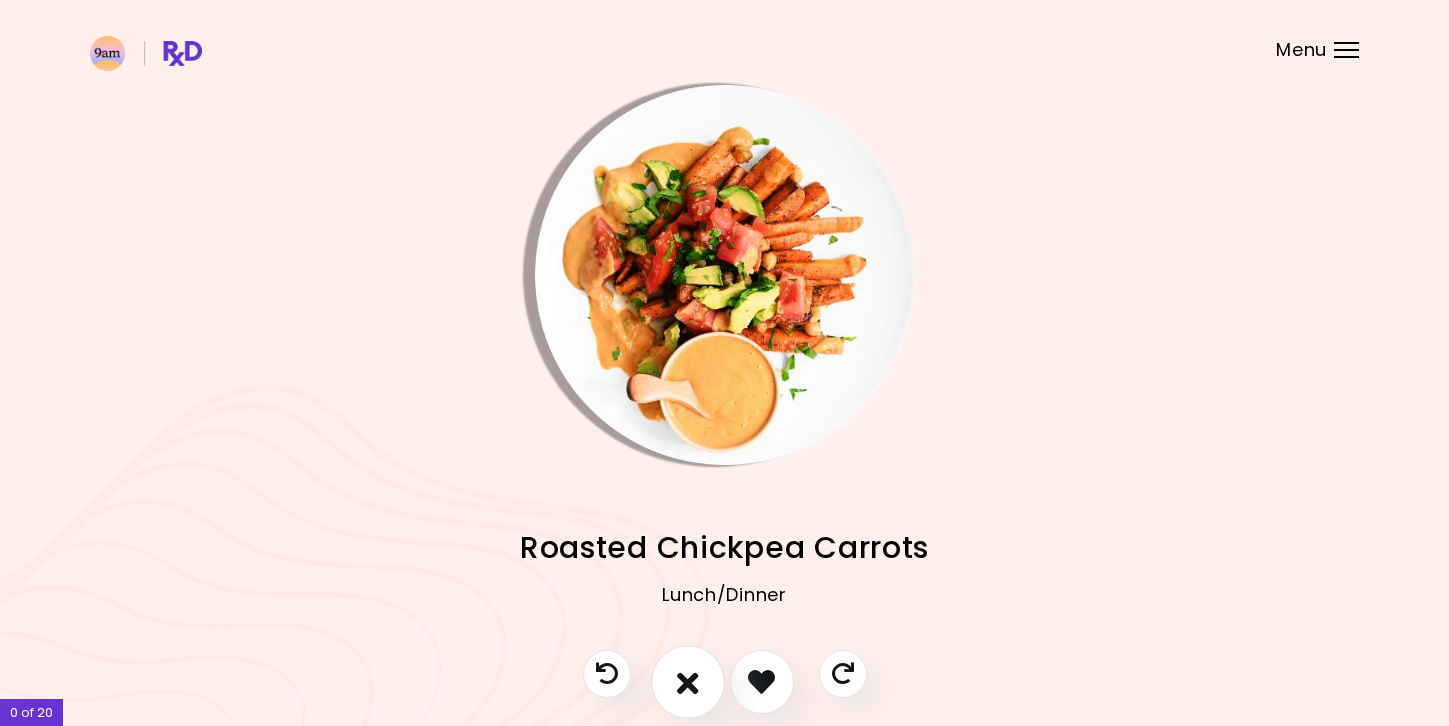 click at bounding box center [688, 681] 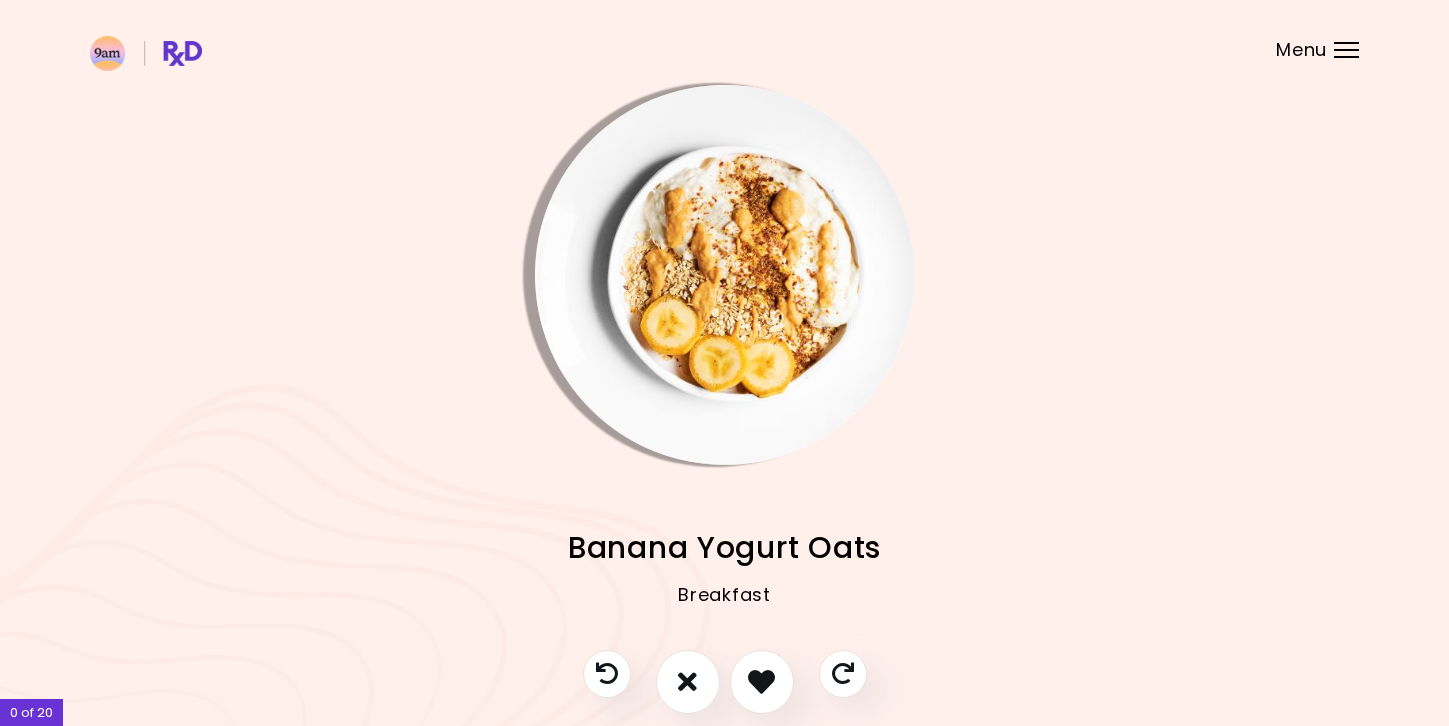 click at bounding box center (725, 275) 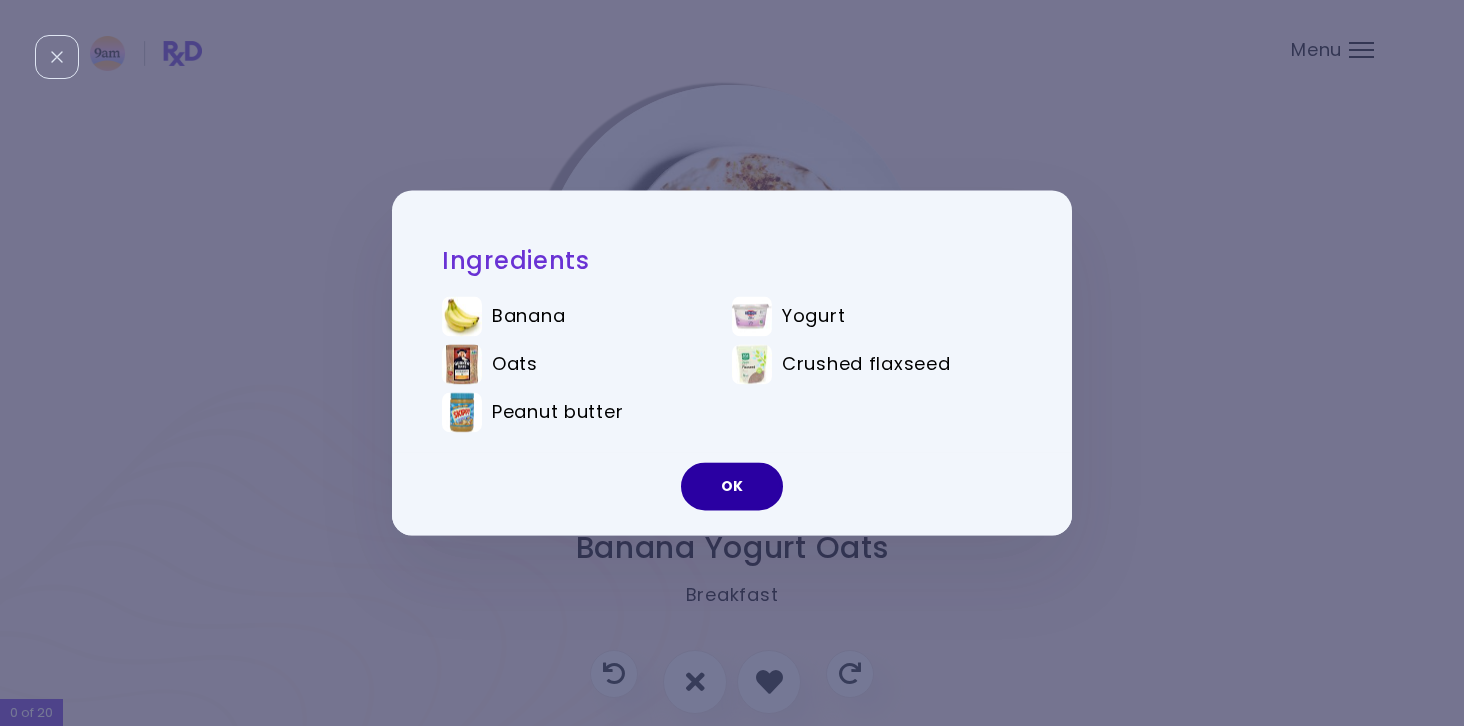 click on "OK" at bounding box center [732, 487] 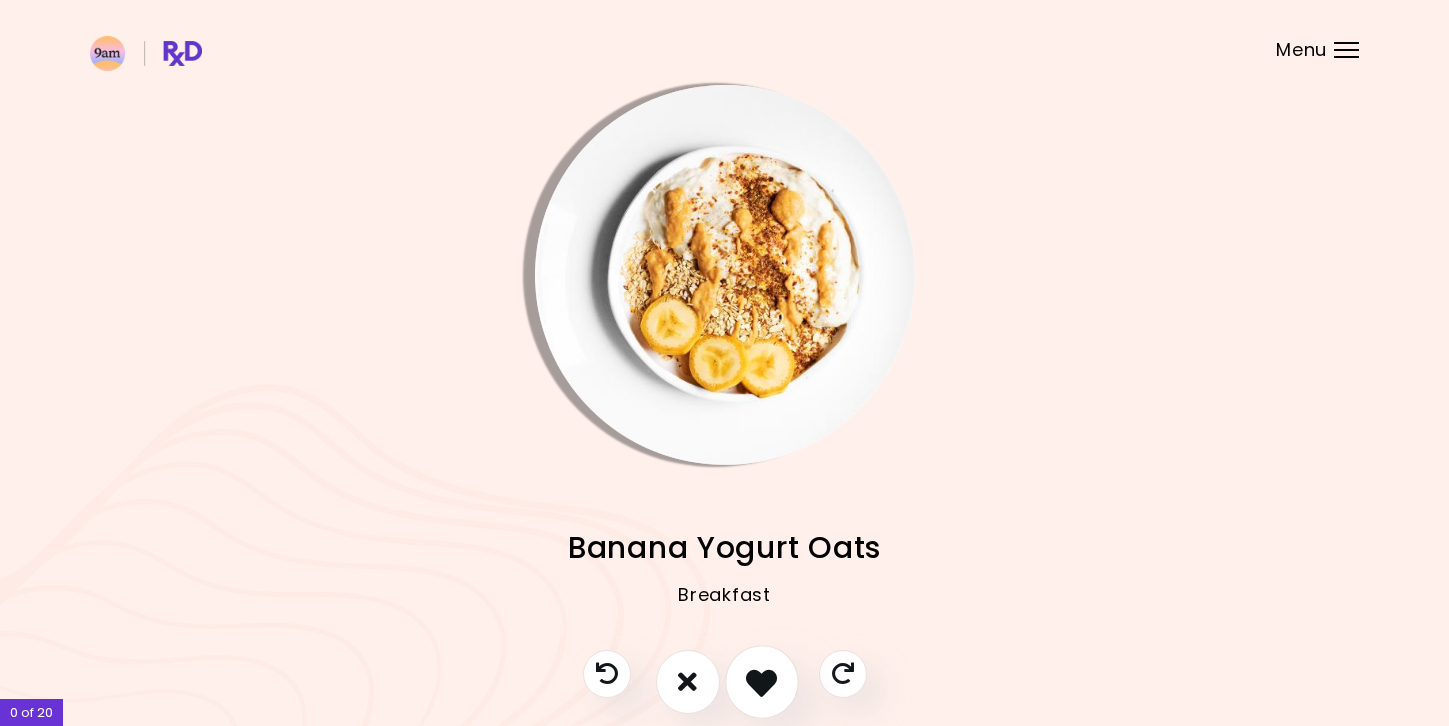 click at bounding box center (761, 681) 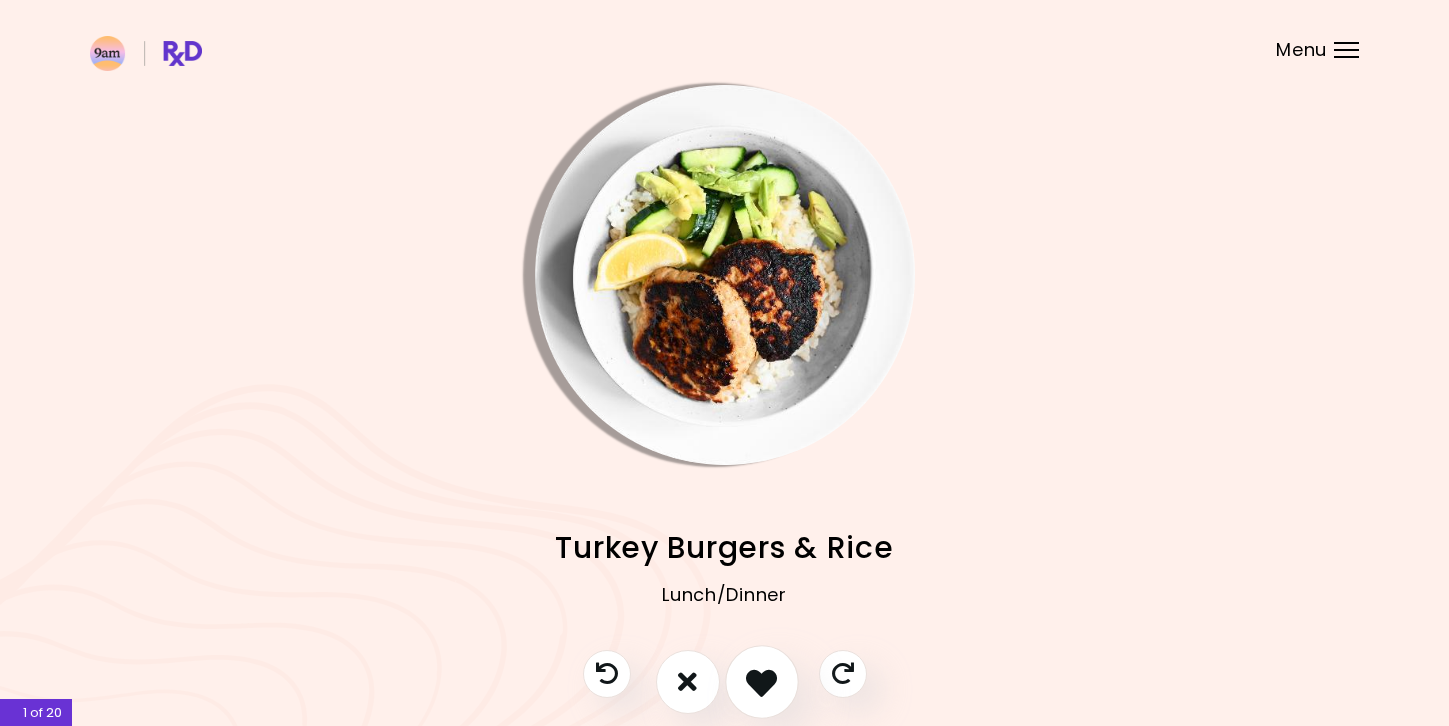 click at bounding box center (761, 681) 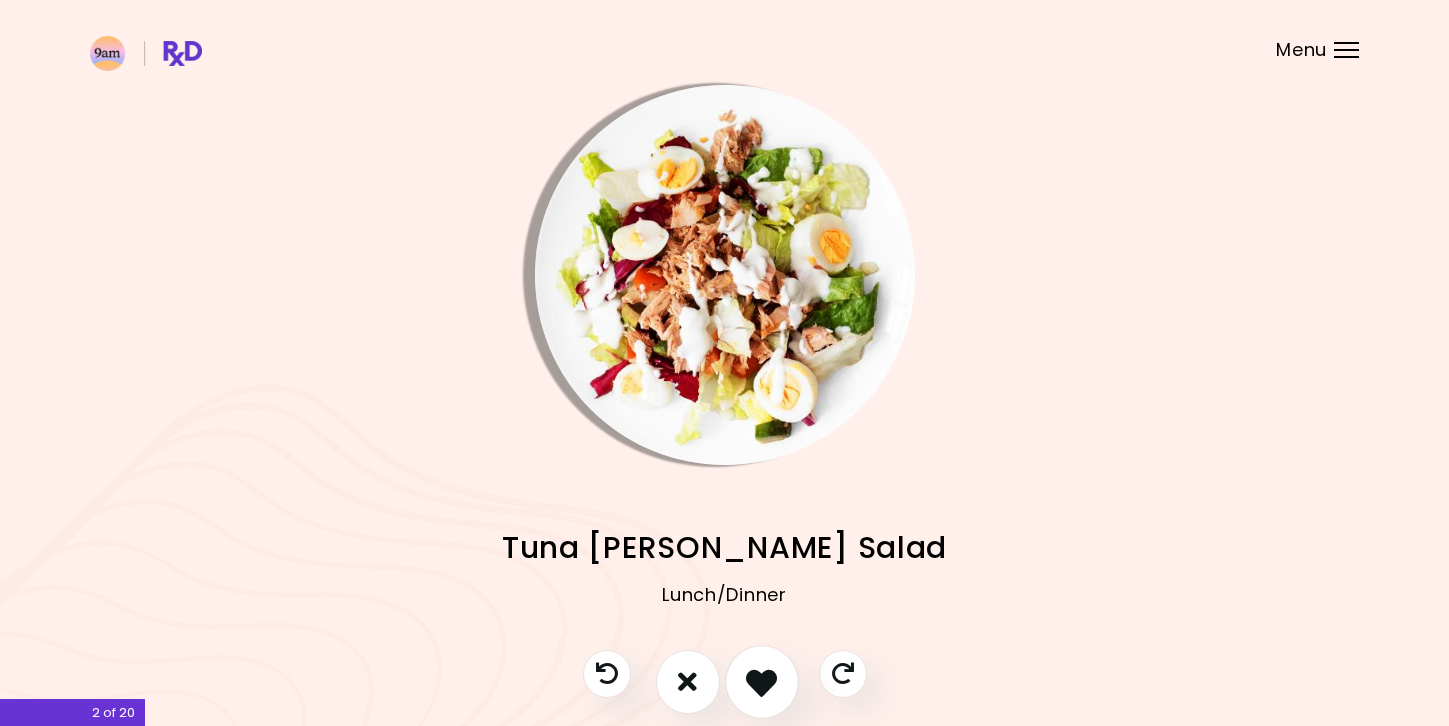 click at bounding box center (761, 681) 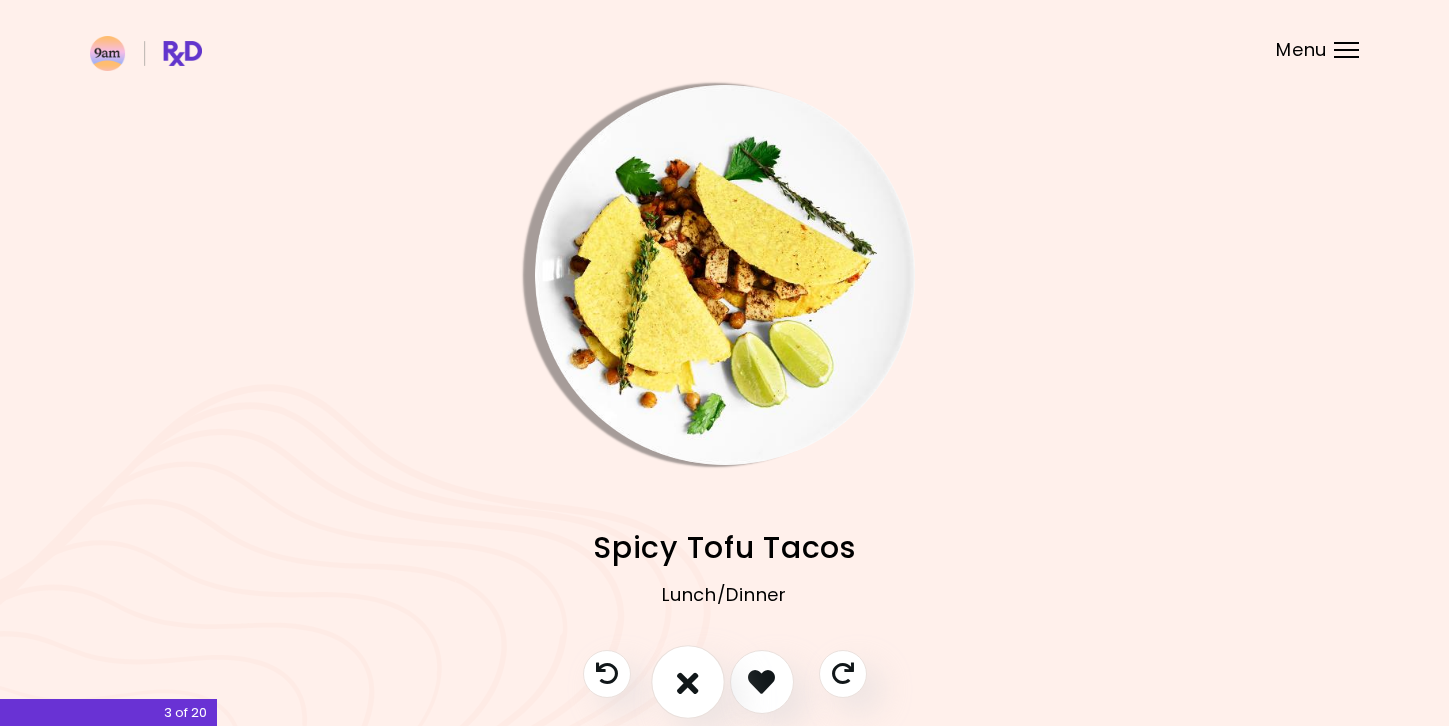 click at bounding box center [688, 682] 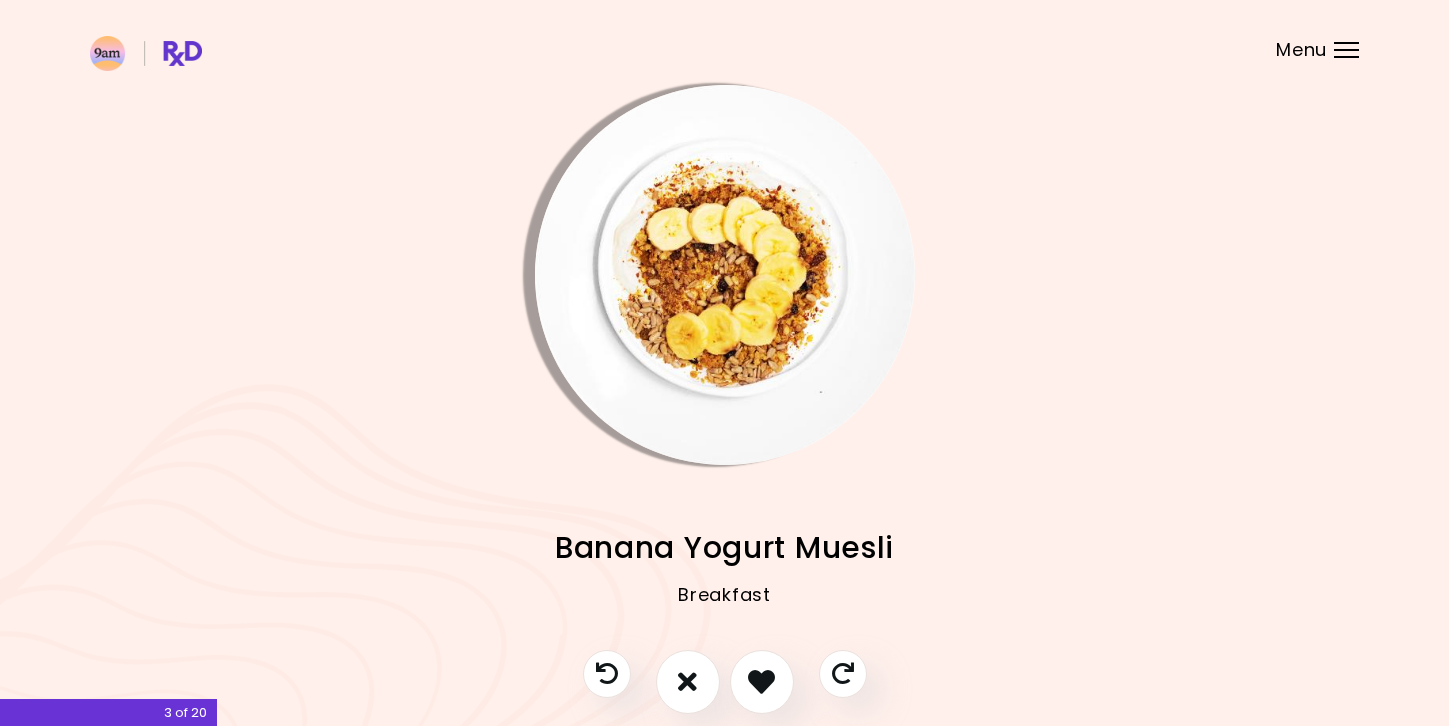 click at bounding box center (725, 275) 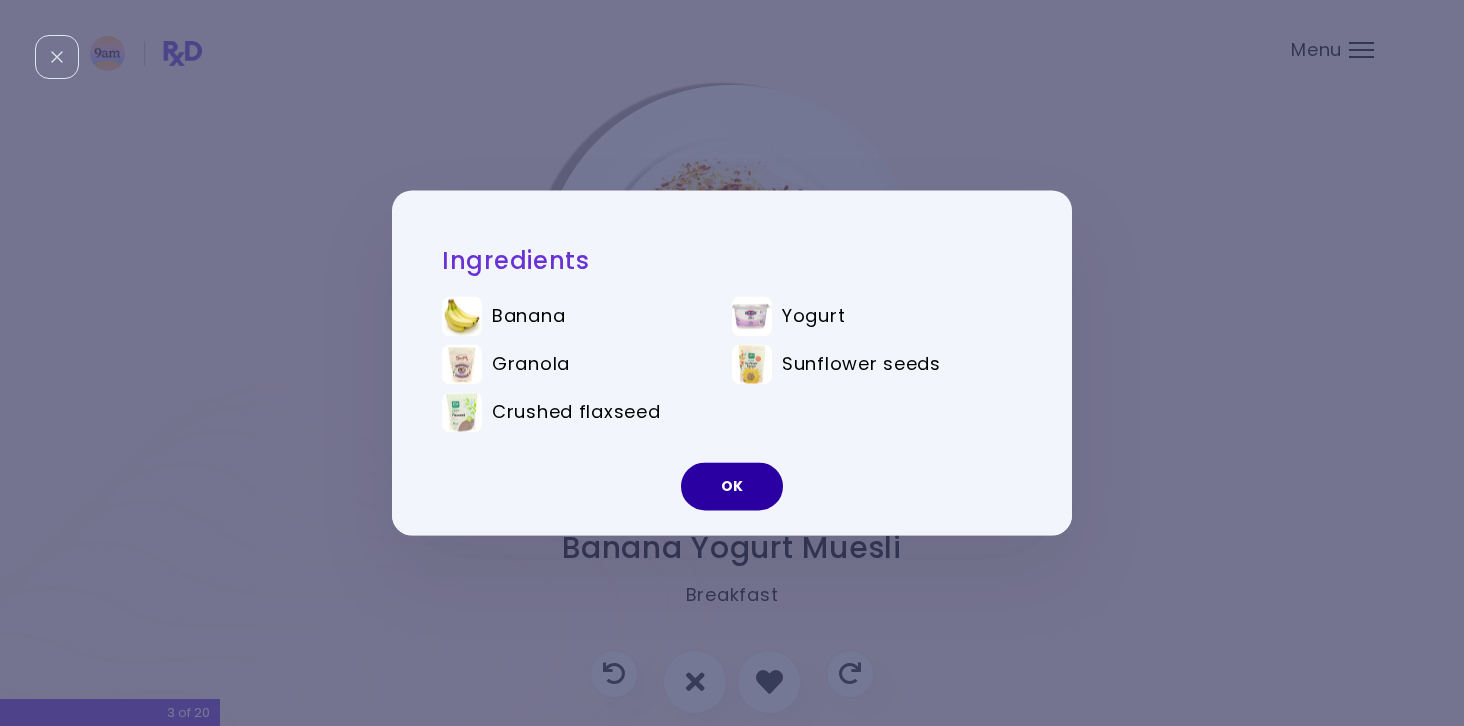 click on "OK" at bounding box center [732, 487] 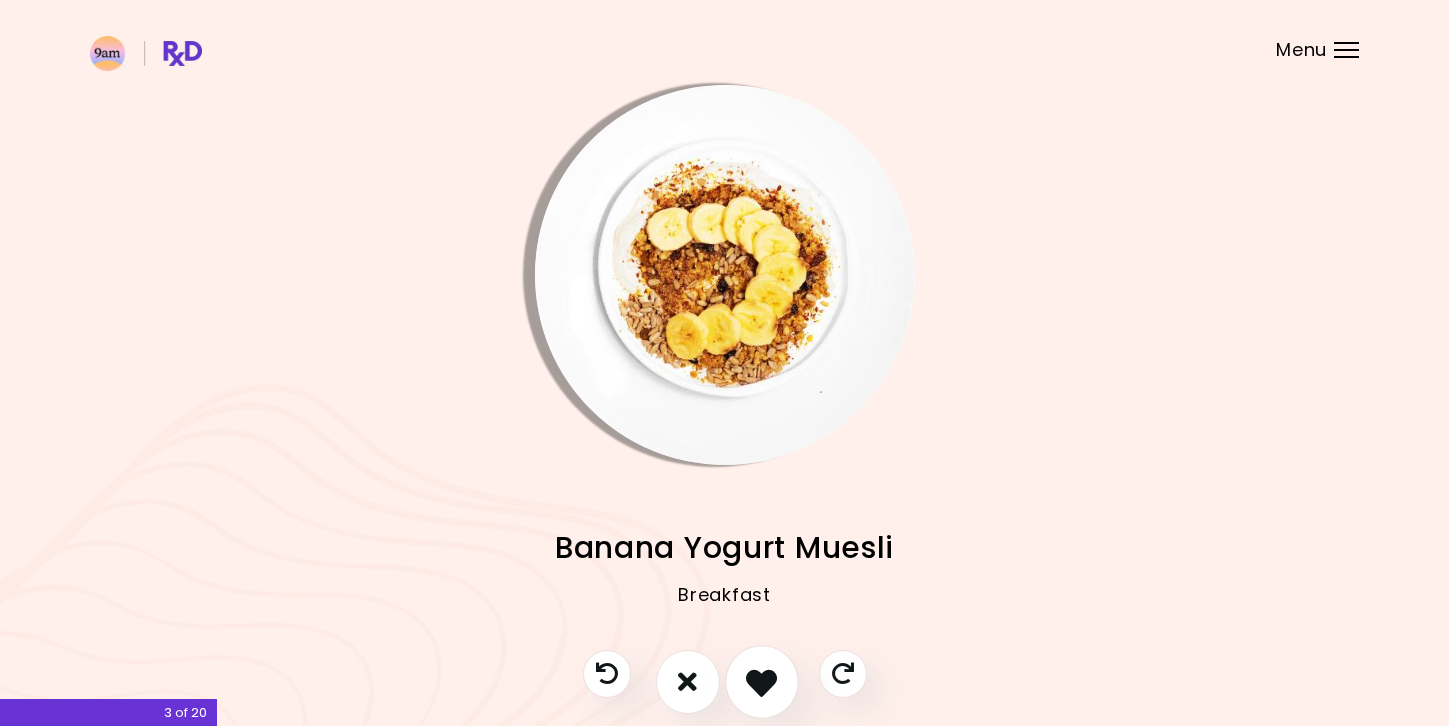 click at bounding box center [761, 681] 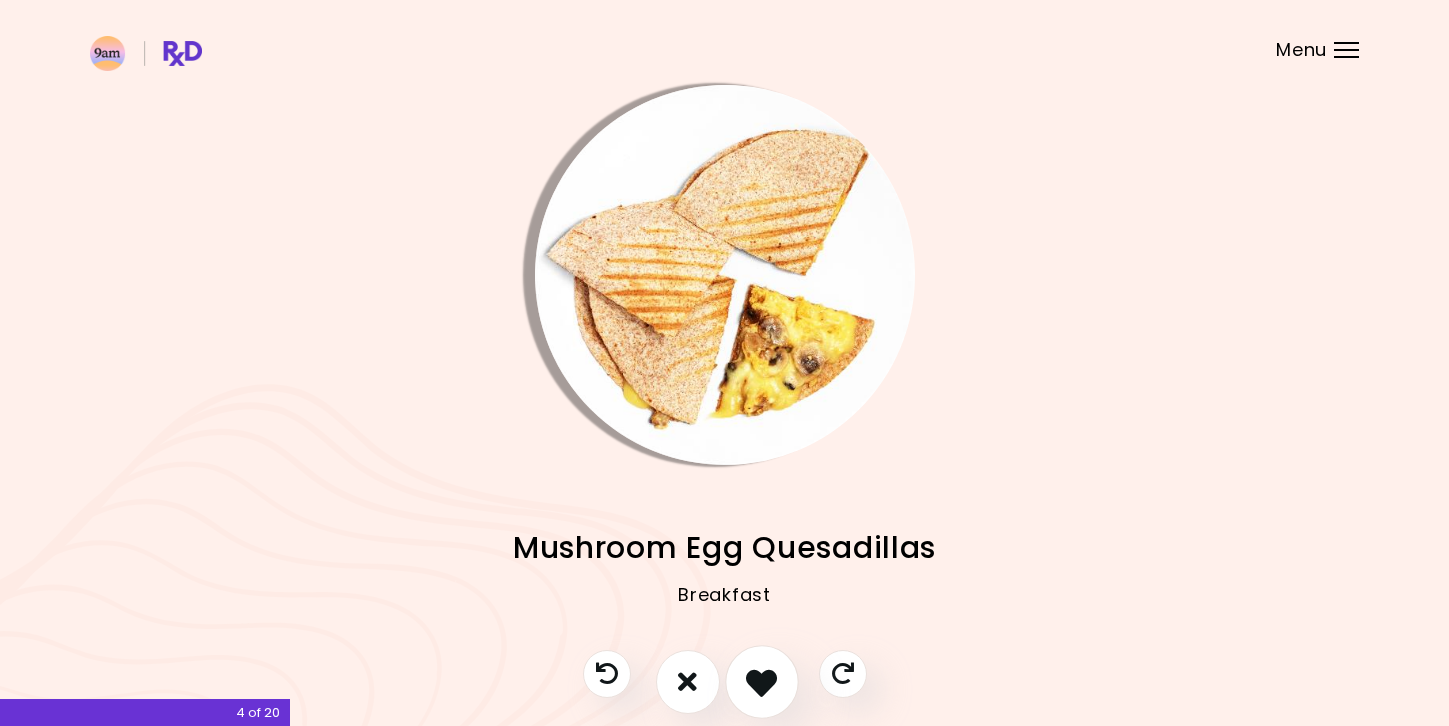 click at bounding box center (761, 681) 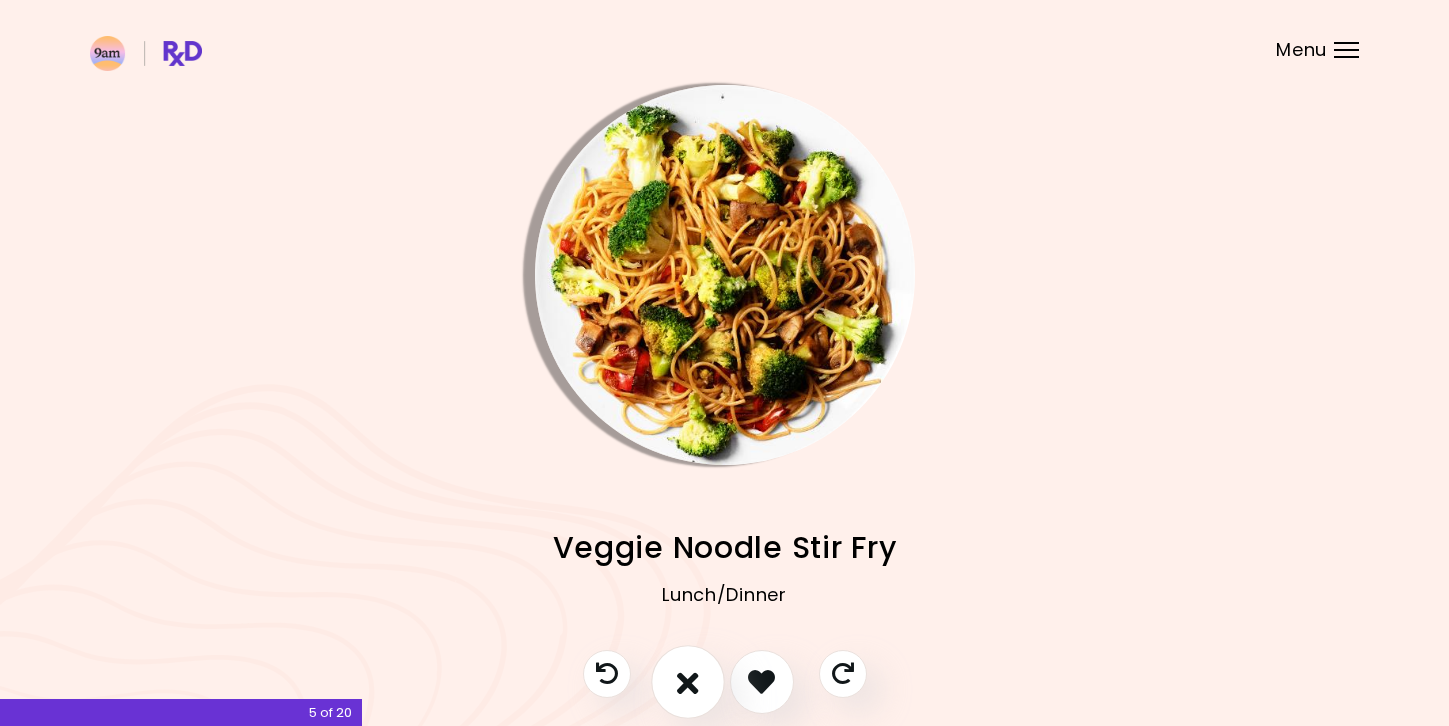 click at bounding box center [688, 682] 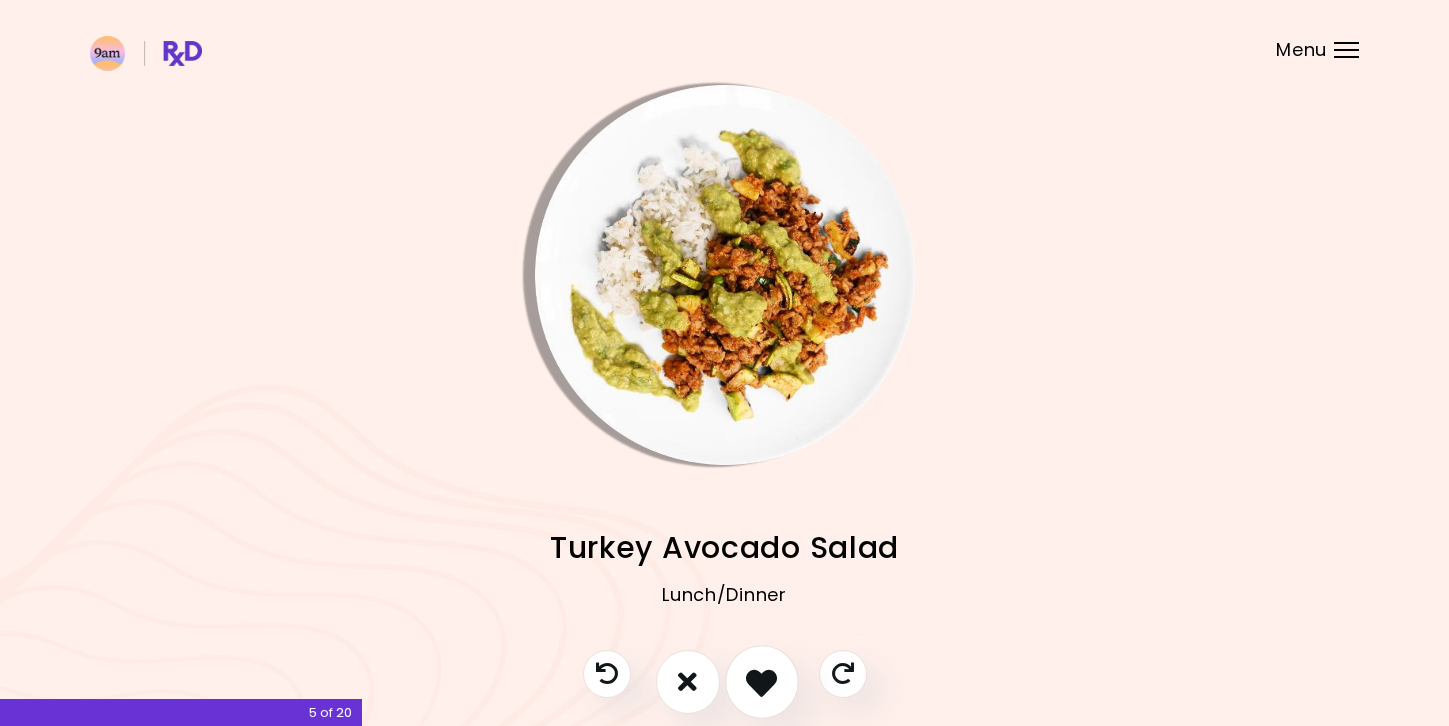 click at bounding box center (761, 681) 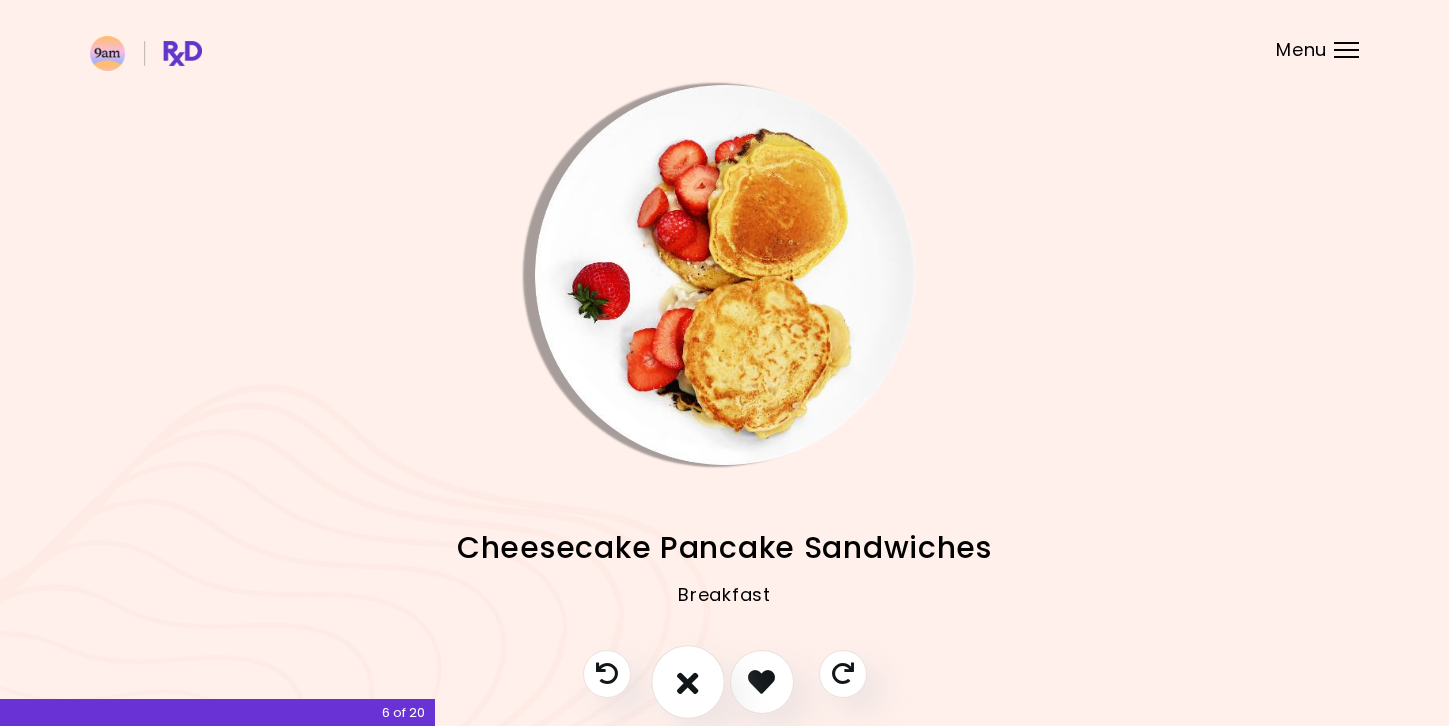 click at bounding box center (688, 681) 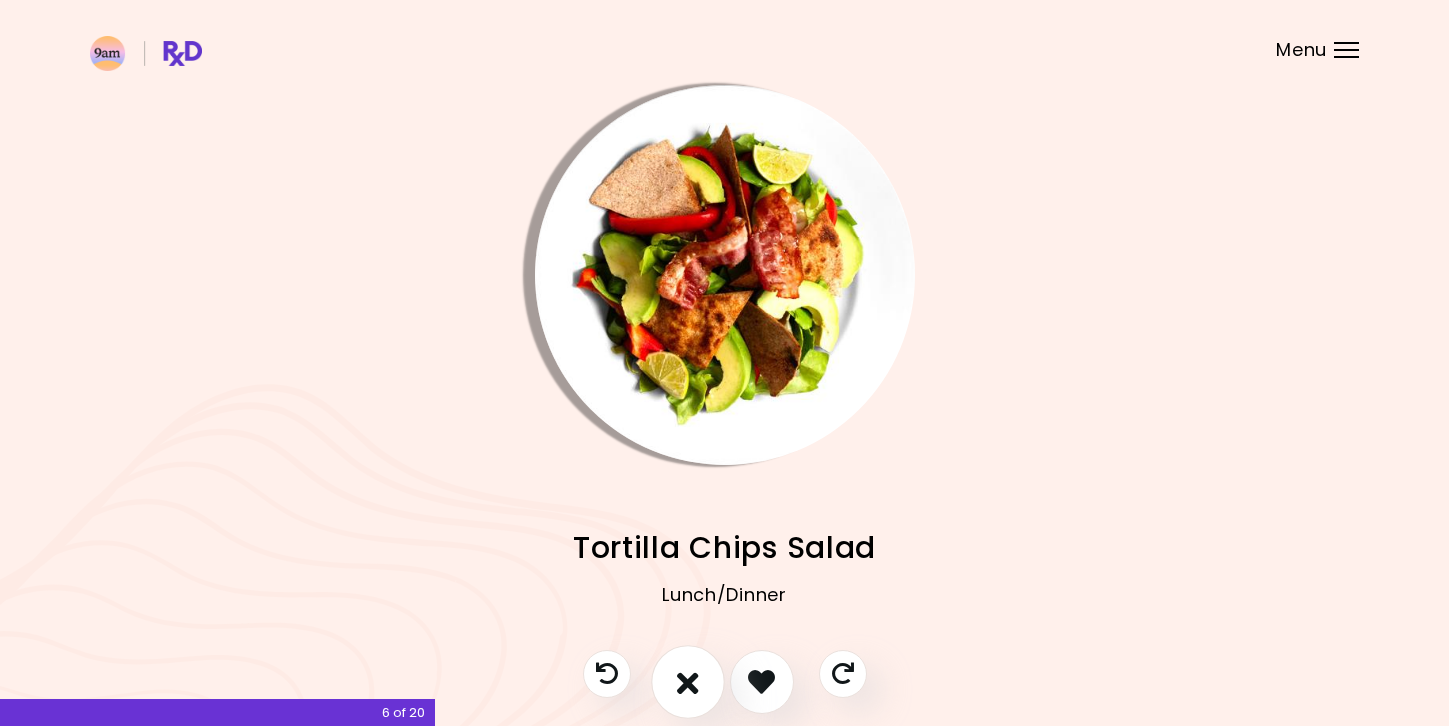 click at bounding box center (688, 681) 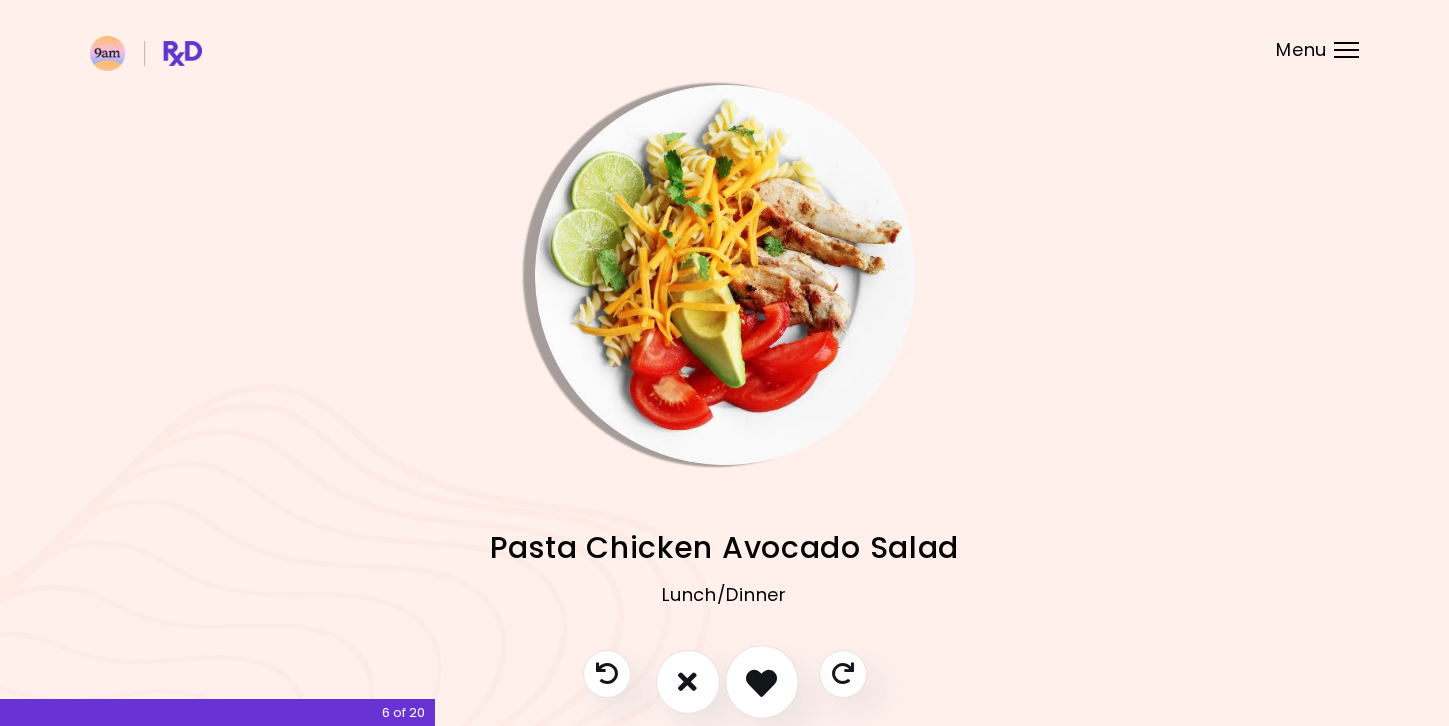 click at bounding box center (762, 682) 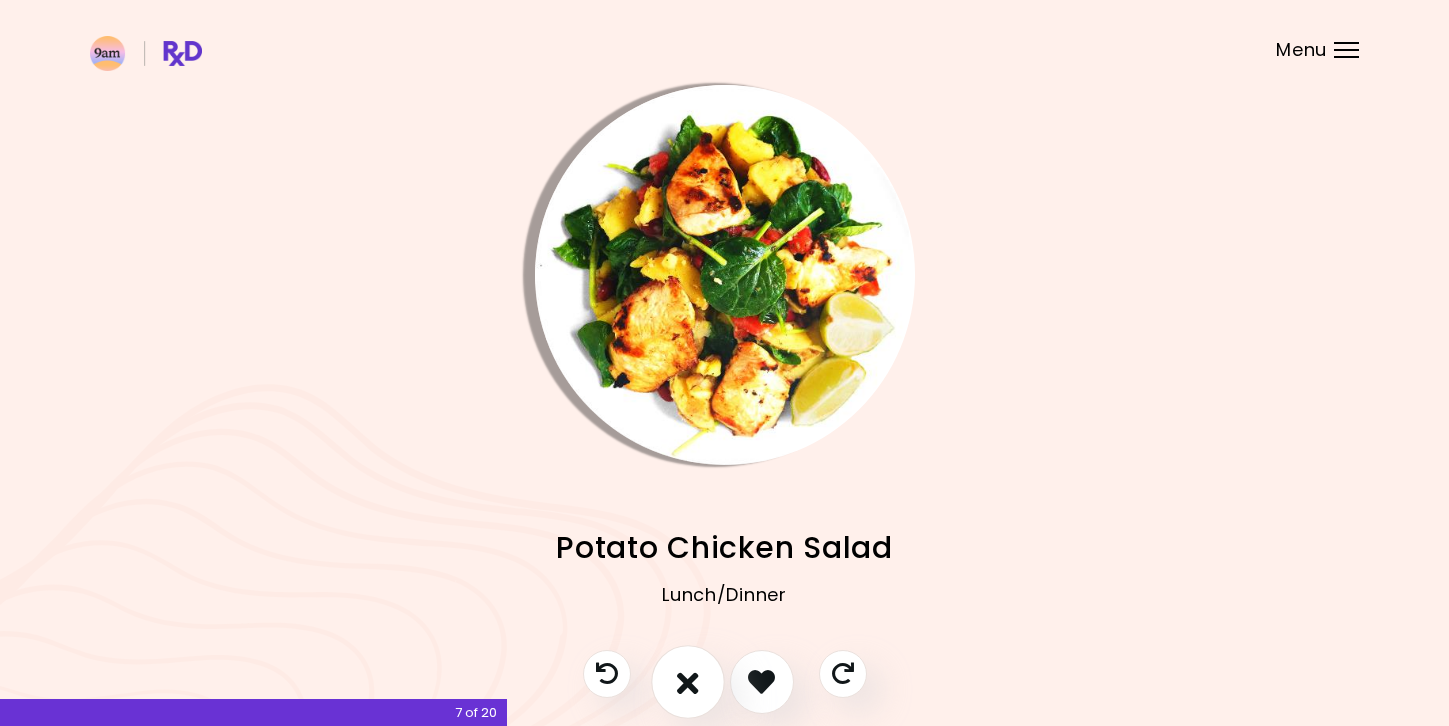 click at bounding box center [688, 682] 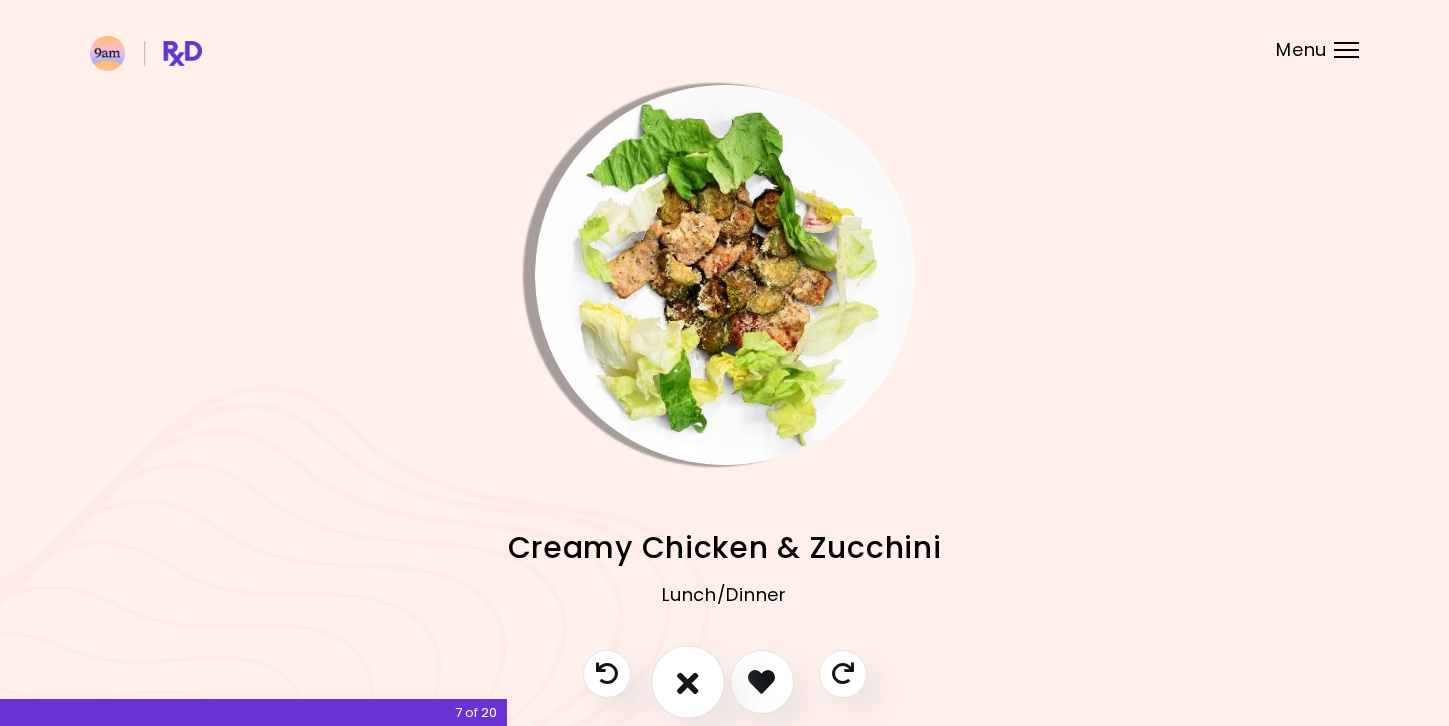 click at bounding box center [688, 682] 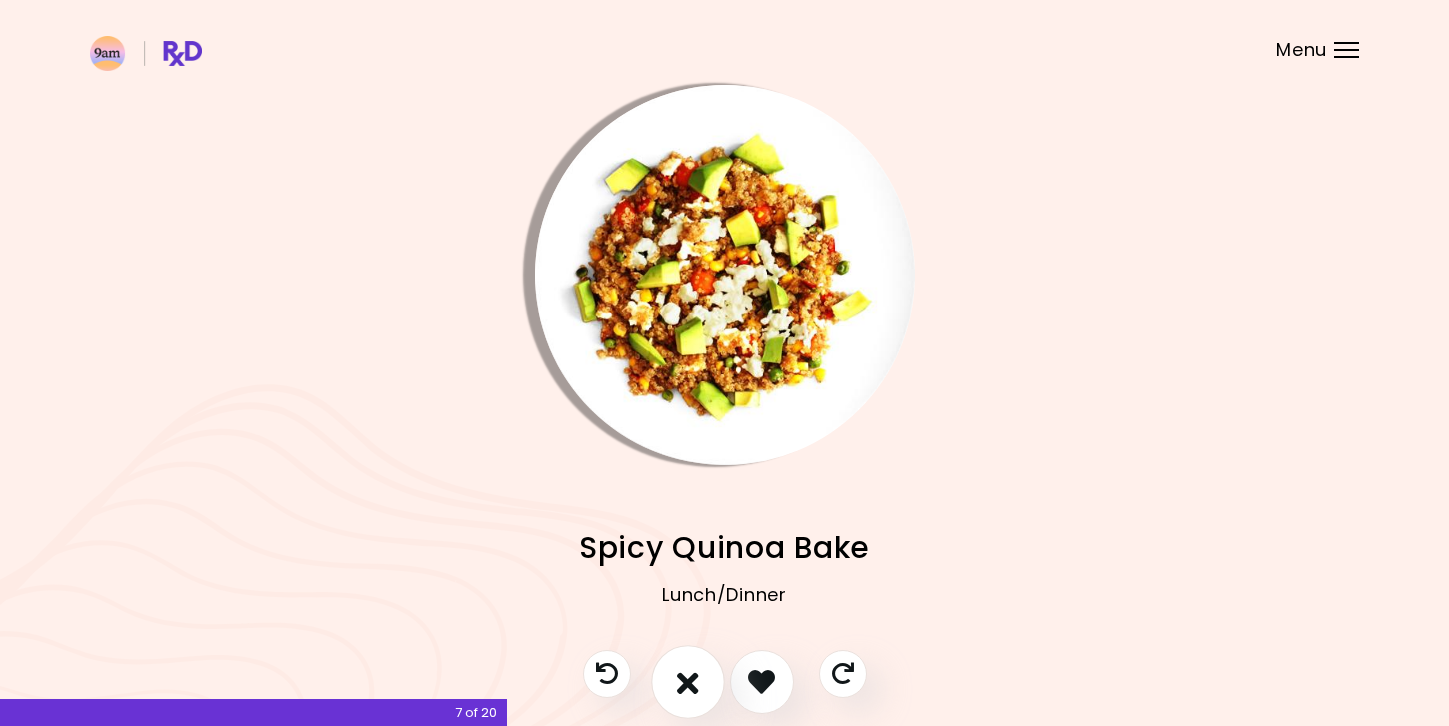 click at bounding box center (688, 682) 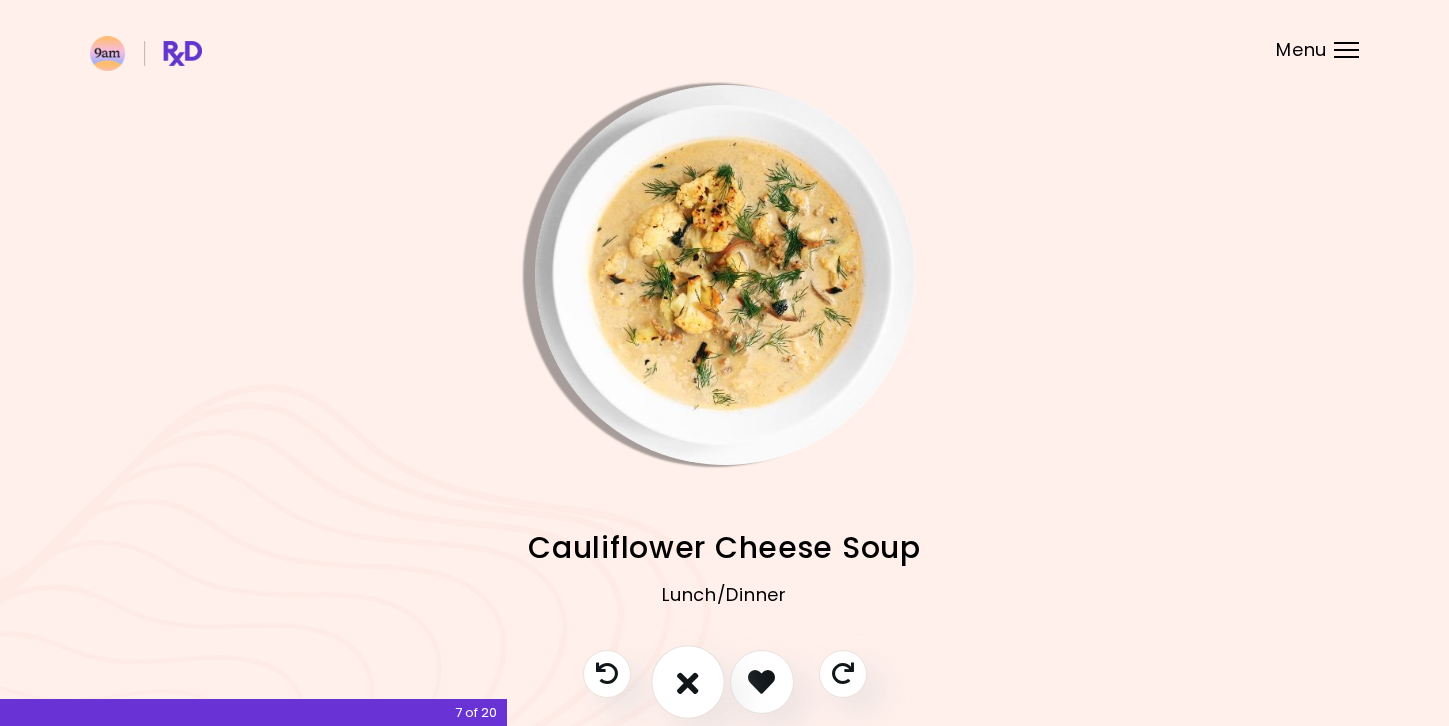 click at bounding box center (688, 682) 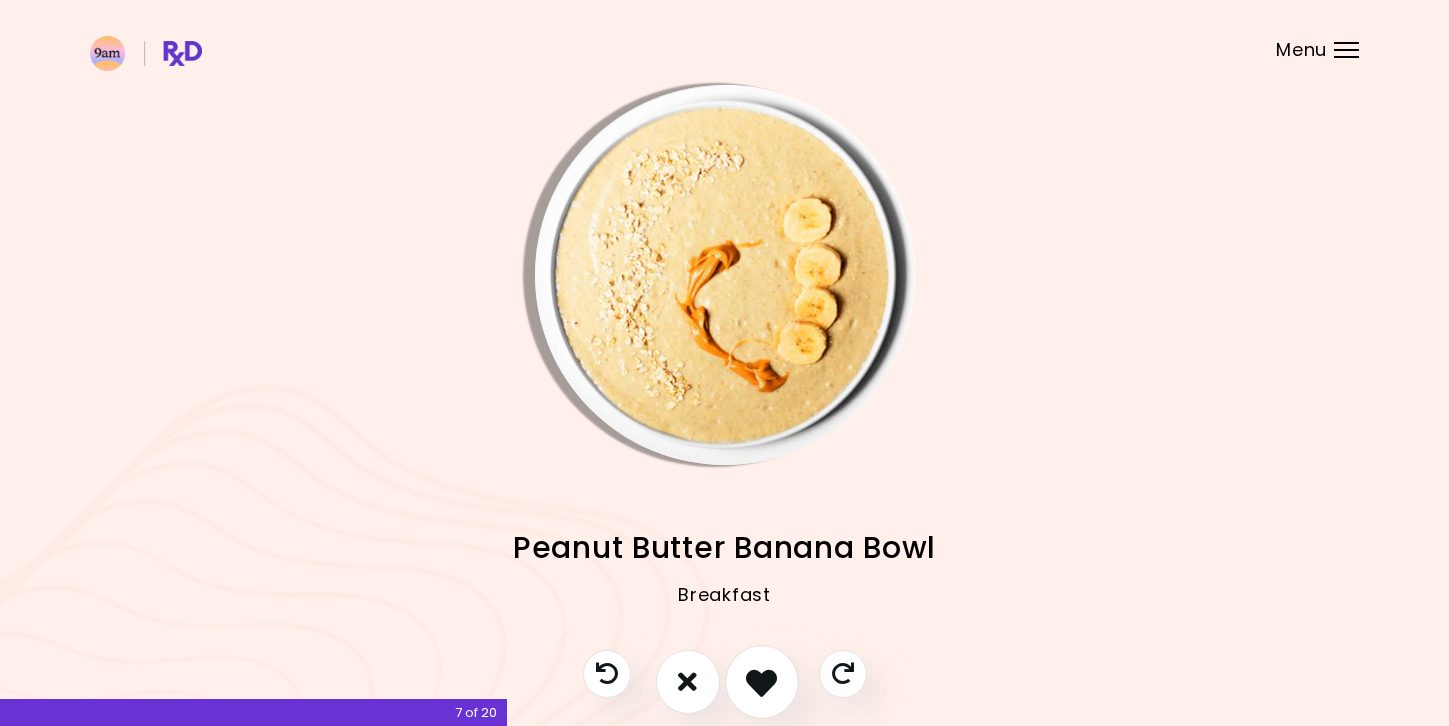click at bounding box center (761, 681) 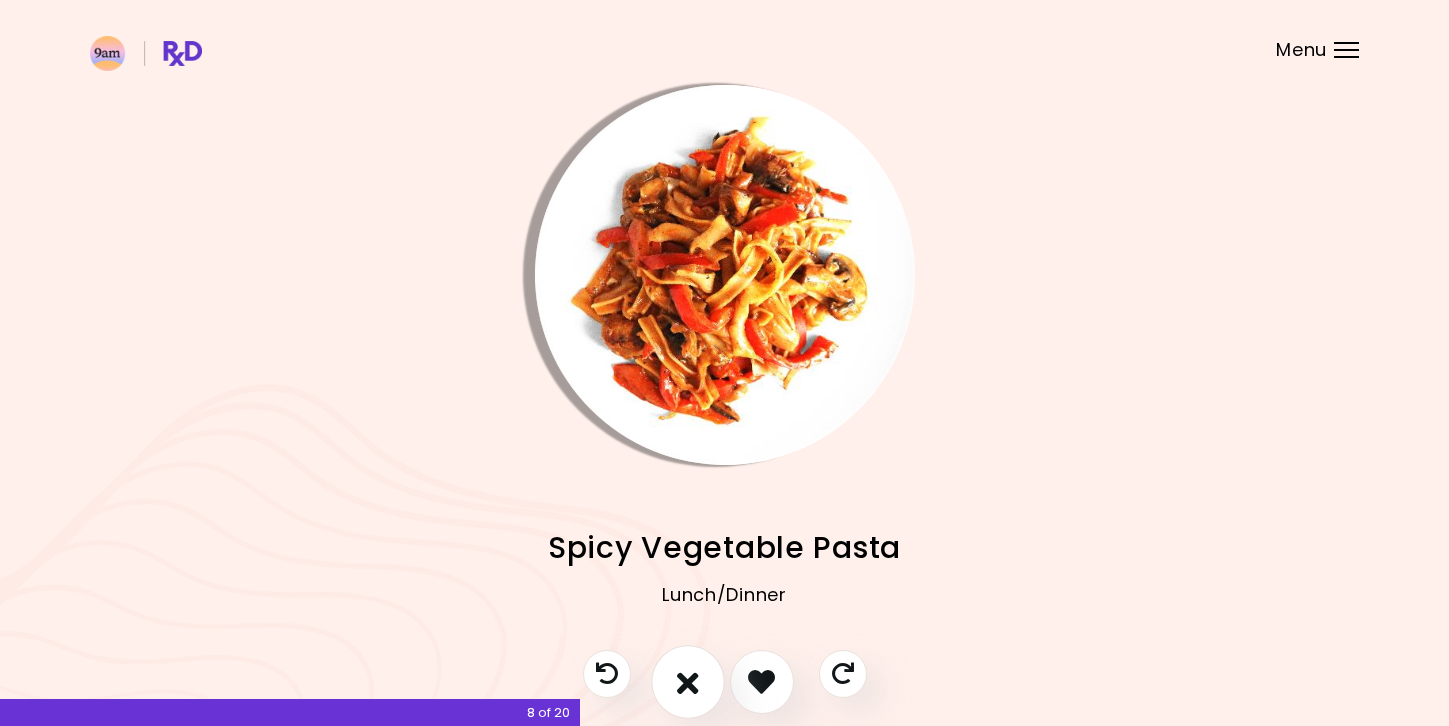 click at bounding box center [688, 681] 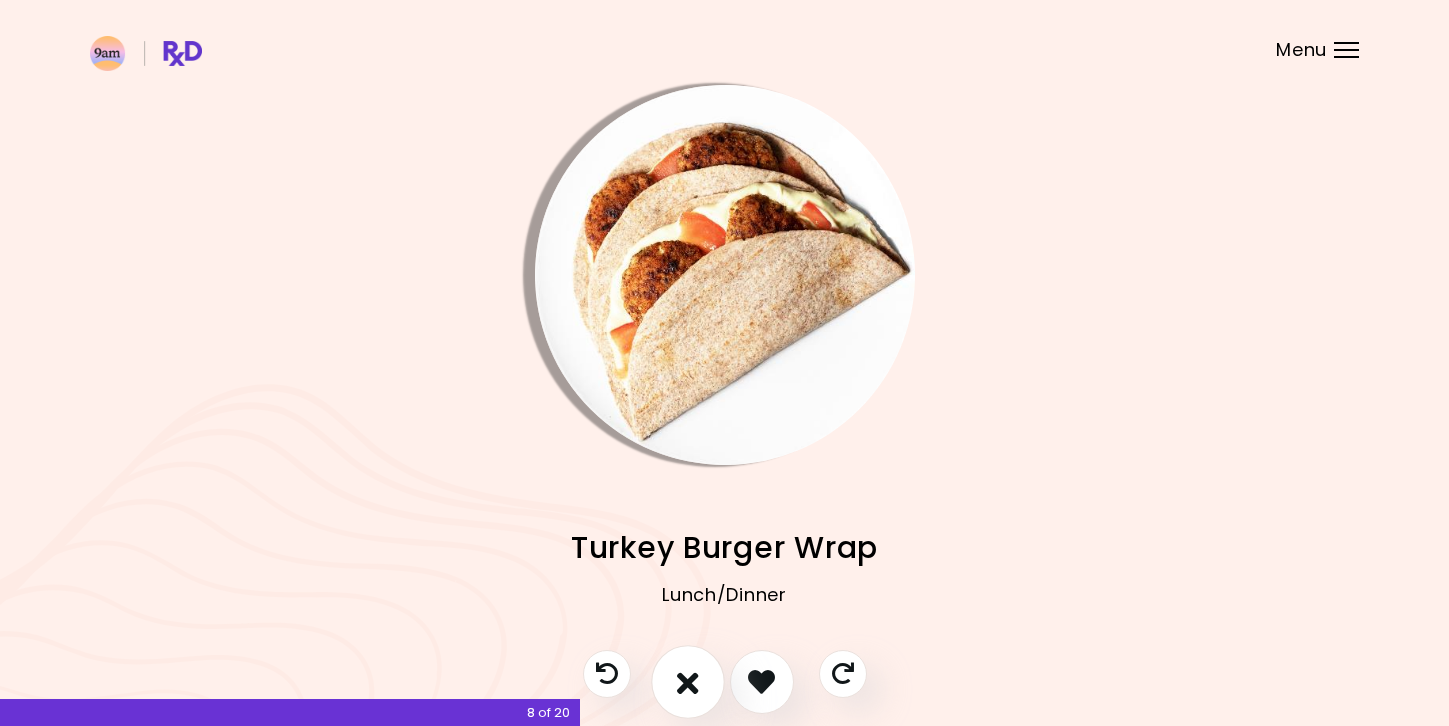 click at bounding box center [688, 681] 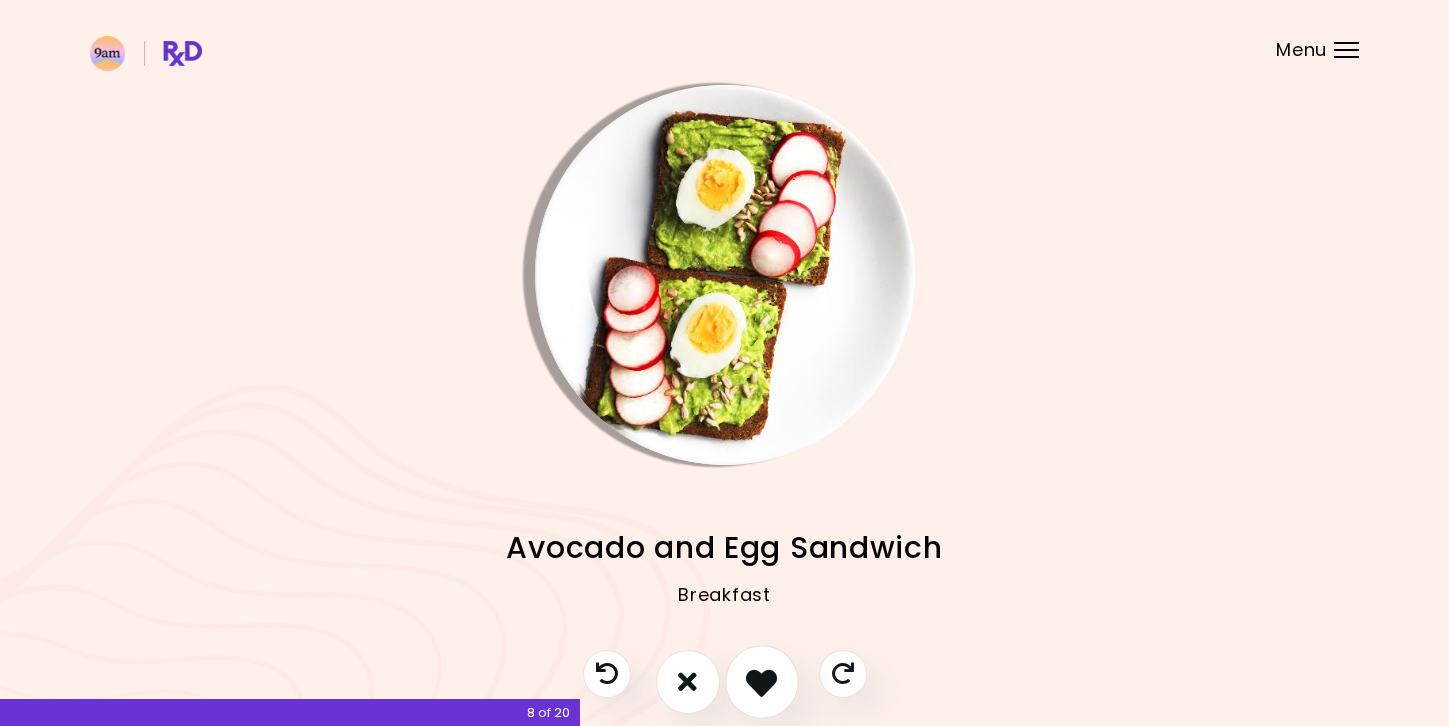 click at bounding box center [762, 682] 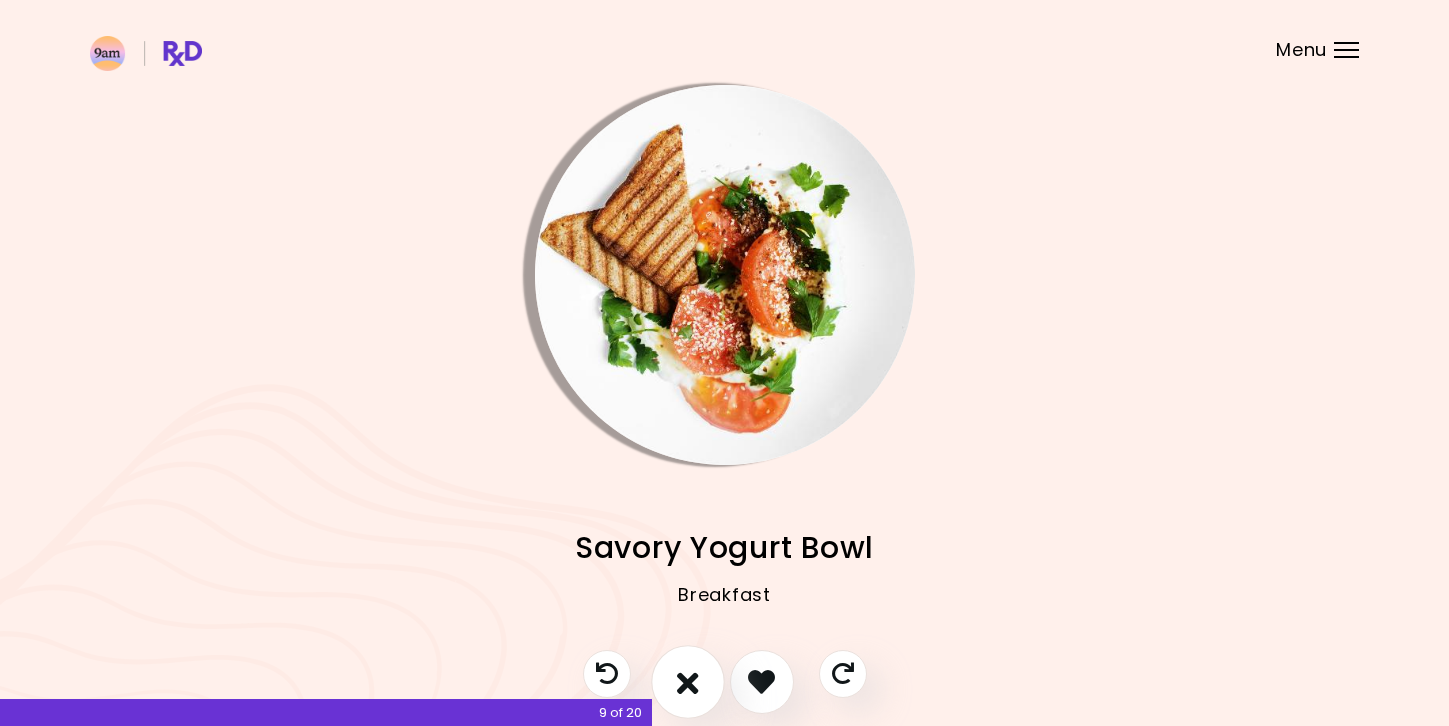 click at bounding box center (688, 682) 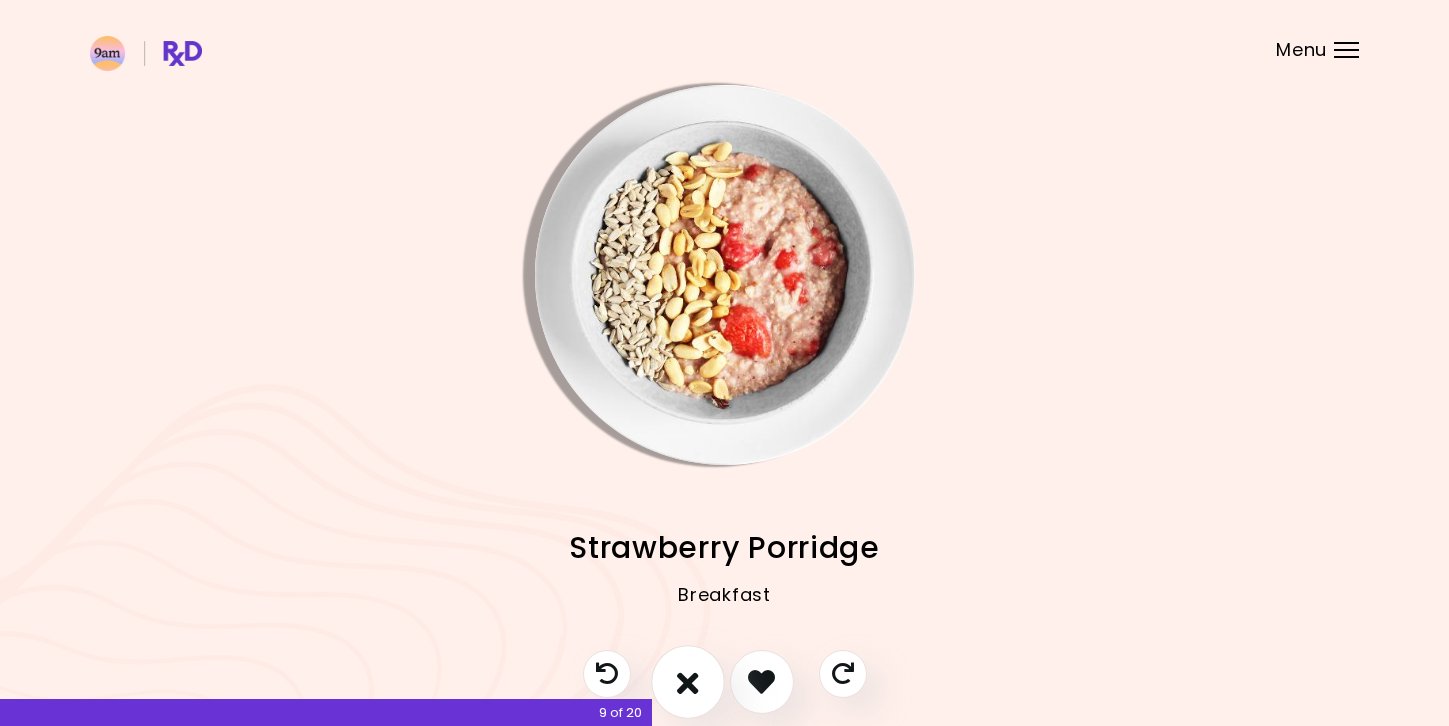 click at bounding box center (688, 682) 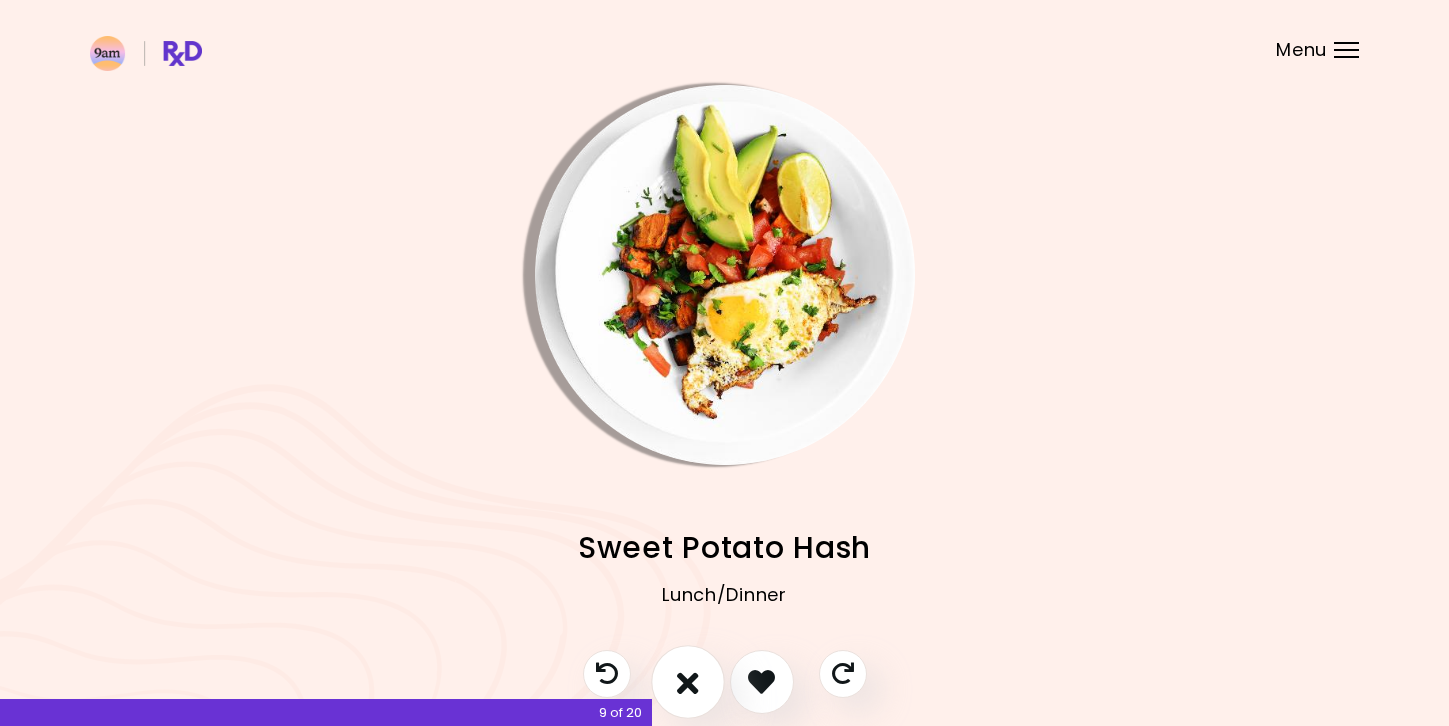 click at bounding box center [688, 682] 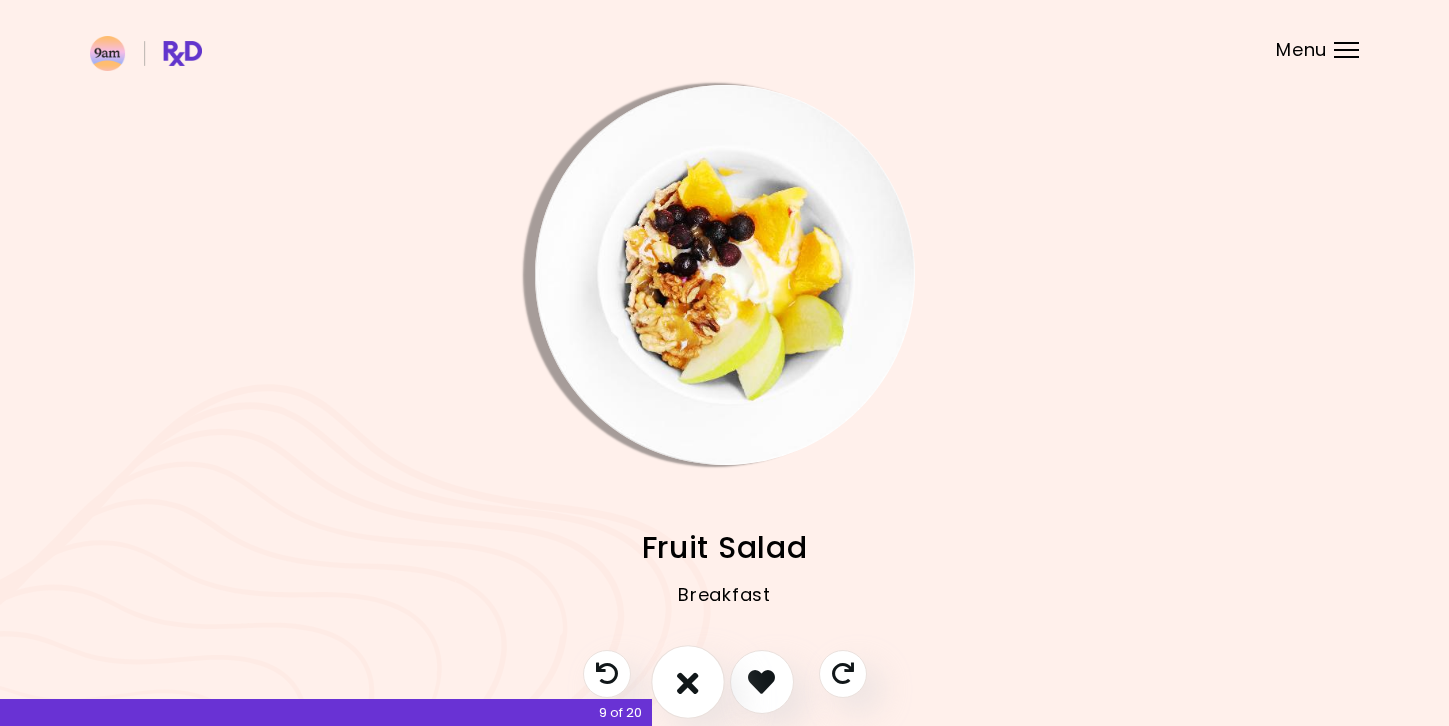 click at bounding box center (688, 682) 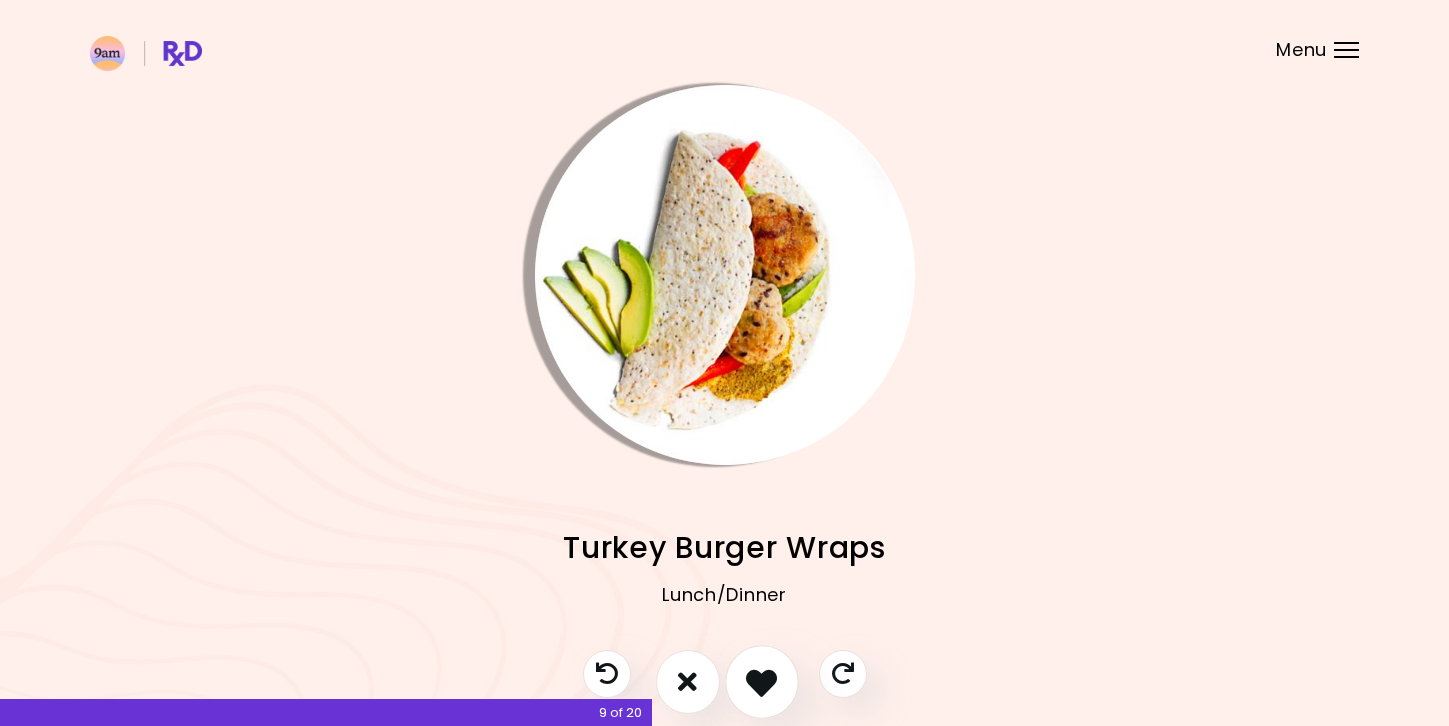 click at bounding box center (762, 682) 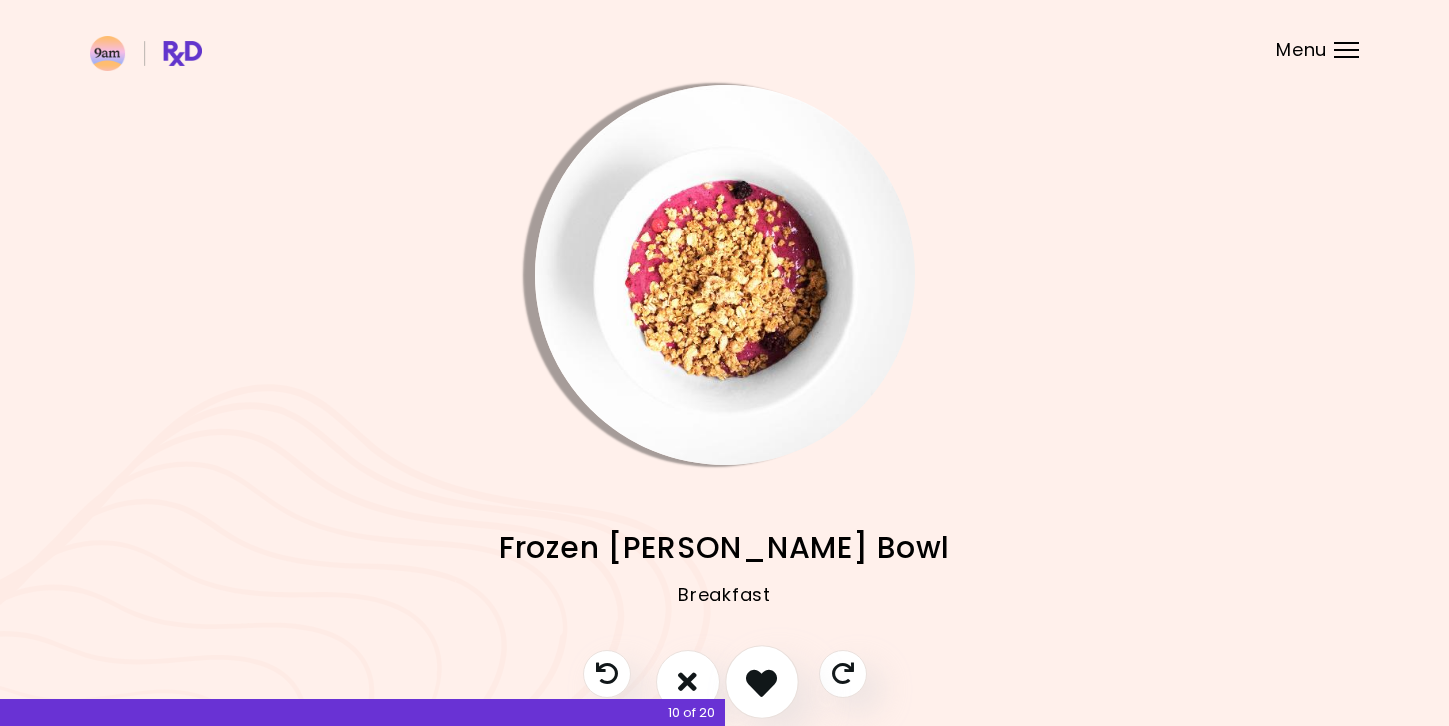 click at bounding box center [762, 682] 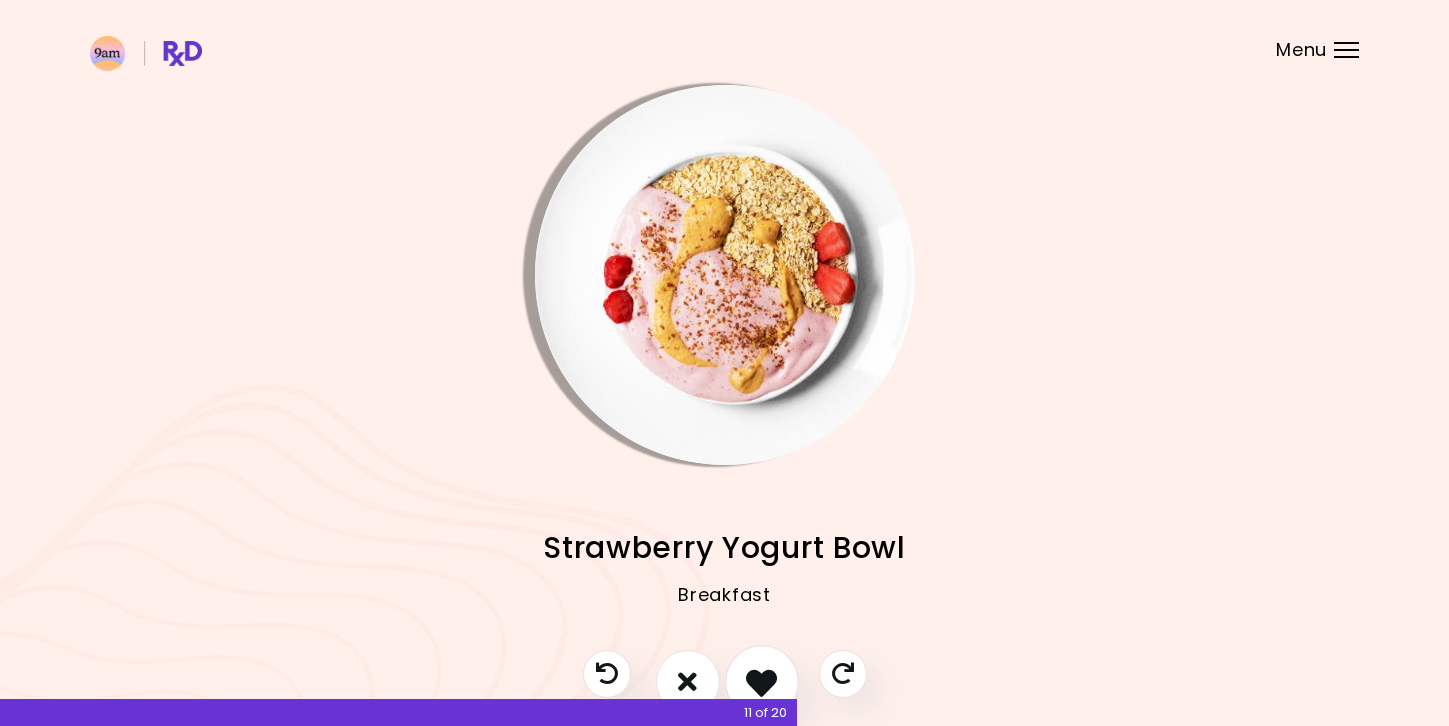 click at bounding box center [762, 682] 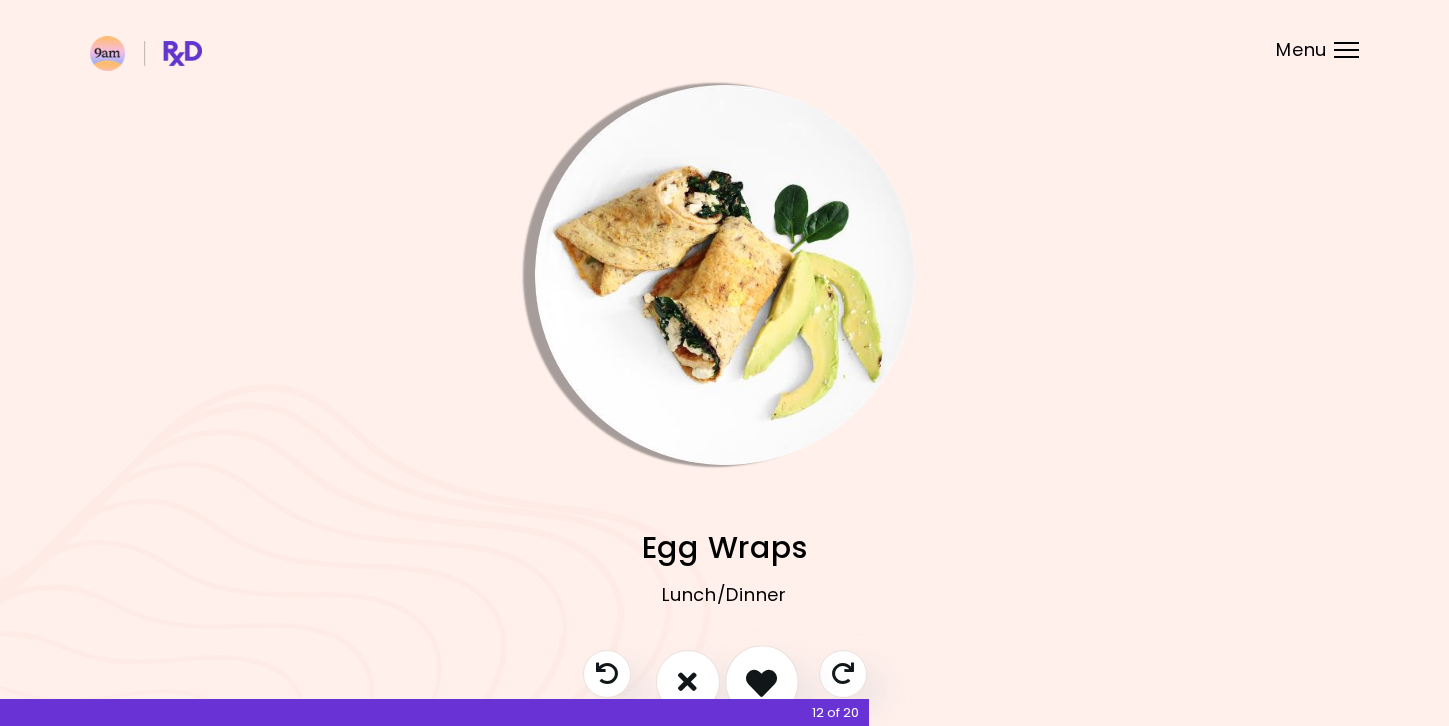 click at bounding box center [762, 682] 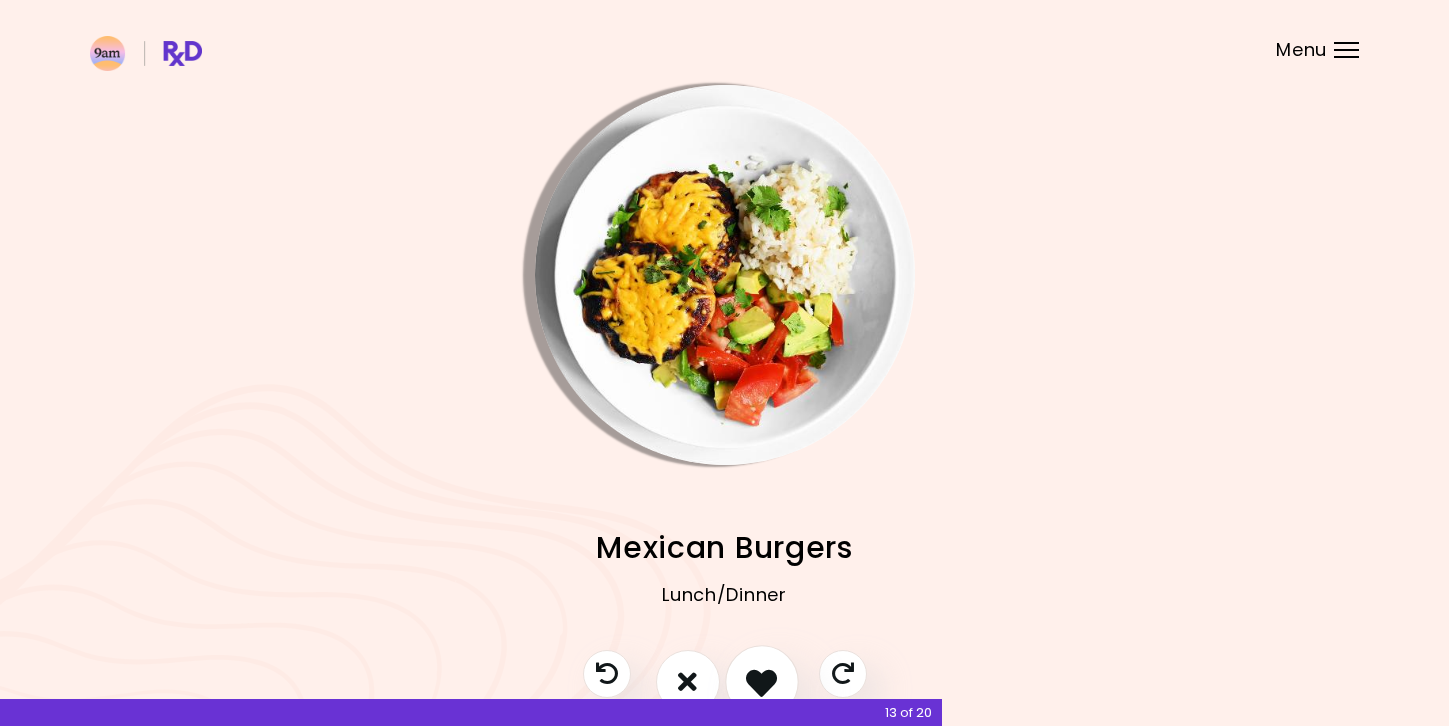 click at bounding box center (762, 682) 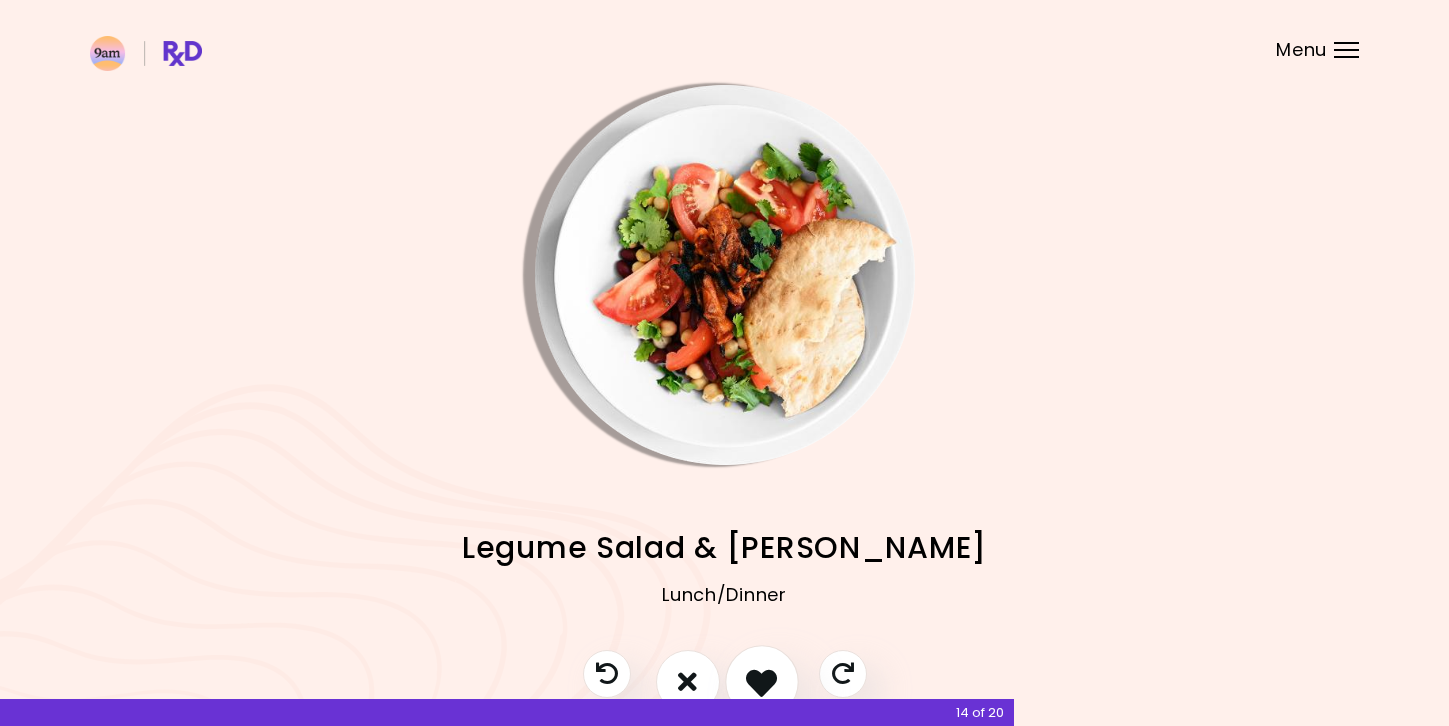 click at bounding box center [762, 682] 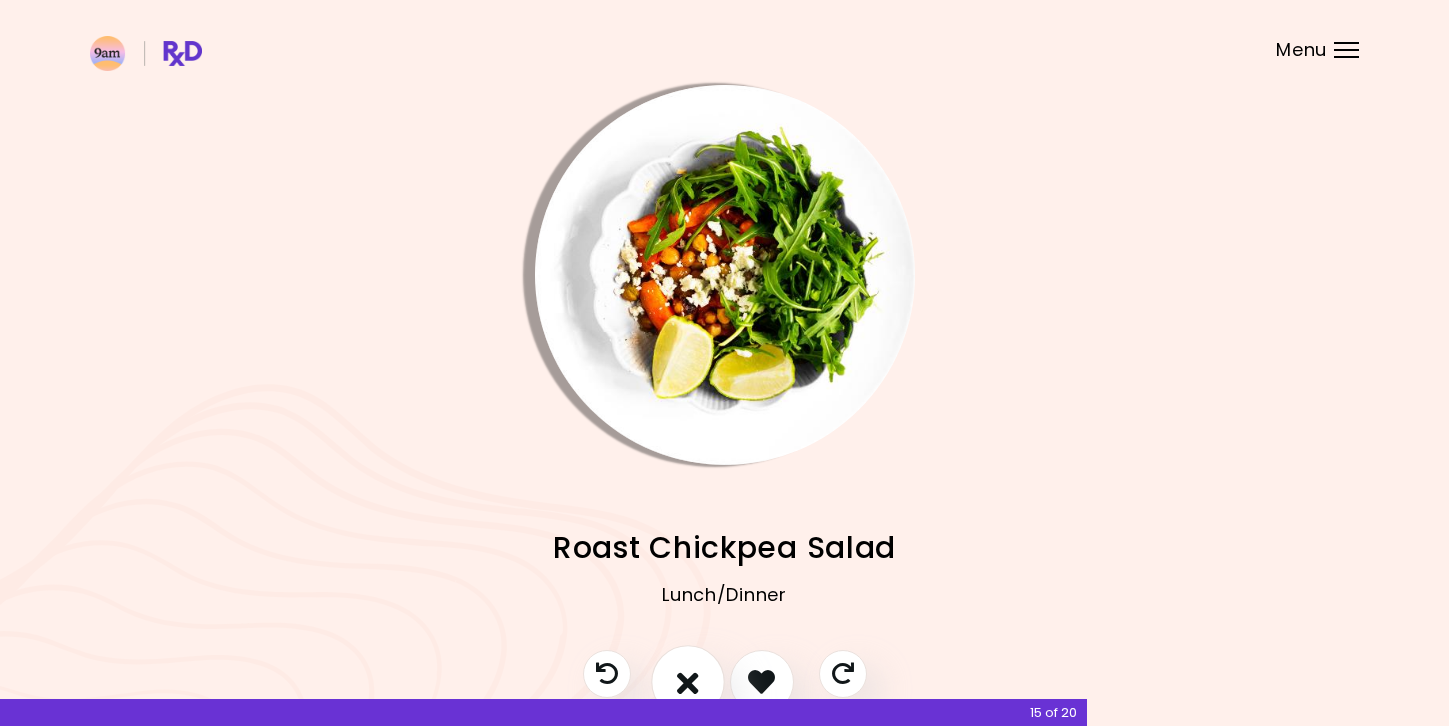 click at bounding box center [688, 681] 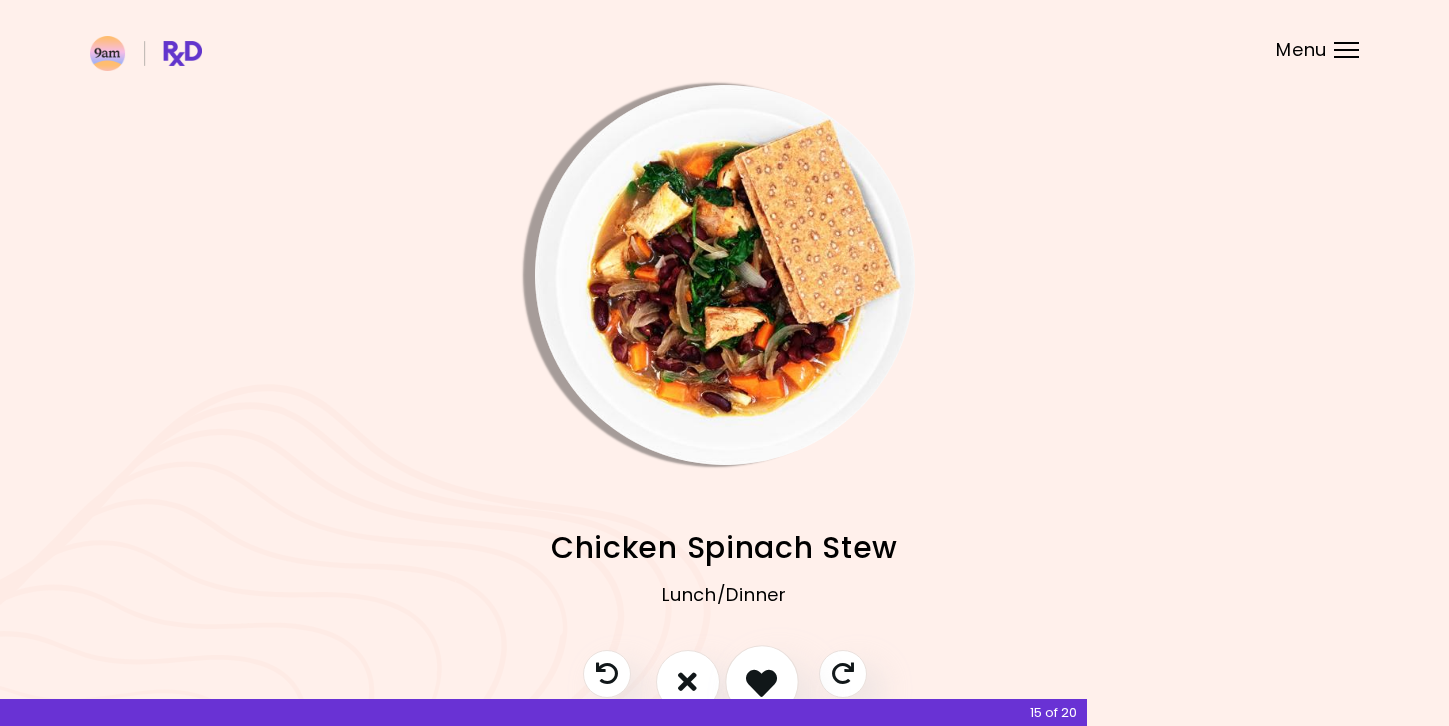 click at bounding box center [761, 681] 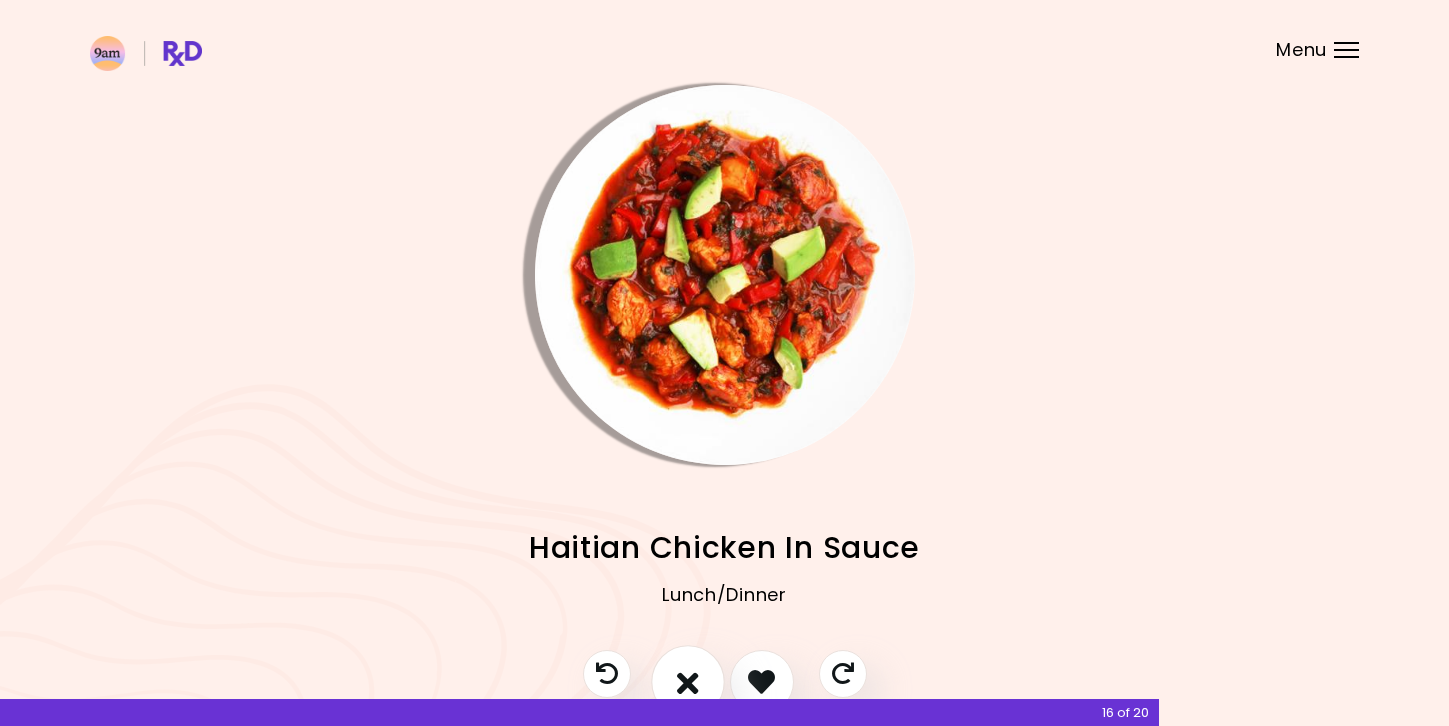 click at bounding box center [688, 681] 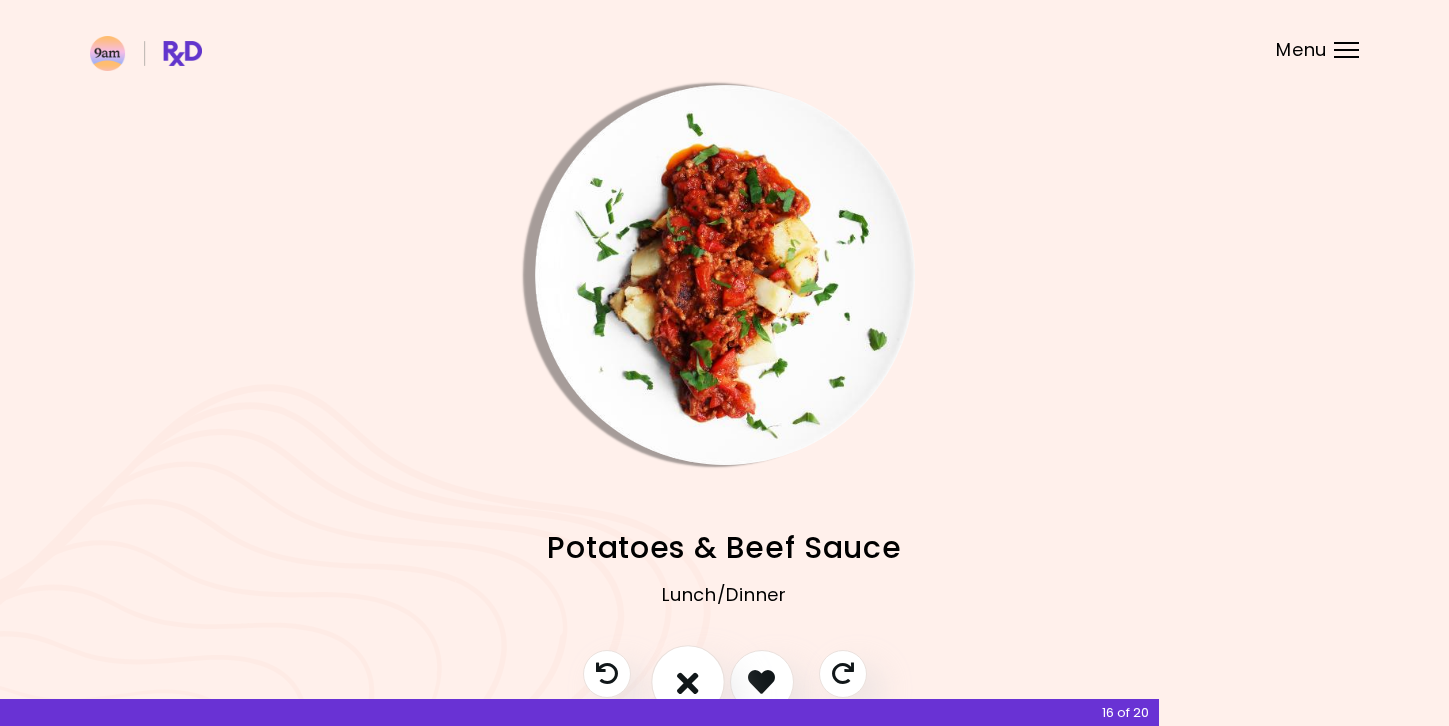 click at bounding box center [688, 681] 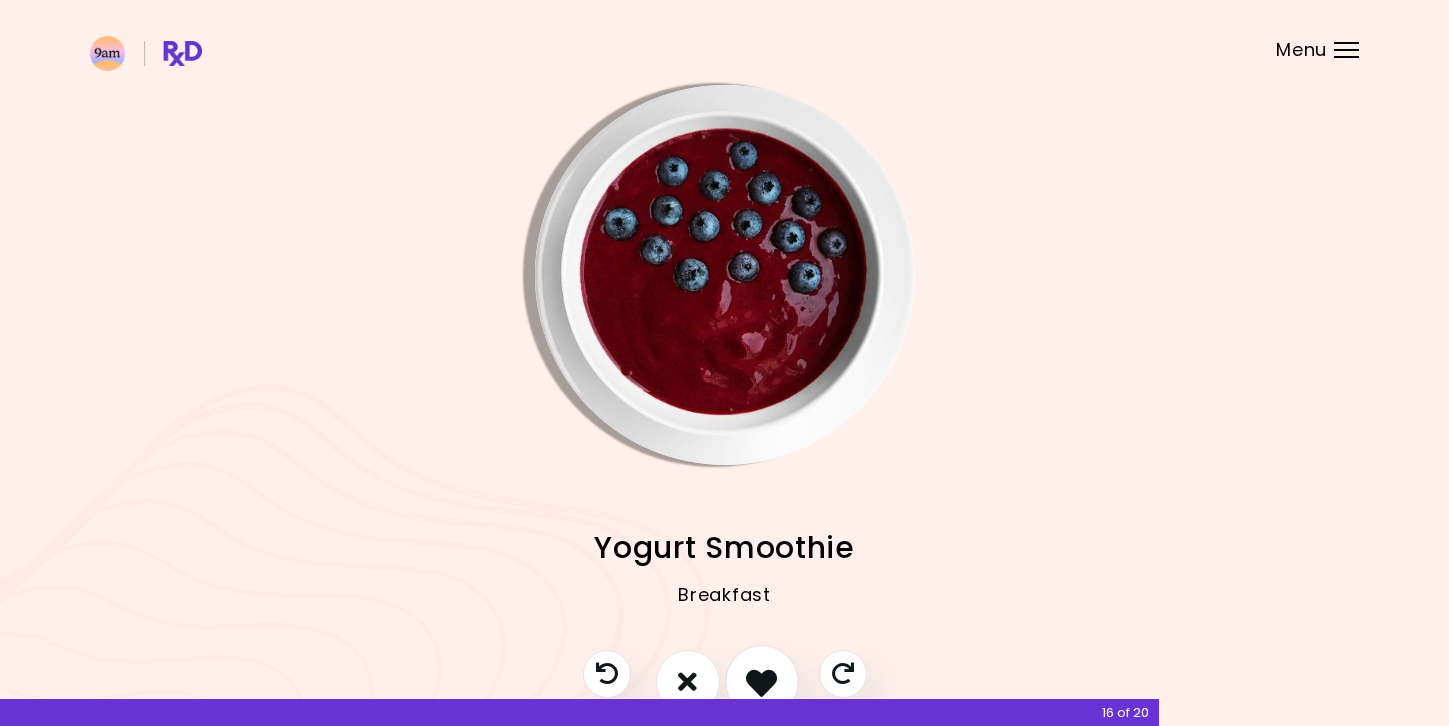 click at bounding box center (761, 681) 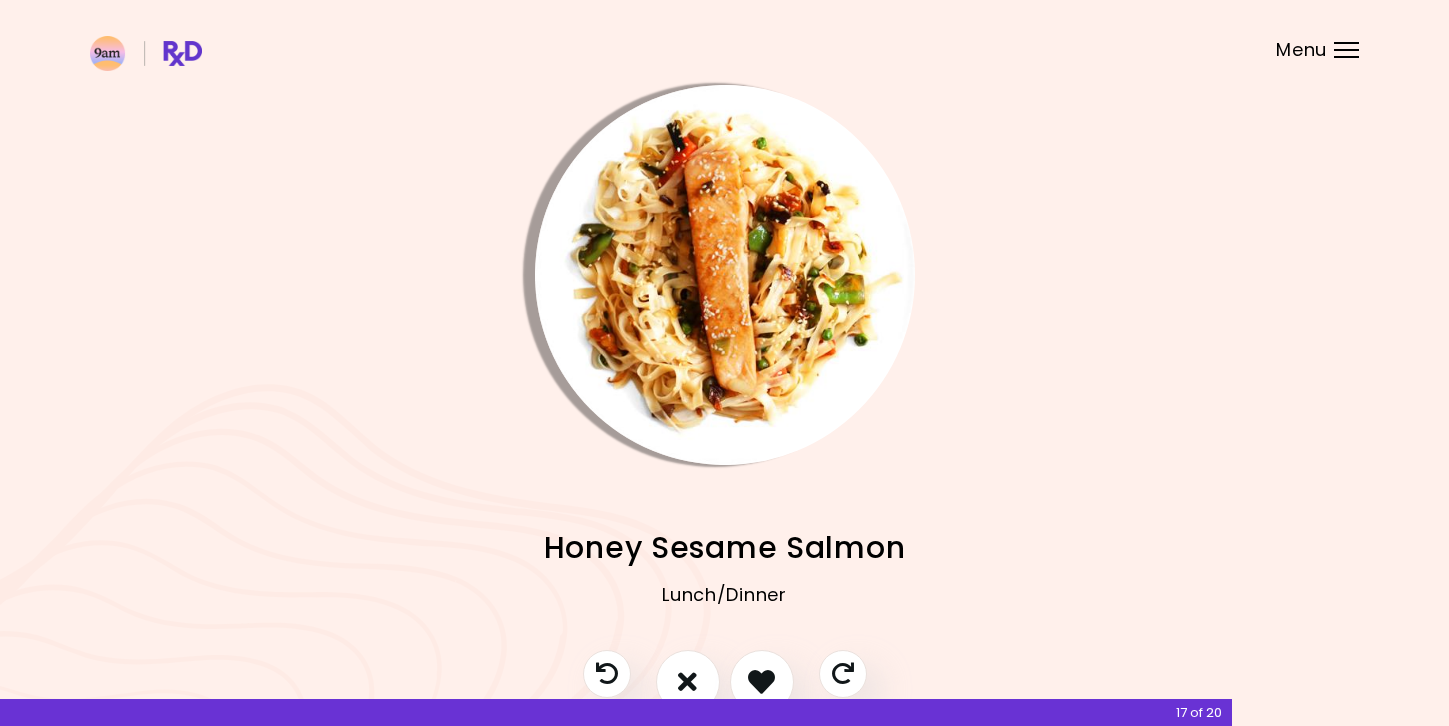 click at bounding box center [725, 275] 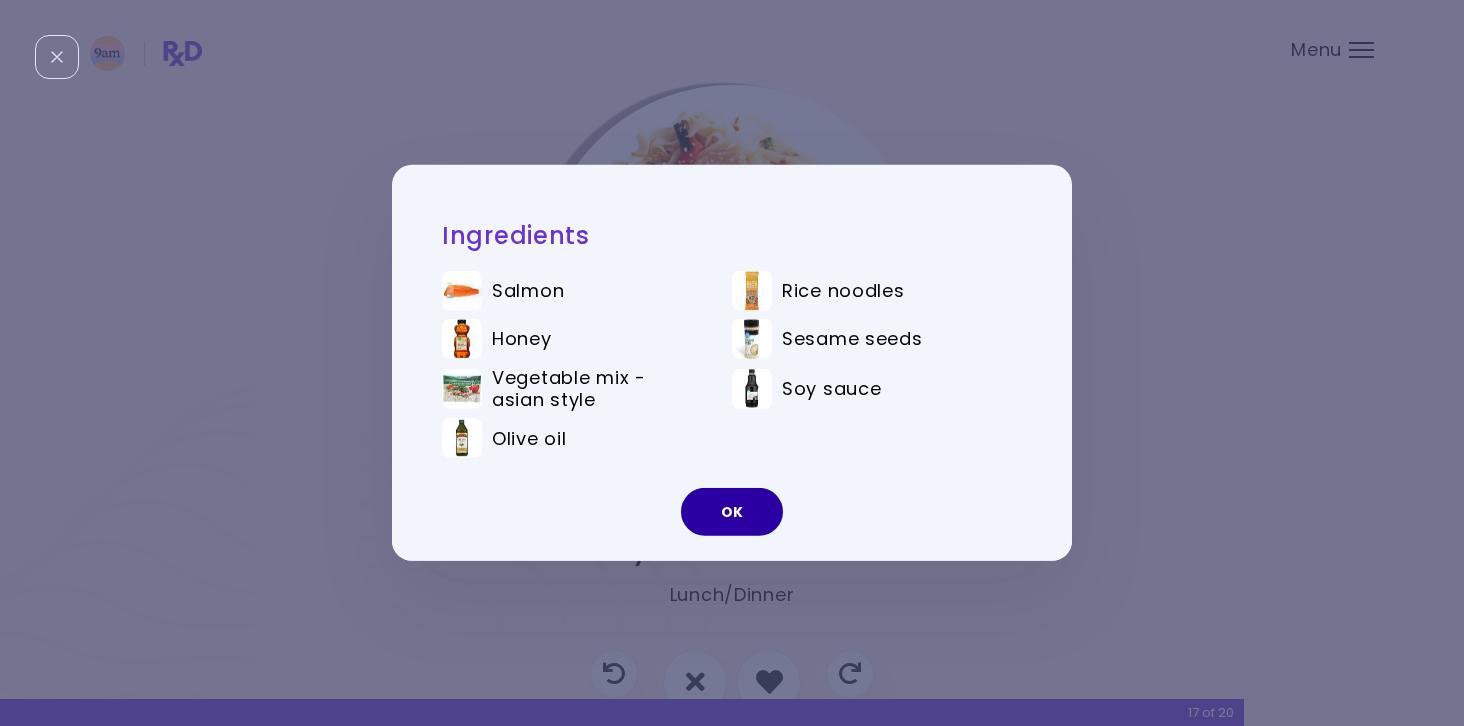 click on "OK" at bounding box center [732, 512] 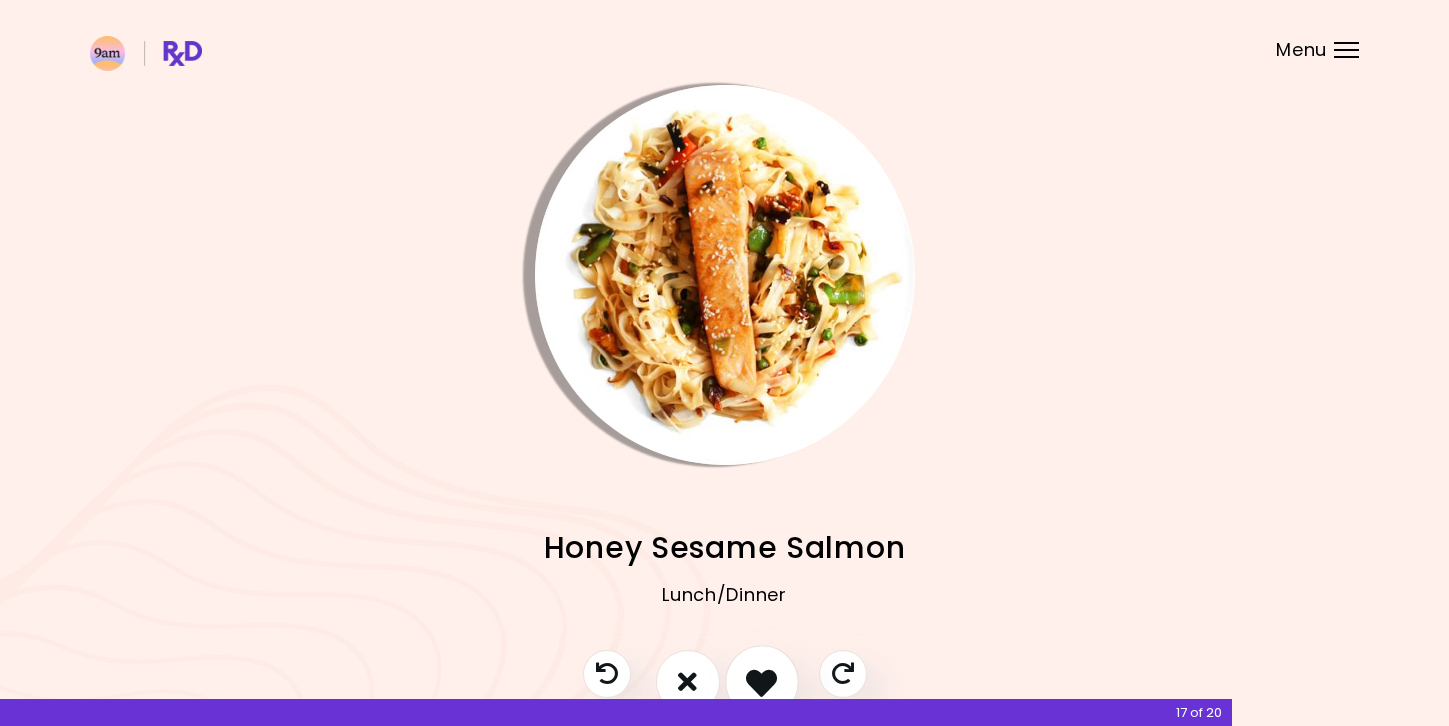 click at bounding box center [761, 681] 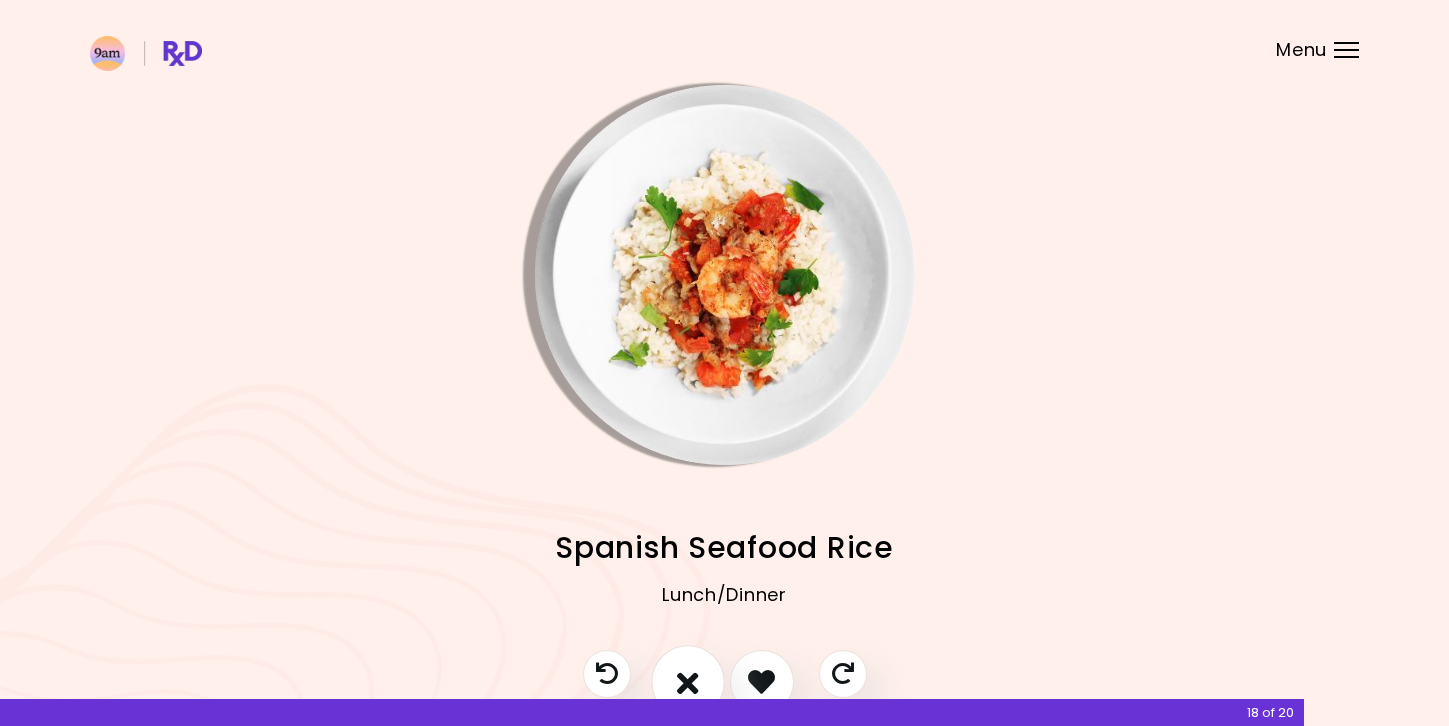 click at bounding box center [688, 682] 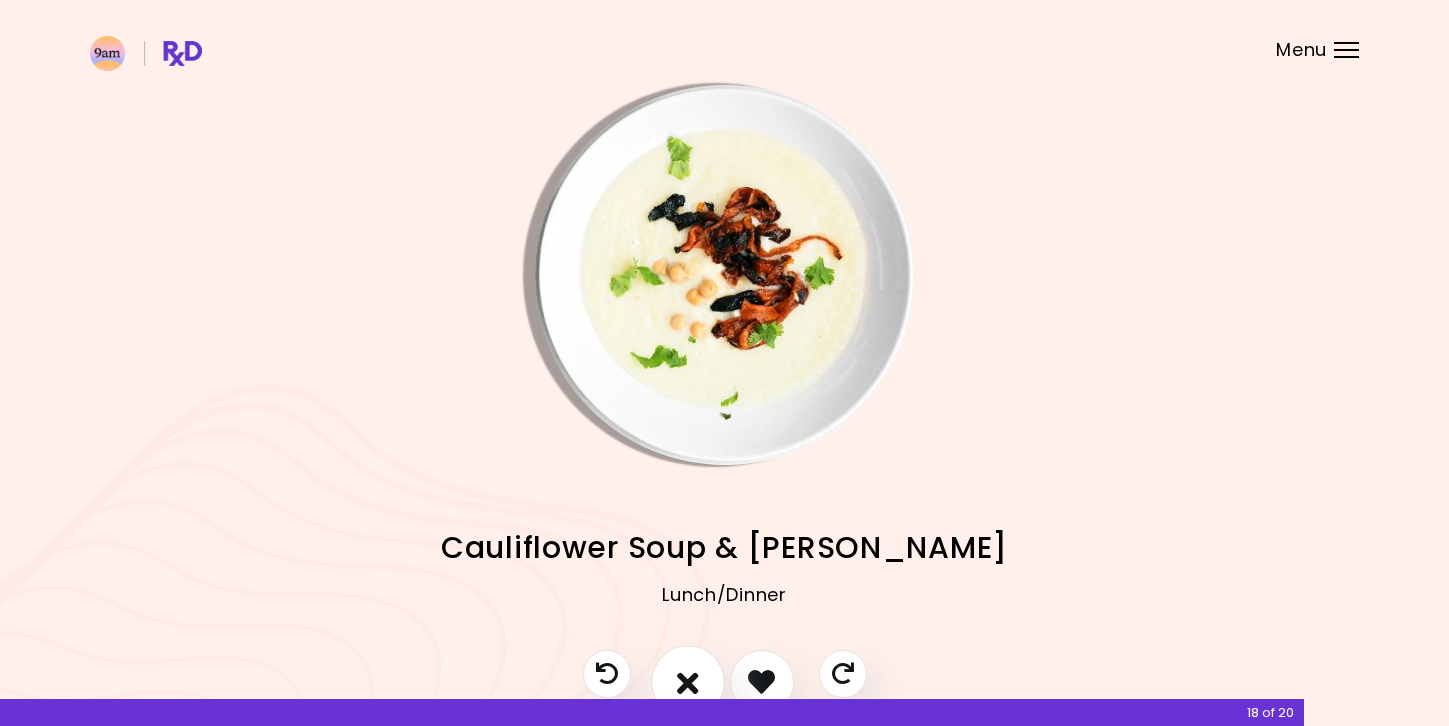 click at bounding box center [688, 682] 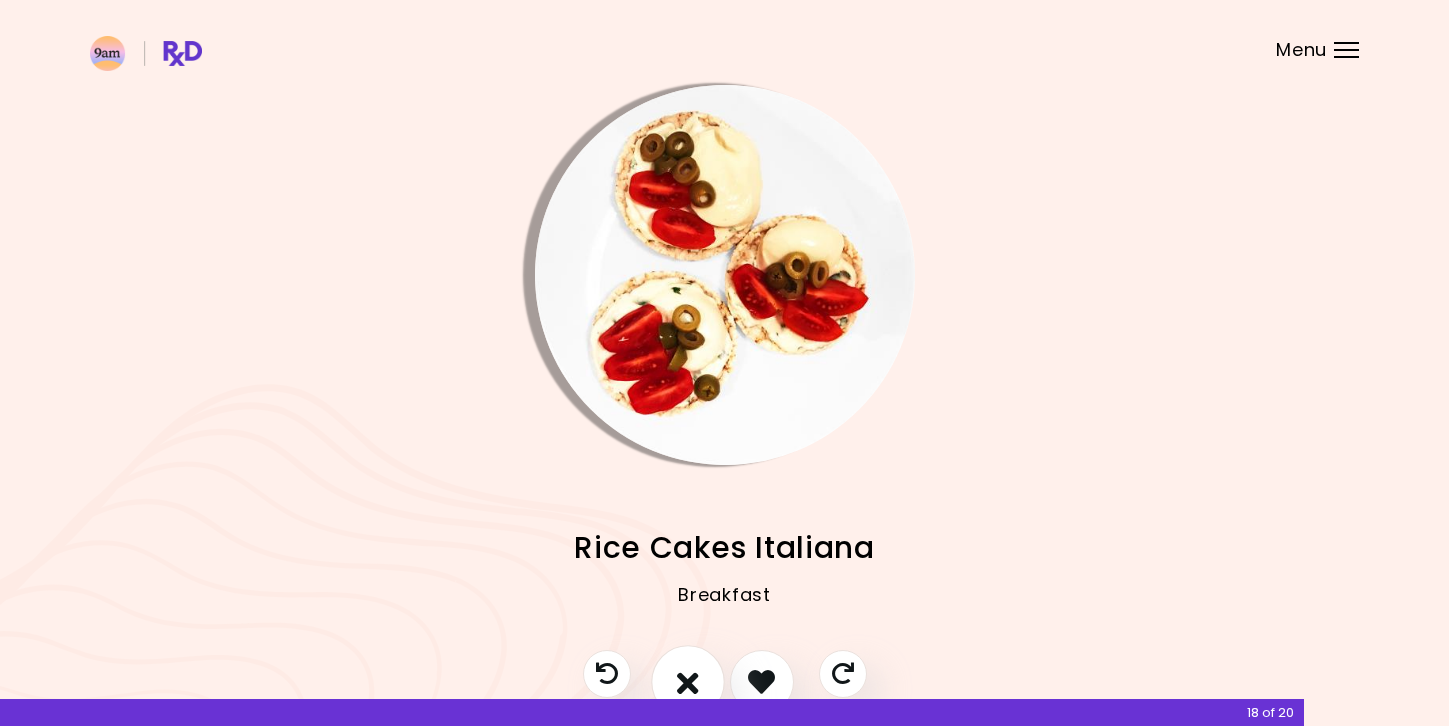 click at bounding box center [688, 682] 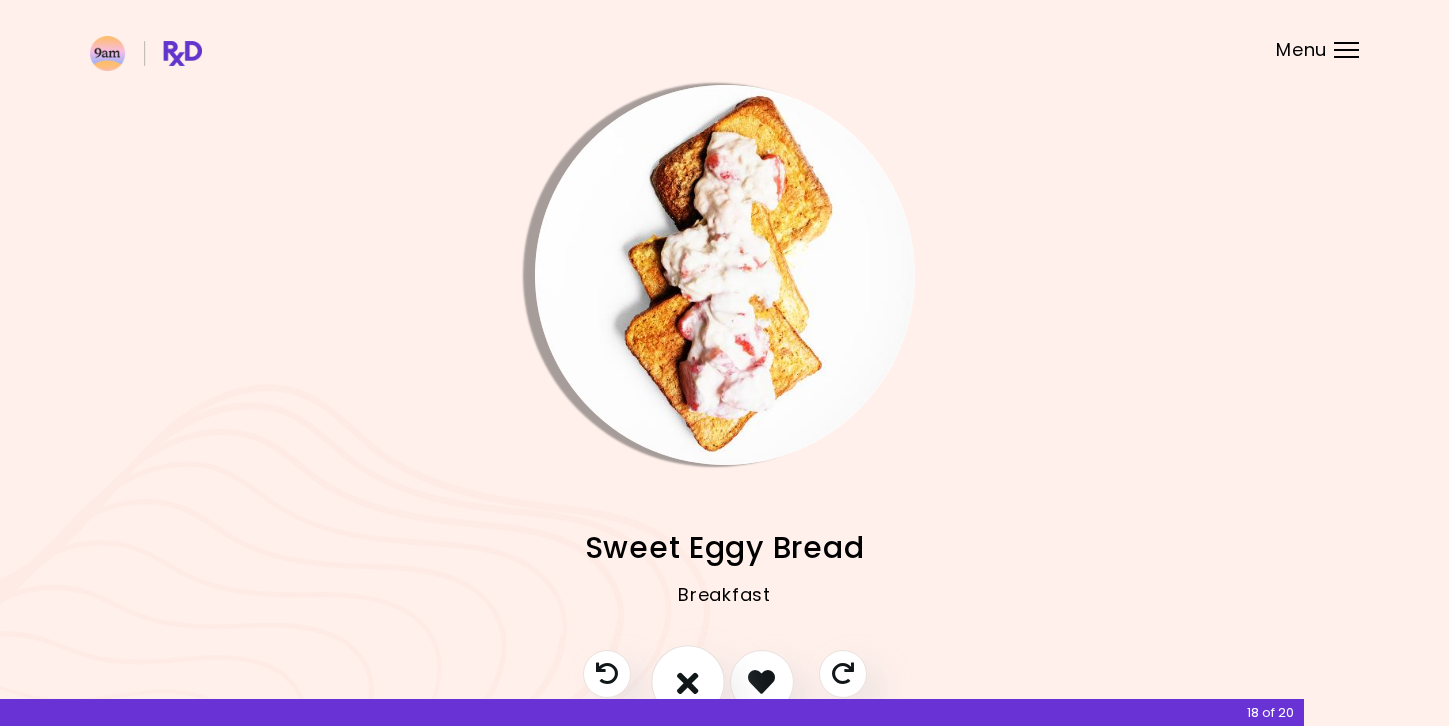 click at bounding box center (688, 682) 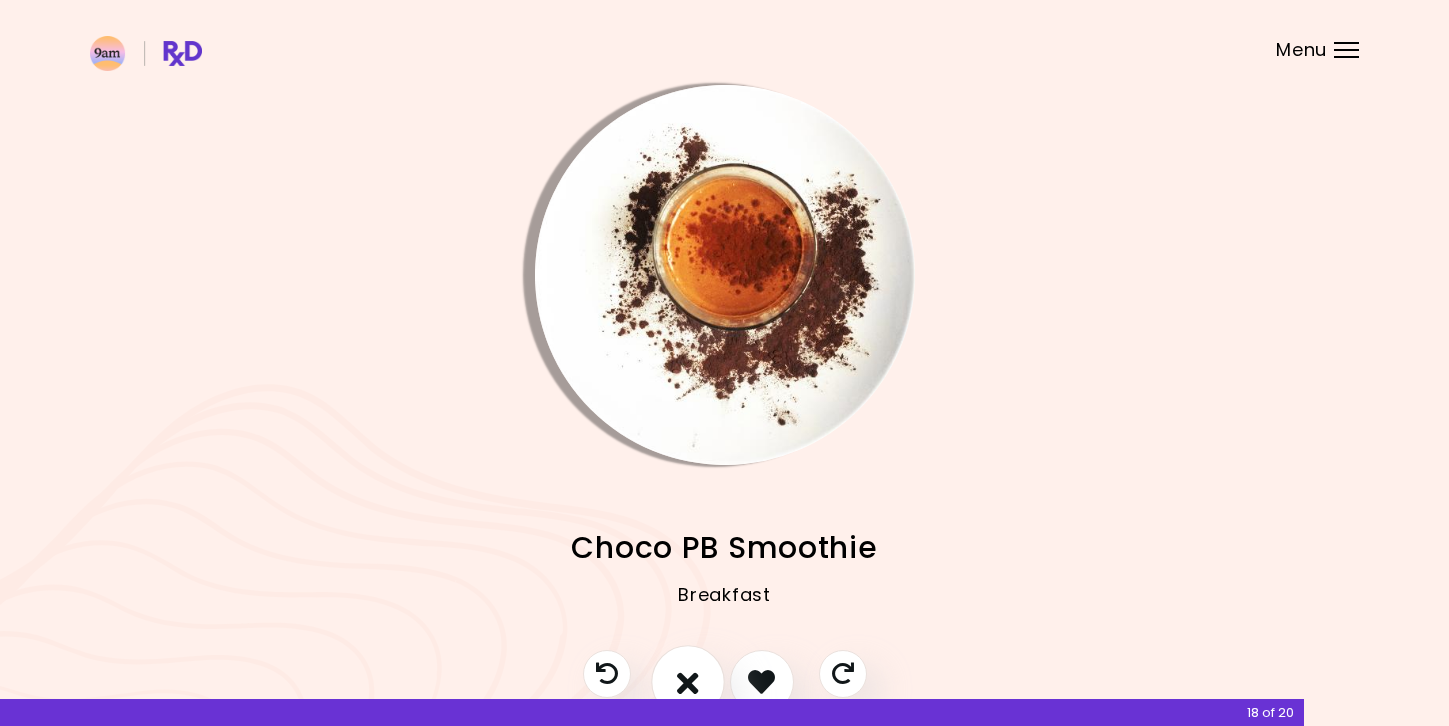 click at bounding box center [688, 682] 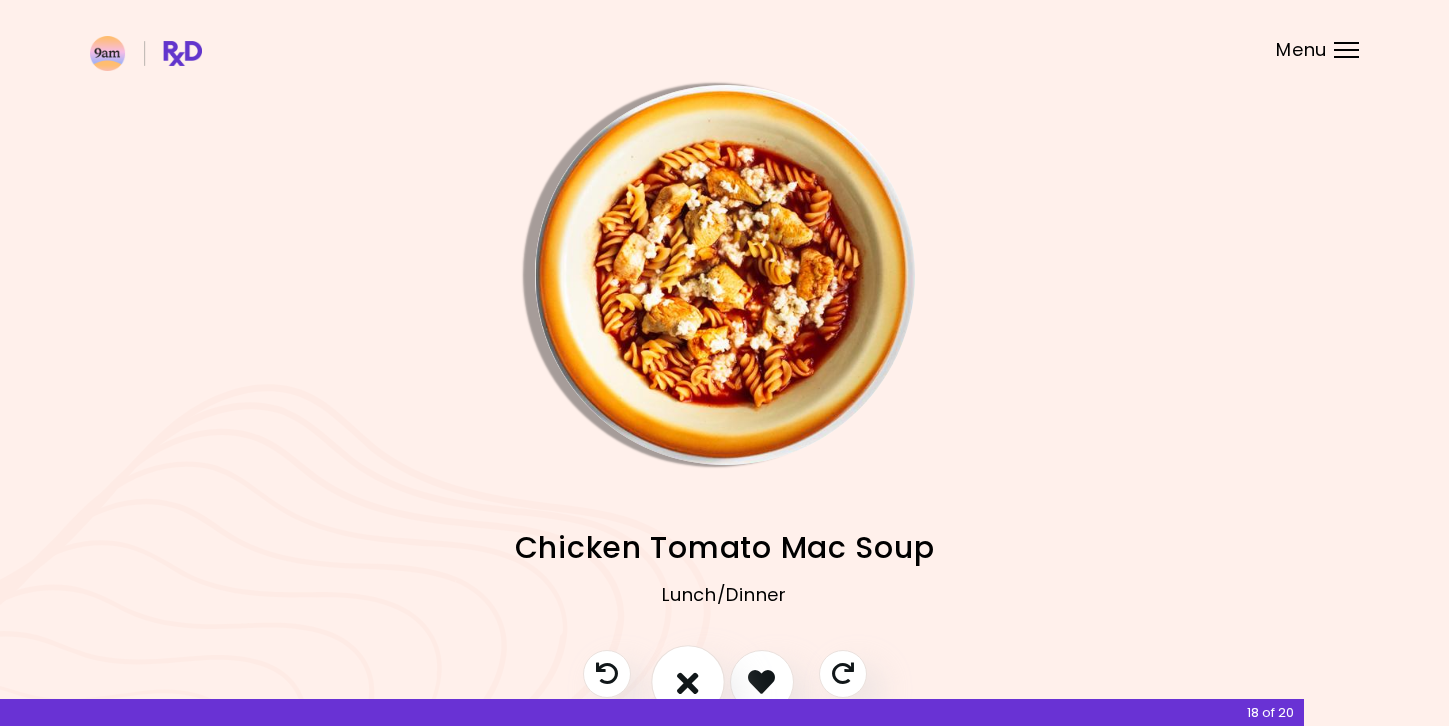 click at bounding box center [688, 682] 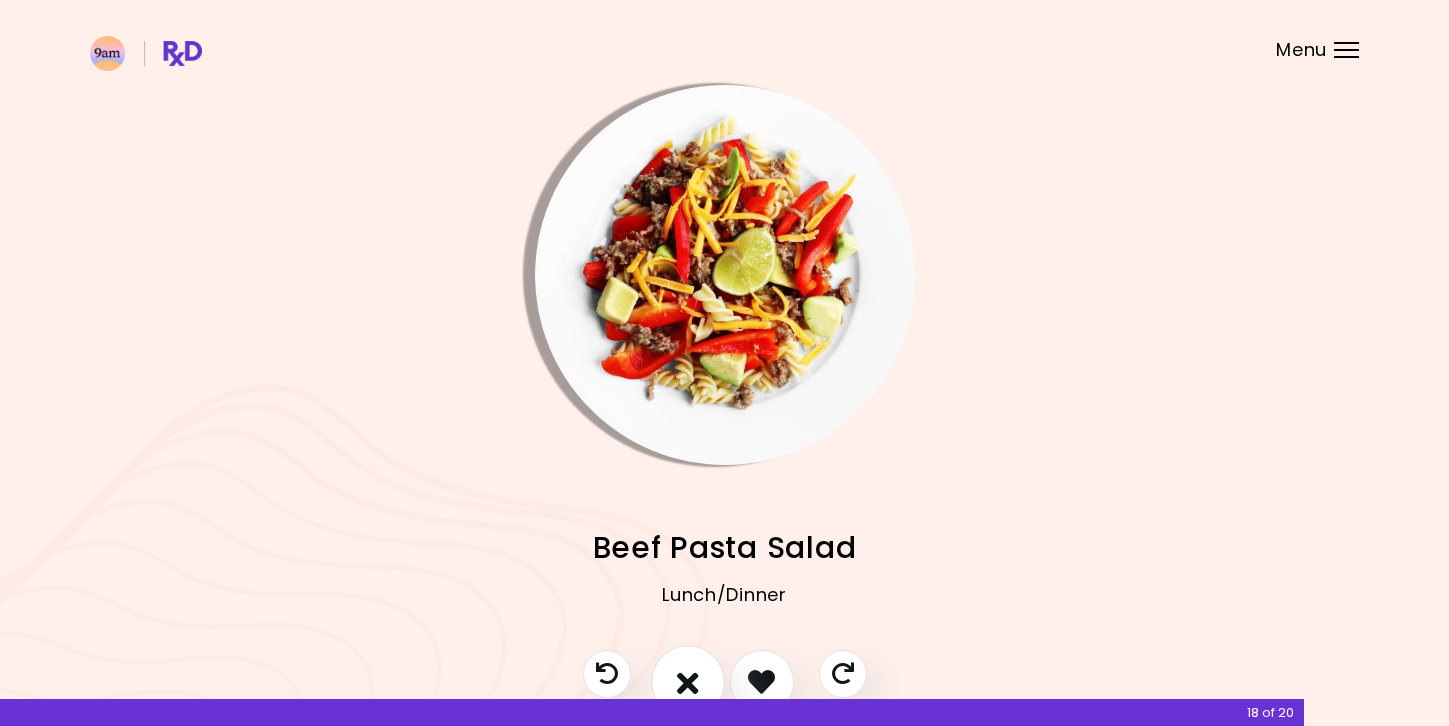 click at bounding box center [688, 682] 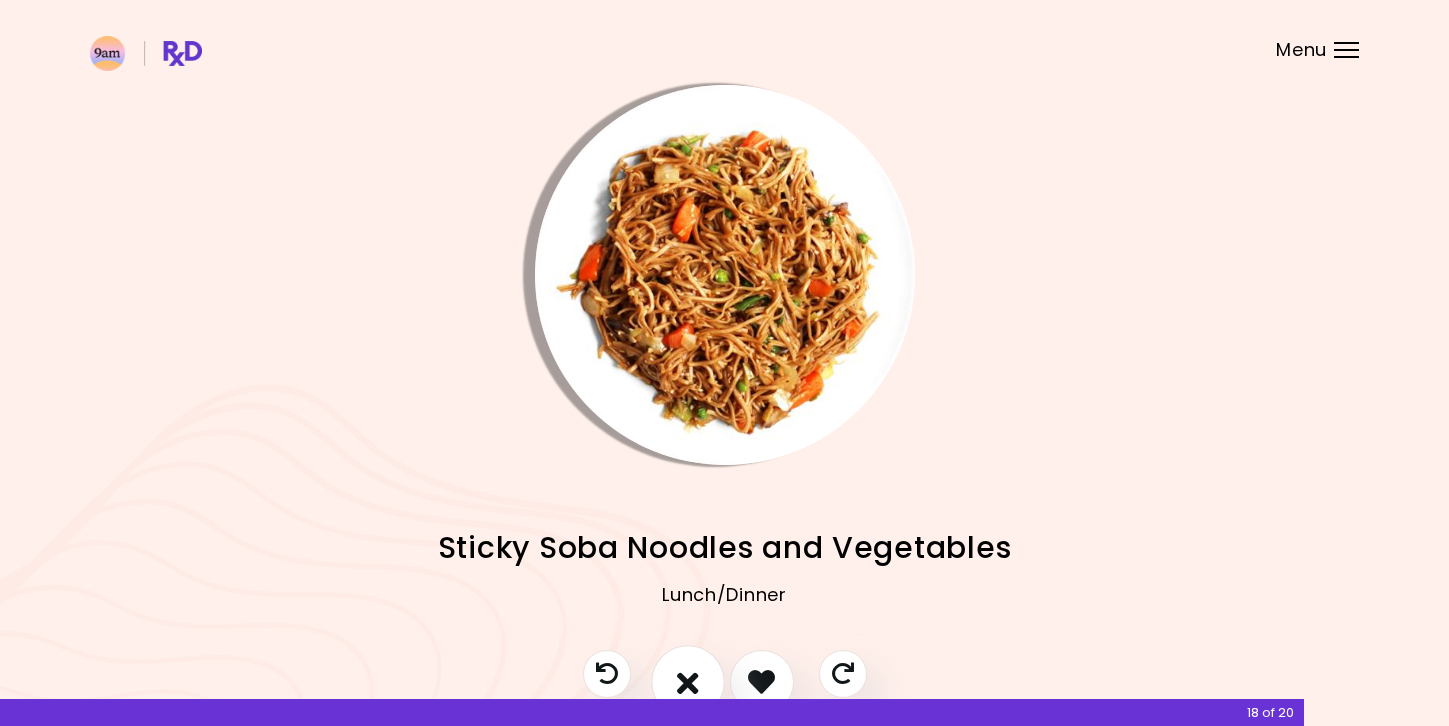 click at bounding box center [688, 682] 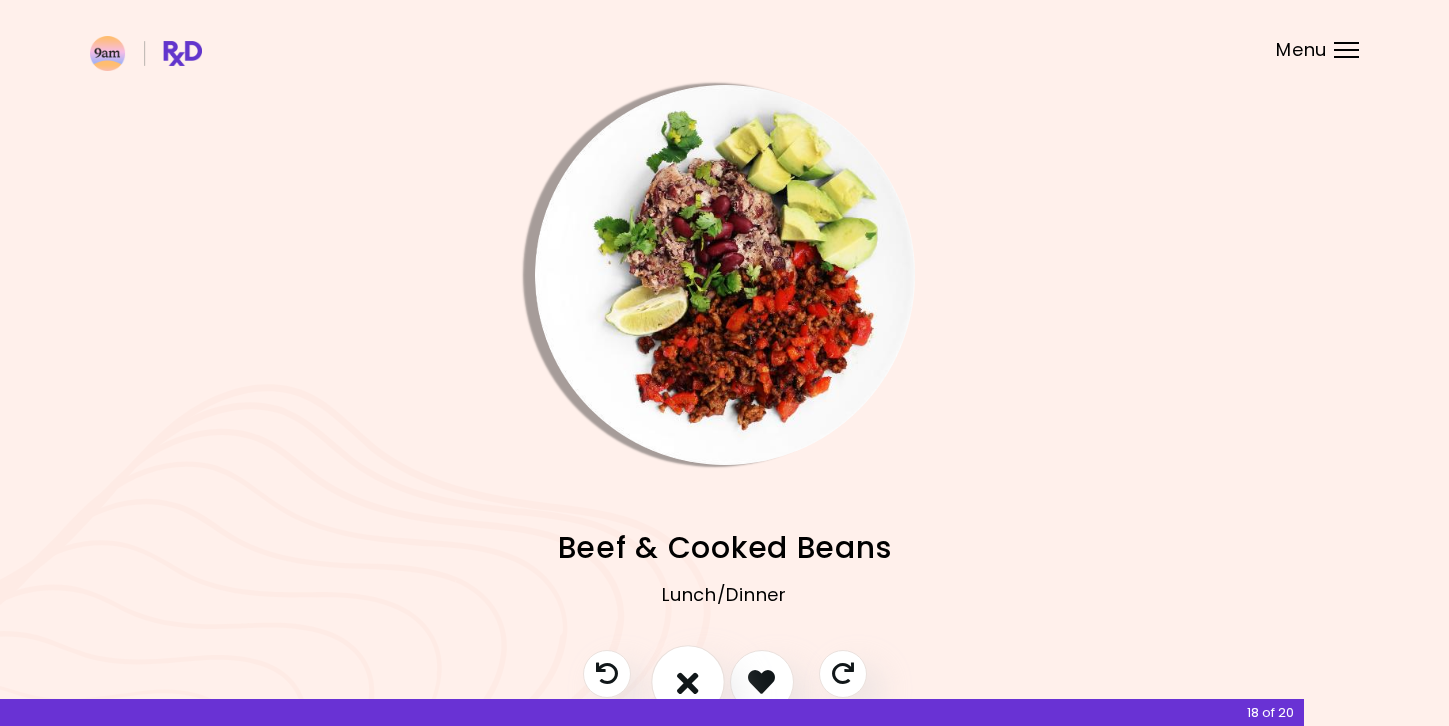 click at bounding box center (688, 682) 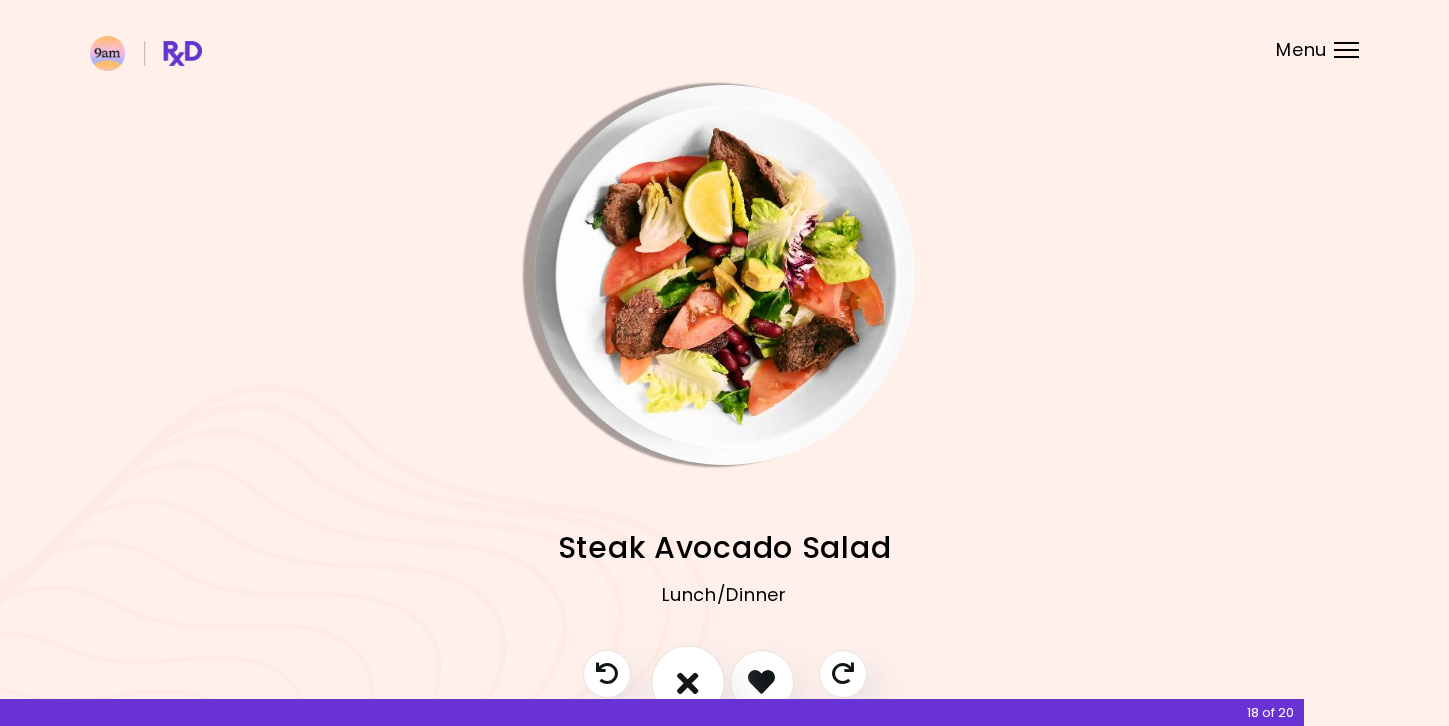 click at bounding box center (688, 682) 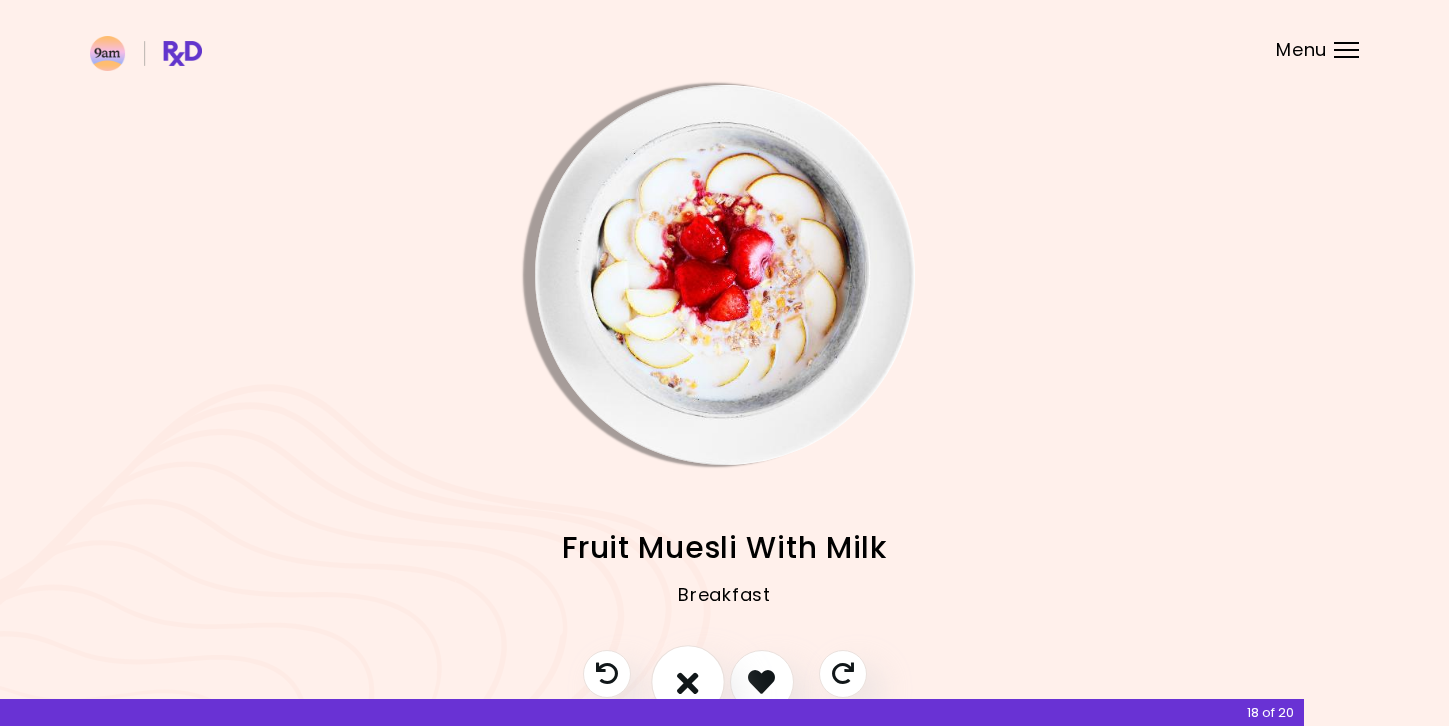 click at bounding box center (688, 682) 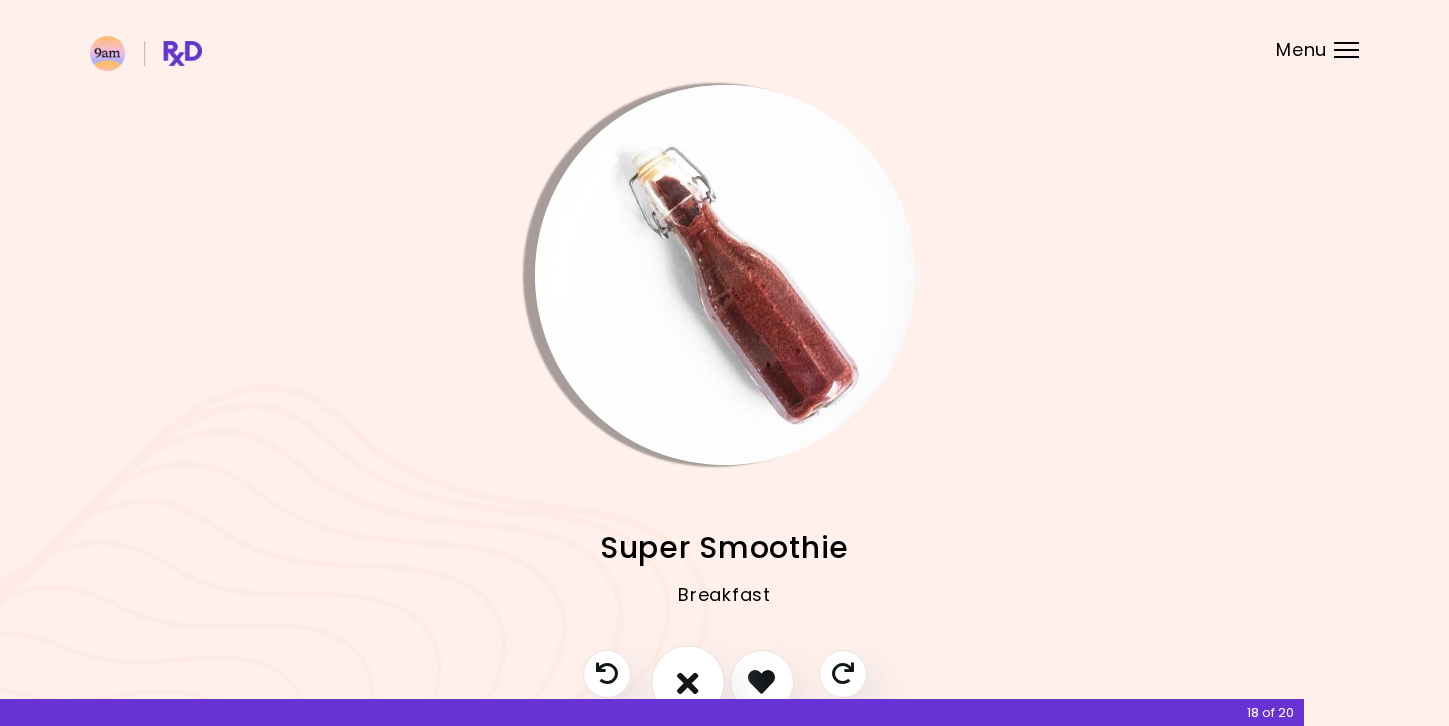click at bounding box center (688, 682) 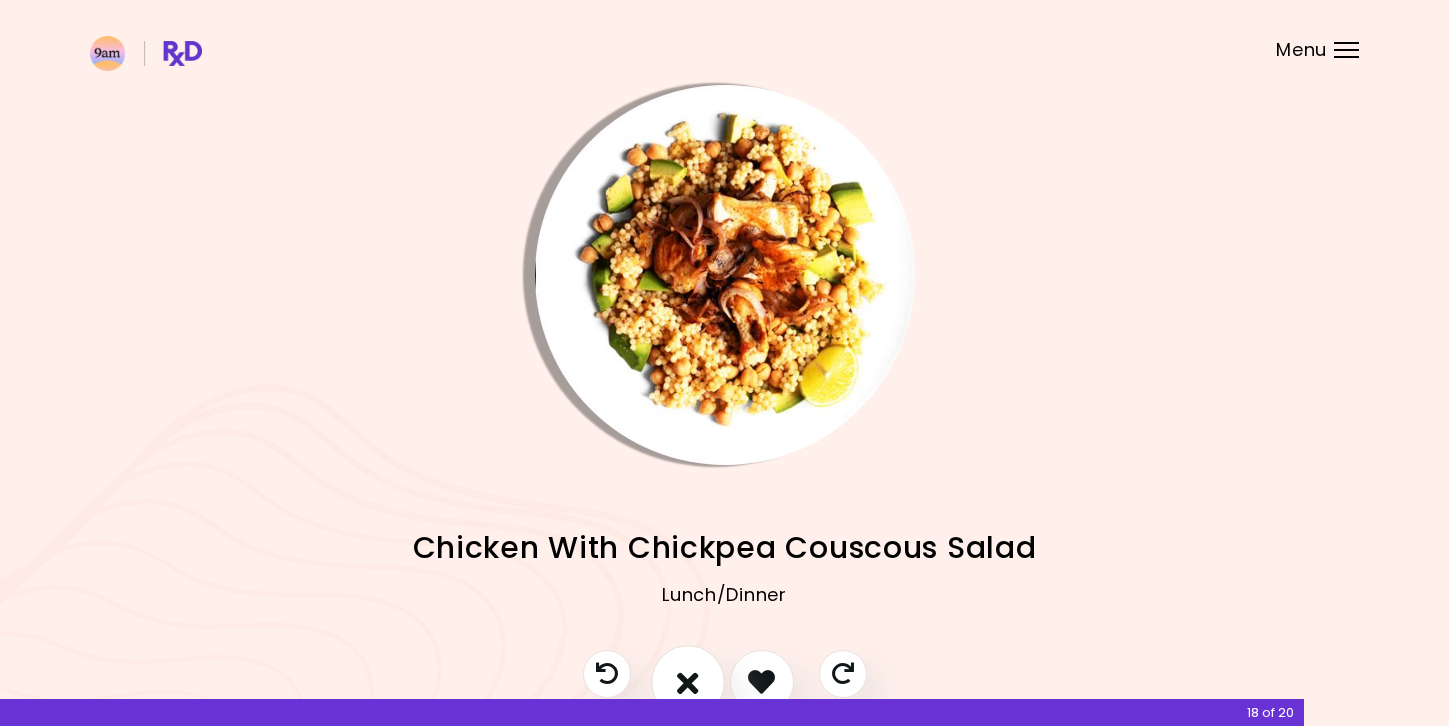 click at bounding box center [688, 682] 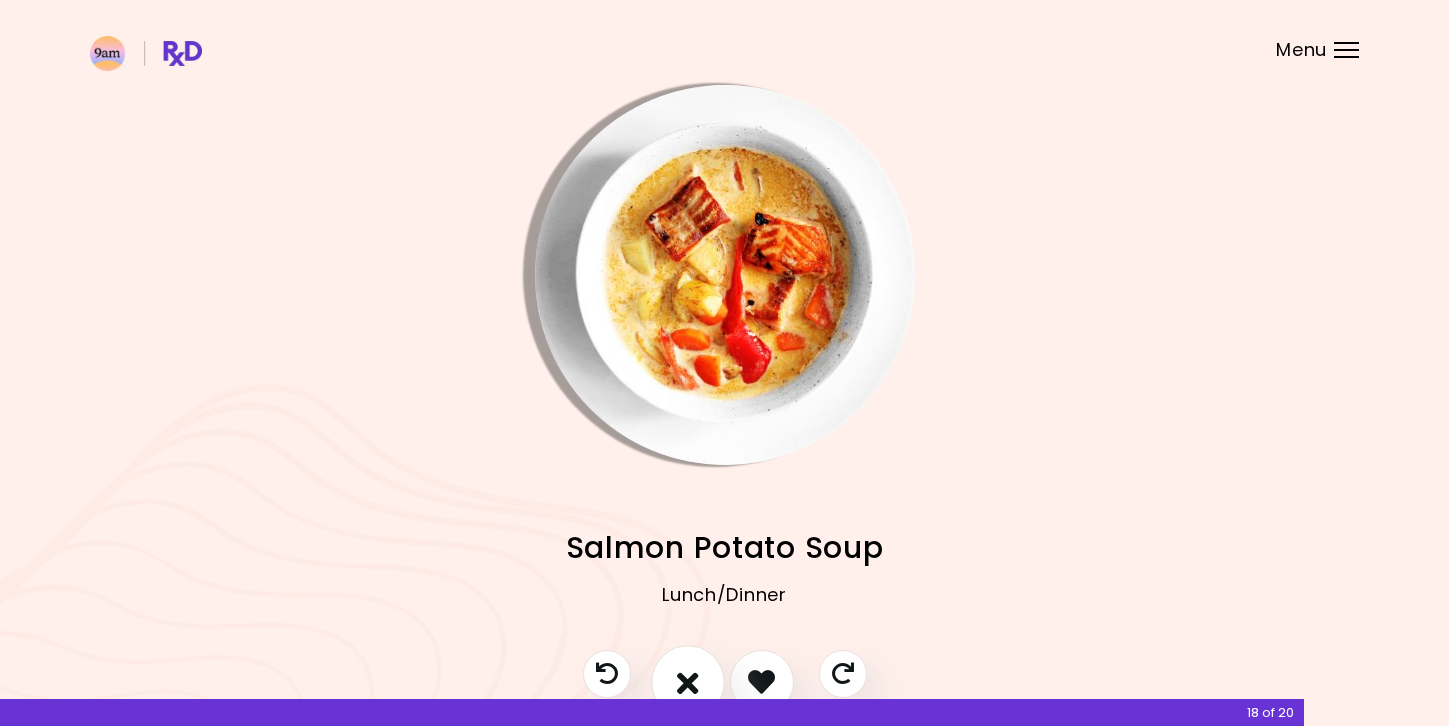 click at bounding box center (688, 682) 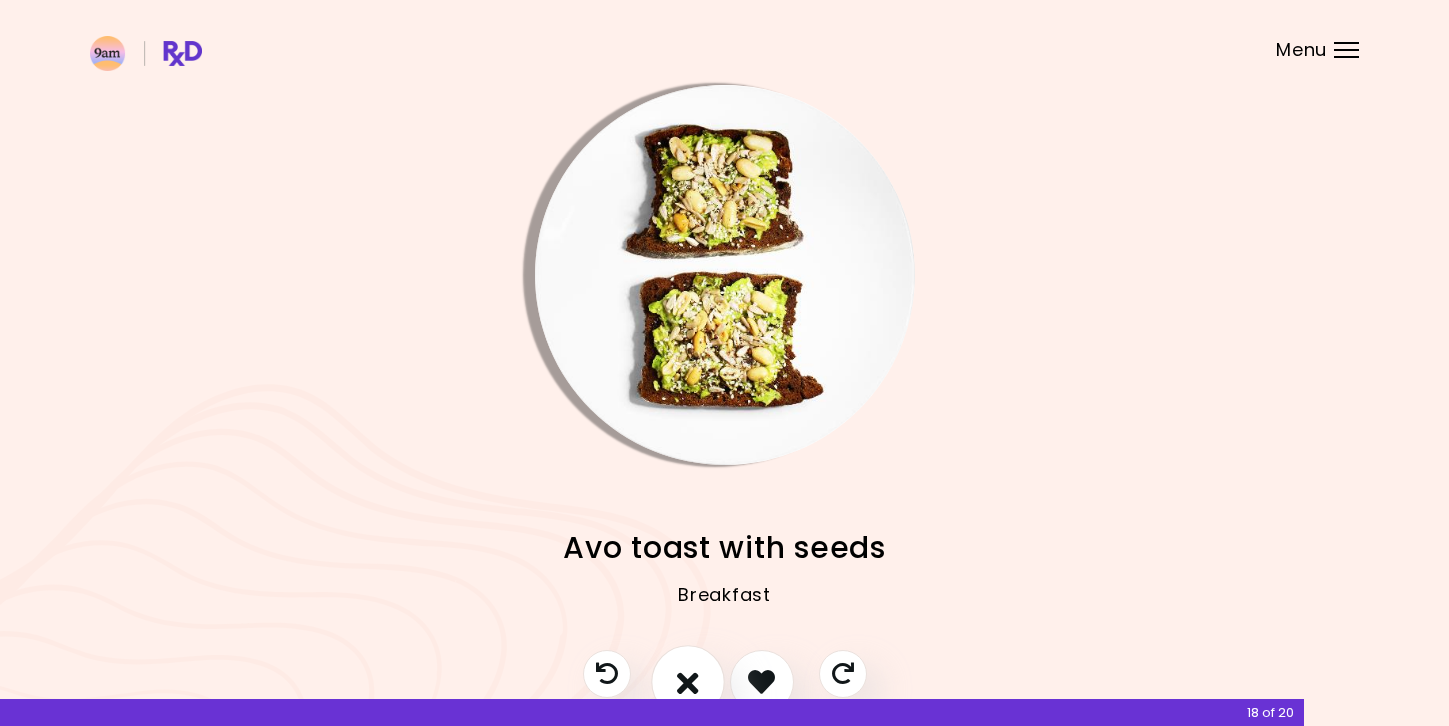 click at bounding box center [688, 682] 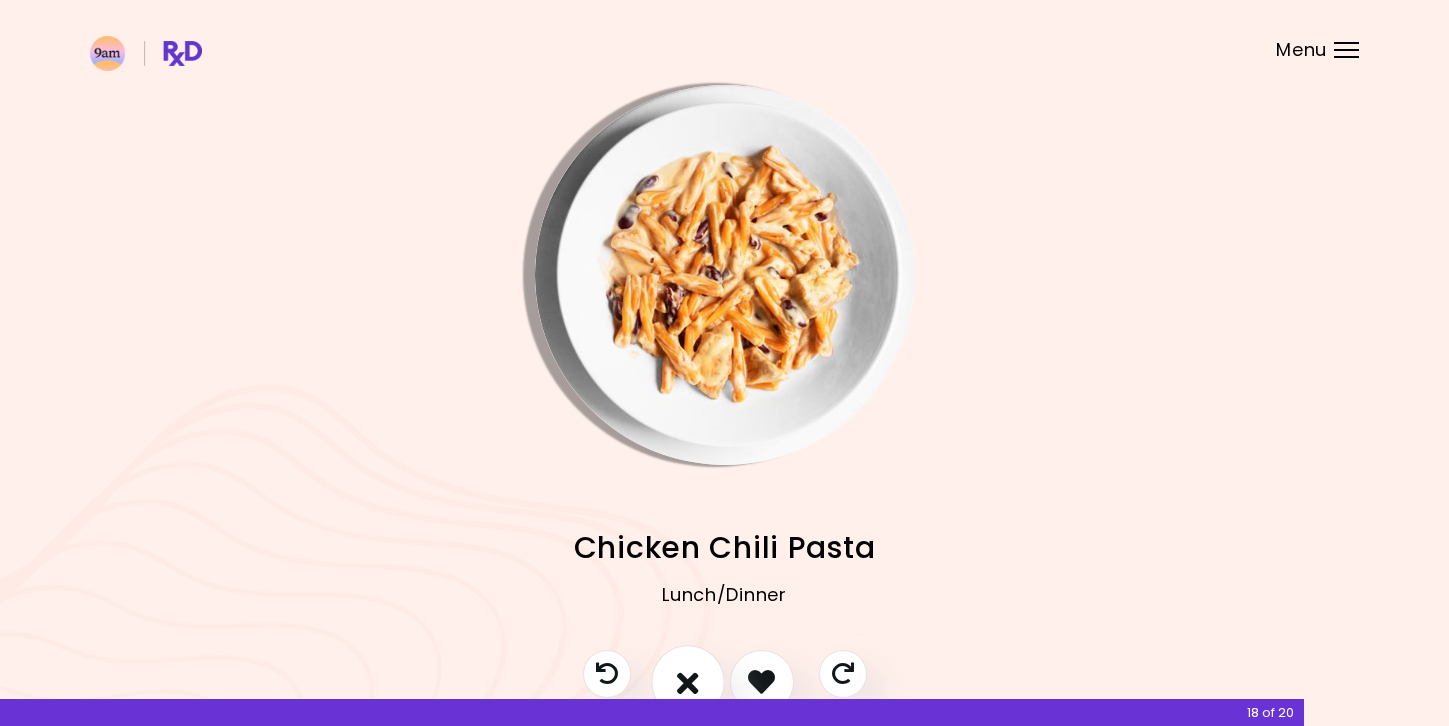 click at bounding box center (688, 682) 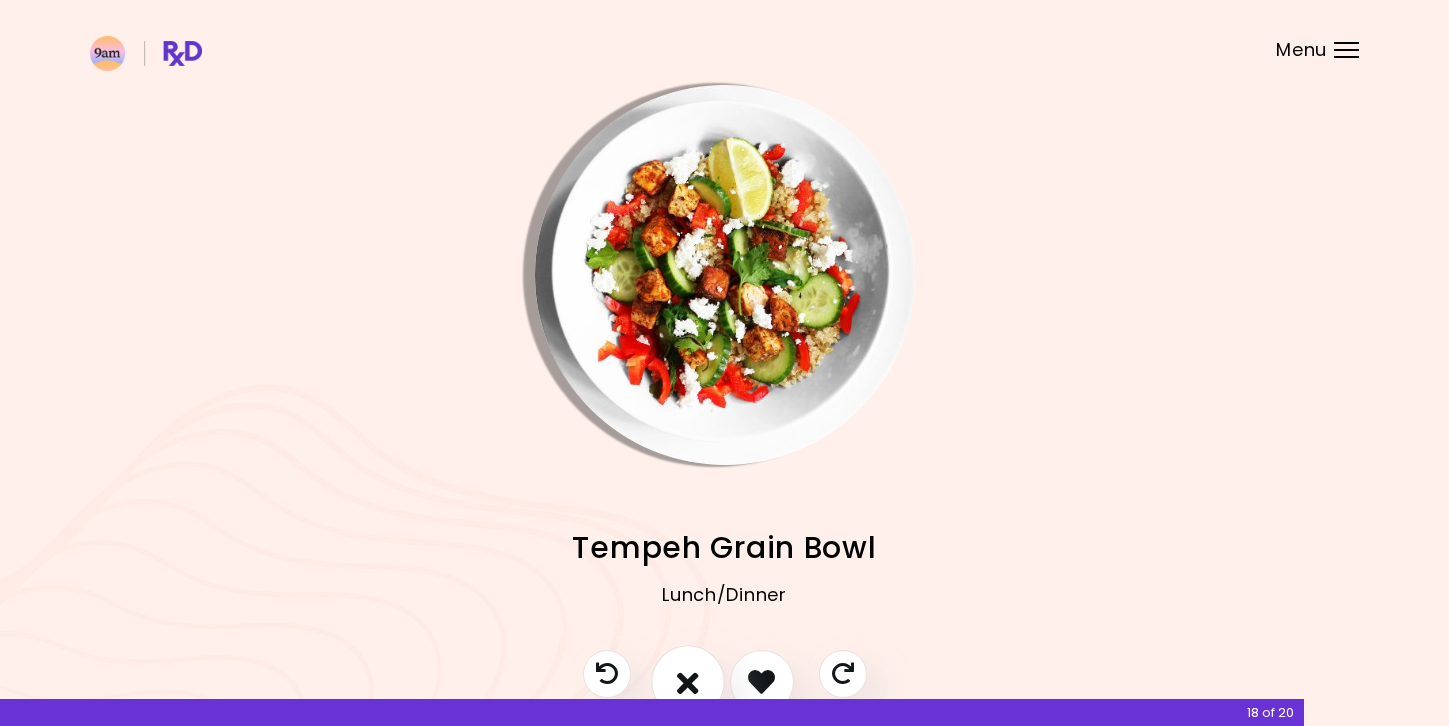 click at bounding box center [688, 682] 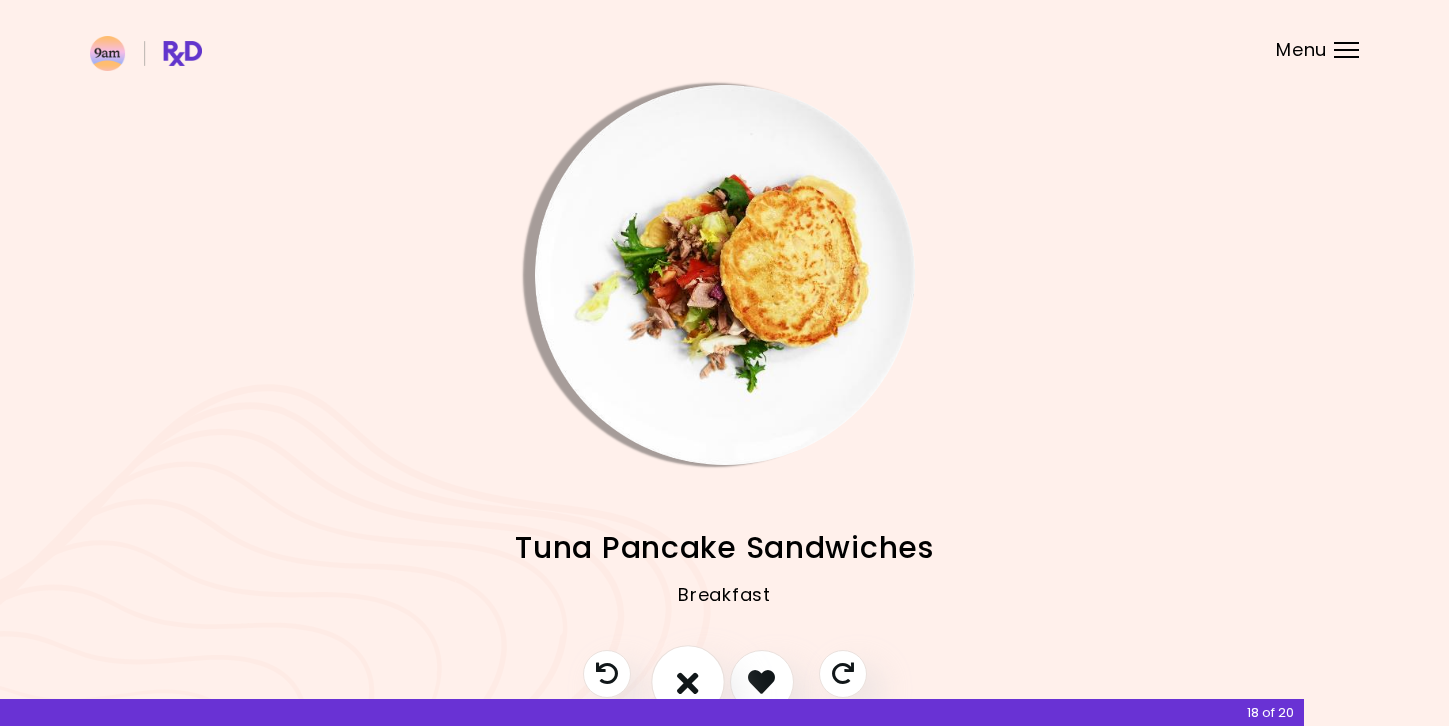 click at bounding box center (688, 682) 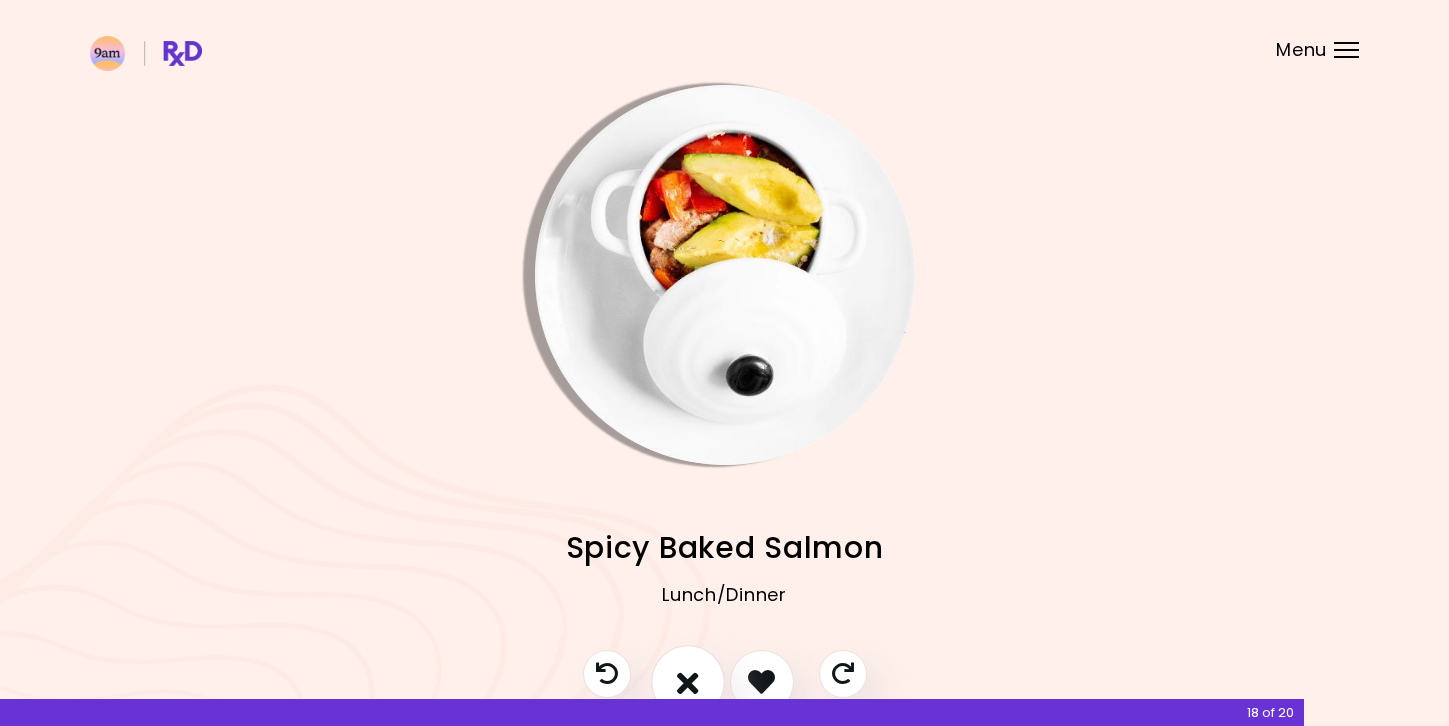 click at bounding box center (688, 682) 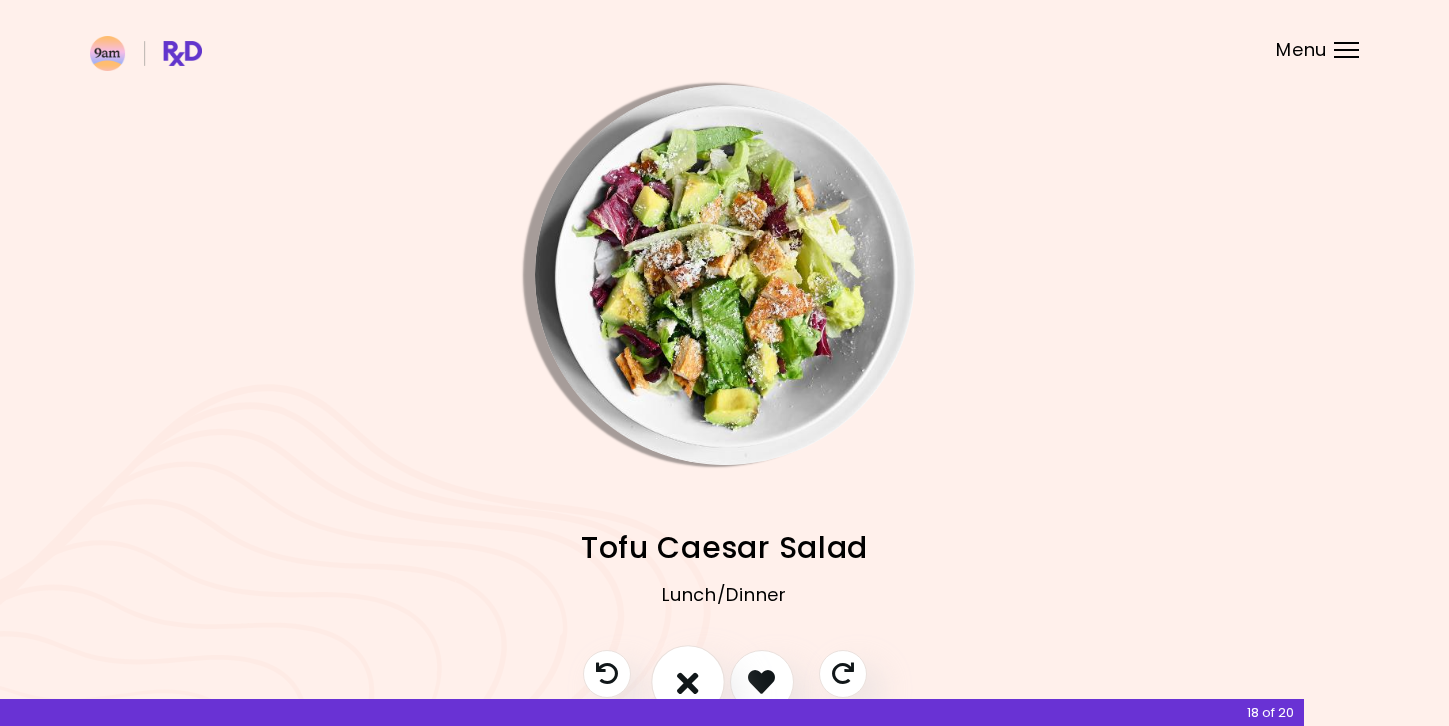 click at bounding box center [688, 682] 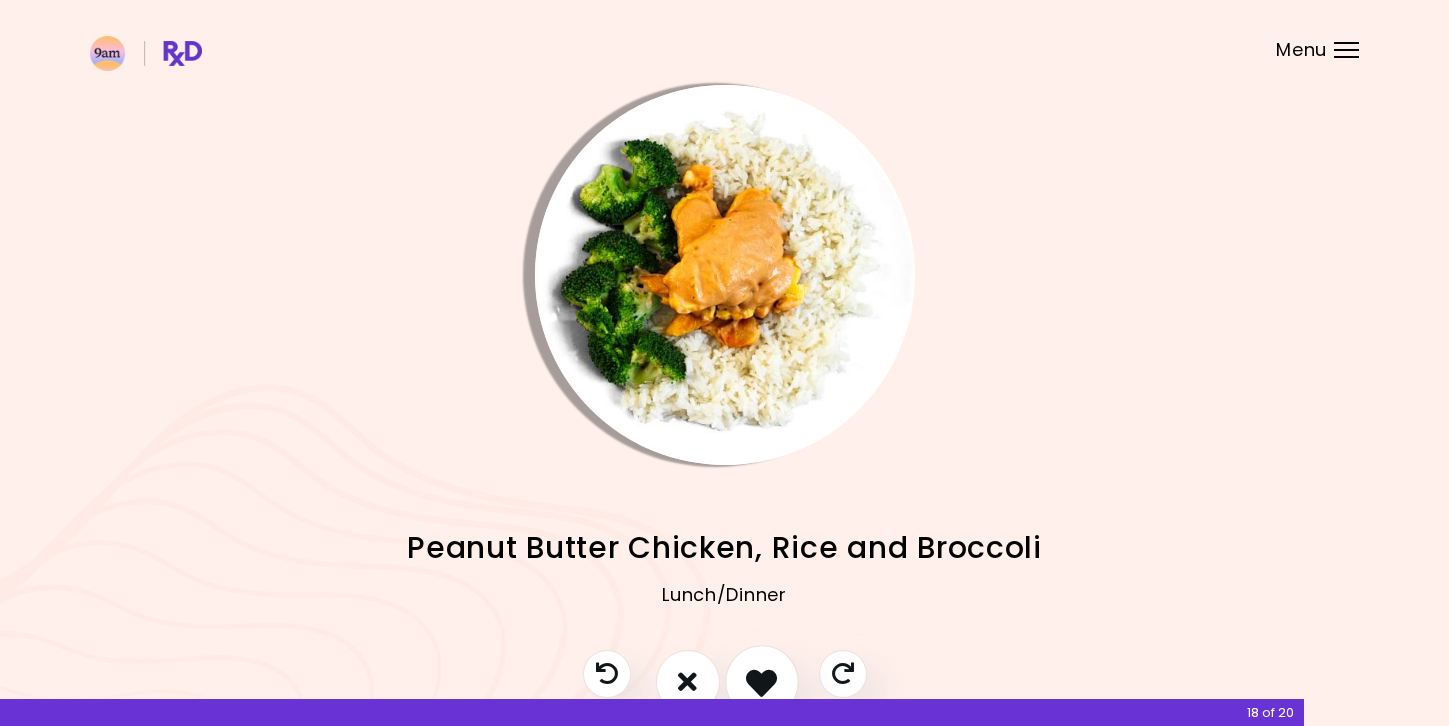 click at bounding box center (762, 682) 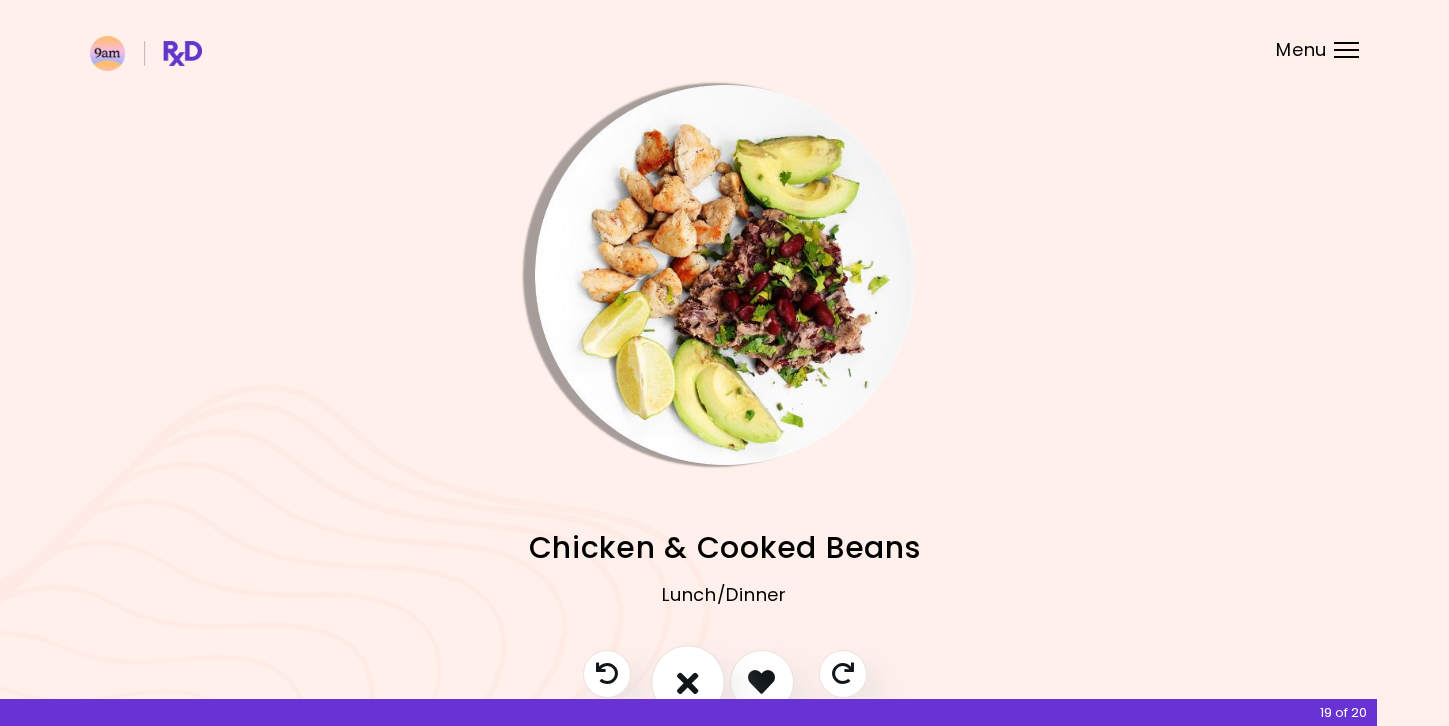 click at bounding box center (688, 681) 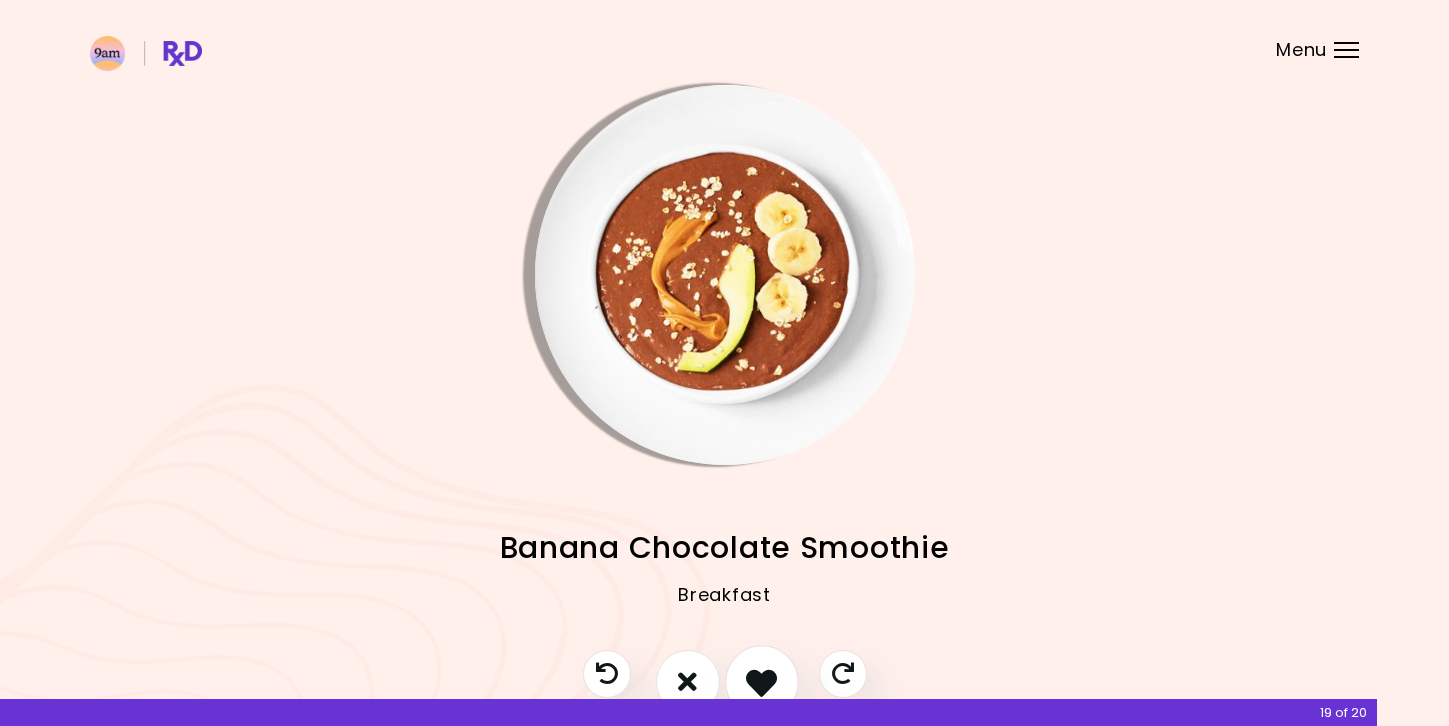 click at bounding box center (761, 681) 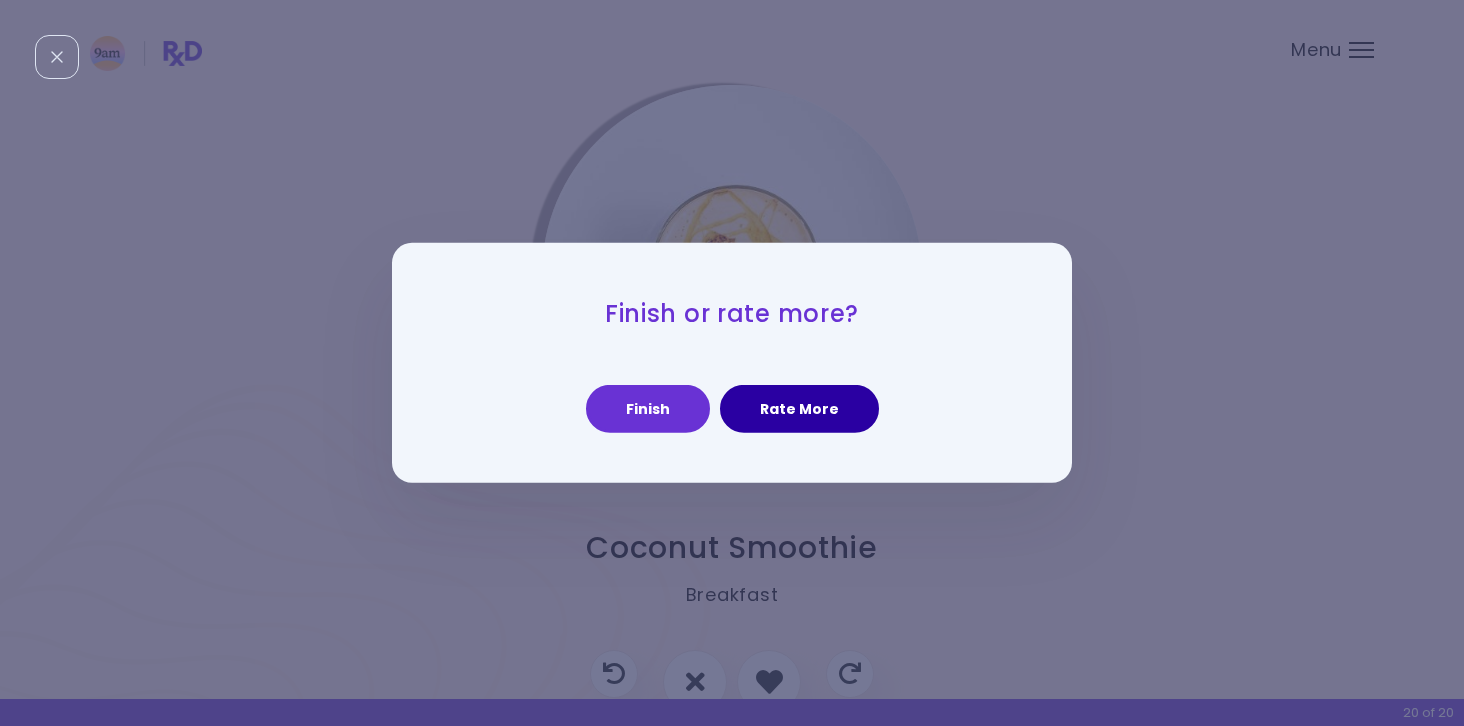 click on "Rate More" at bounding box center (799, 409) 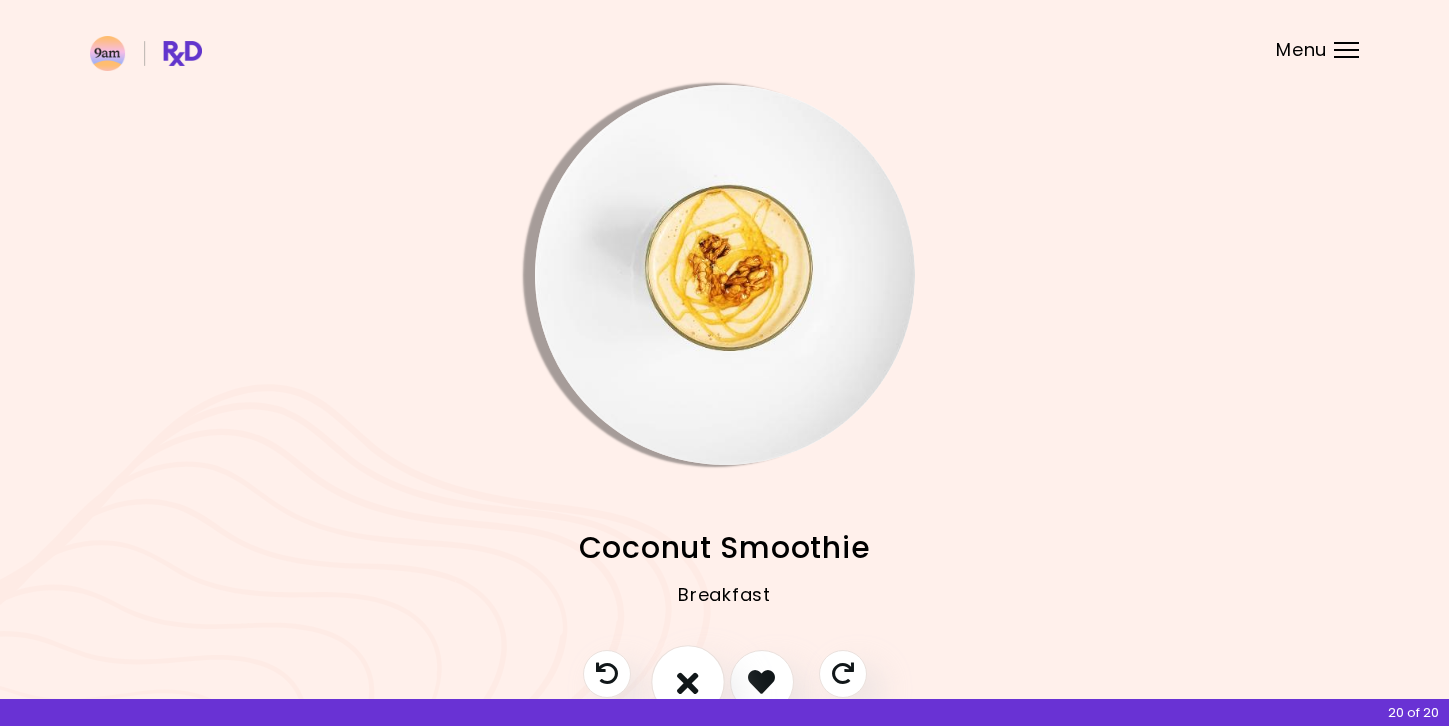 click at bounding box center [688, 681] 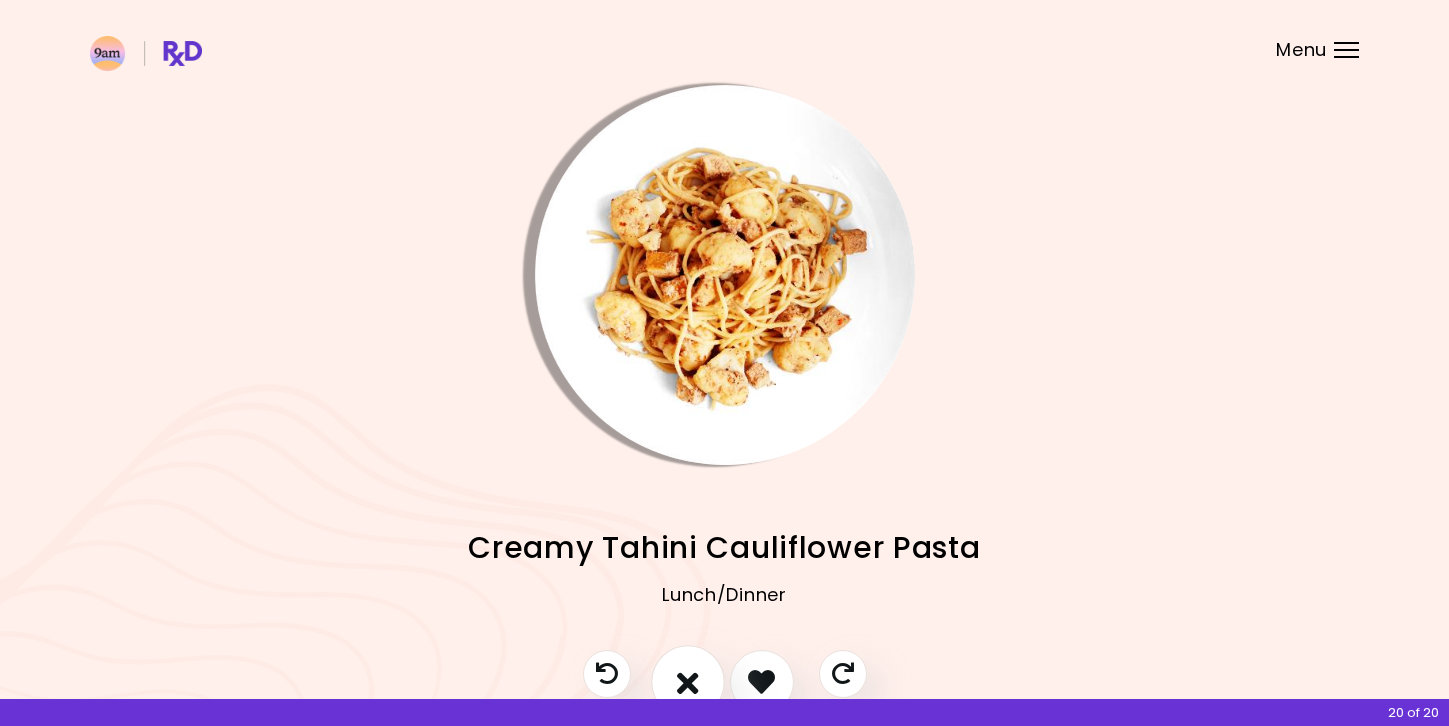 click at bounding box center (688, 681) 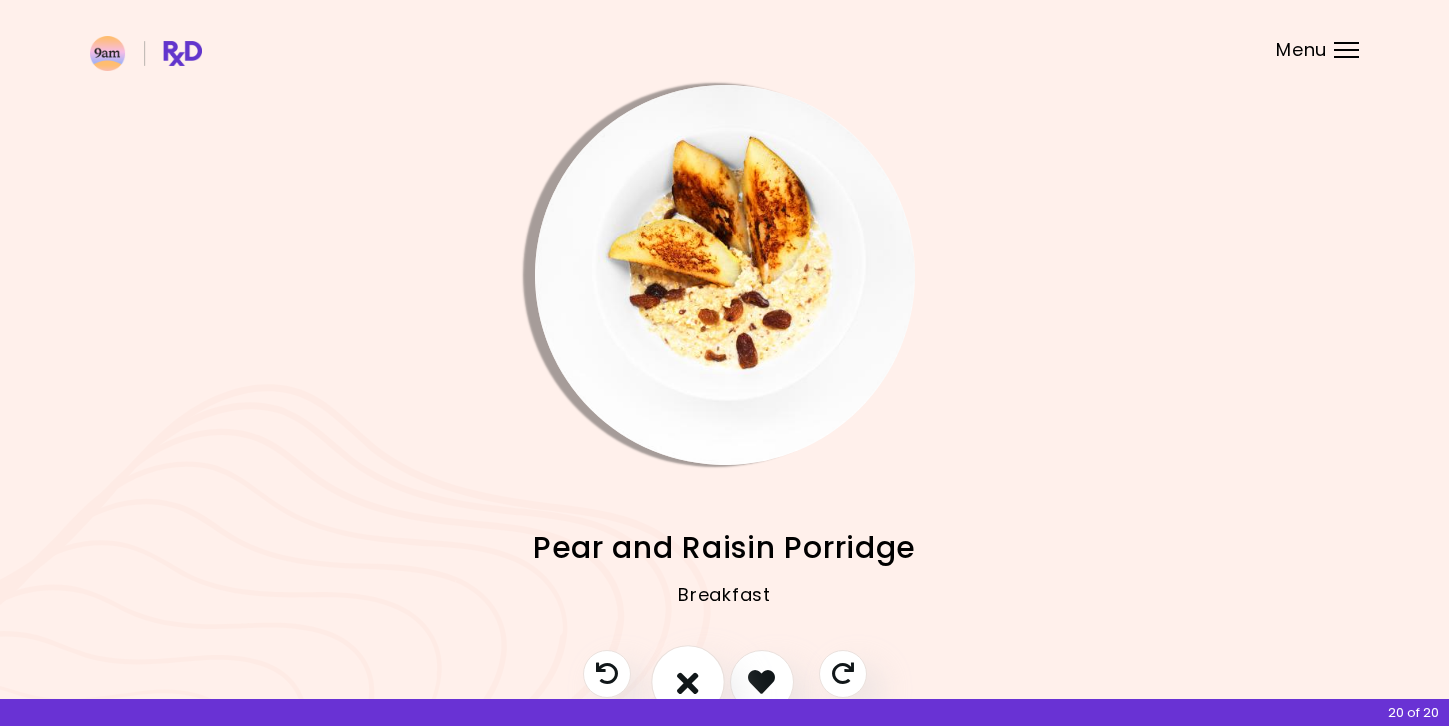 click at bounding box center (688, 681) 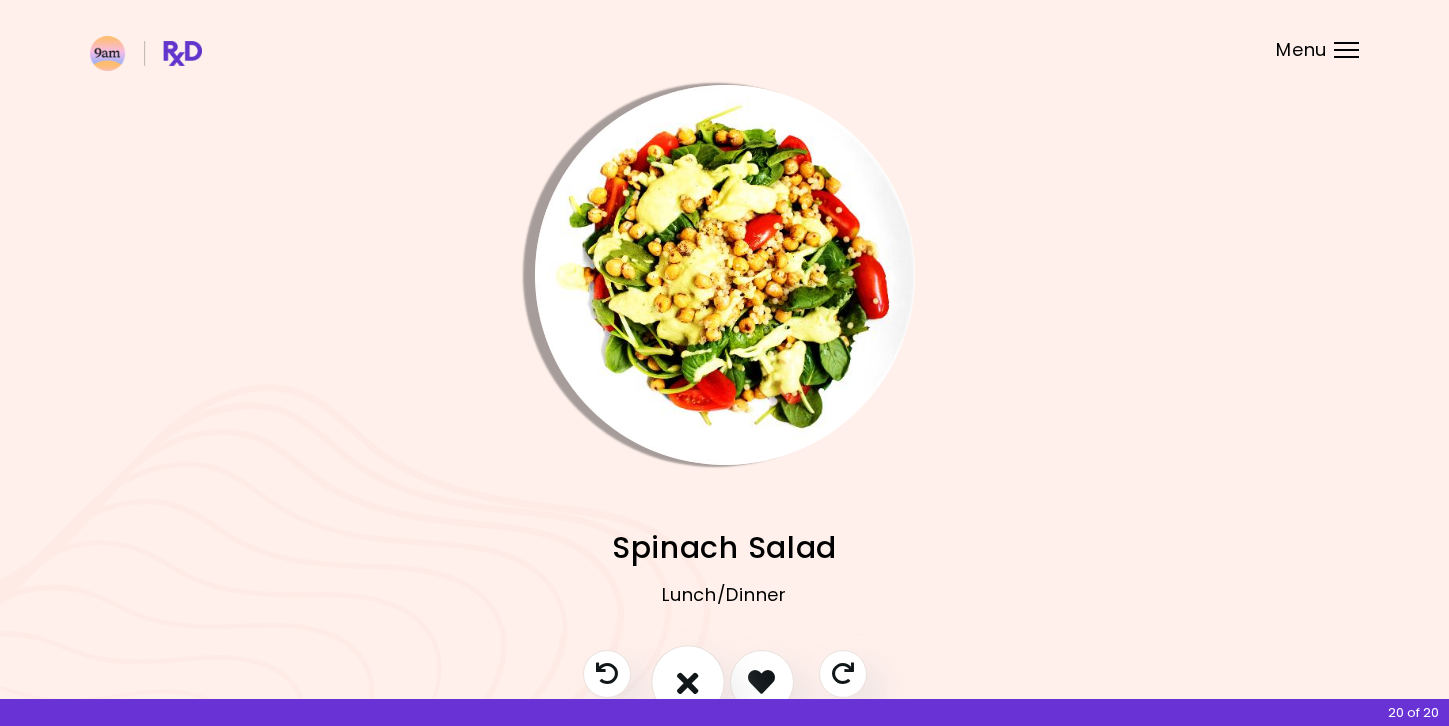 click at bounding box center (688, 681) 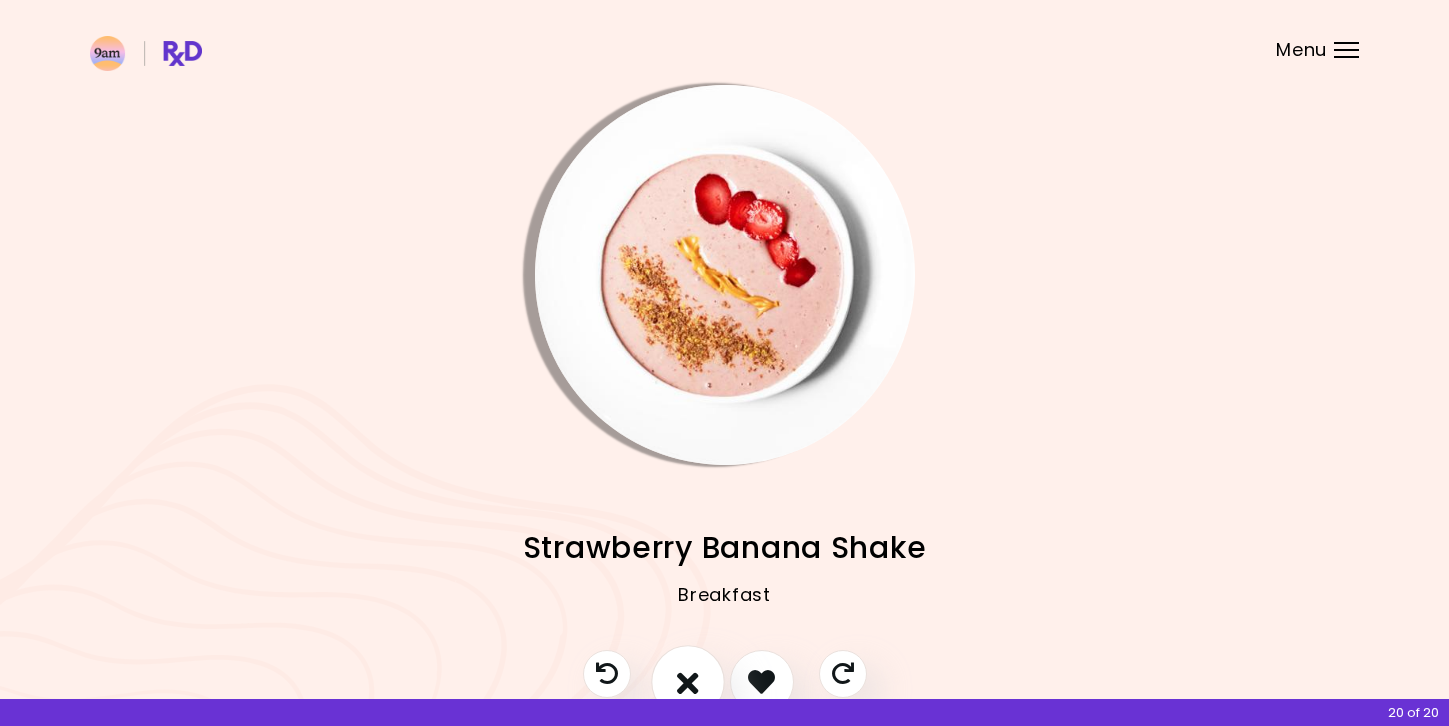 click at bounding box center [688, 681] 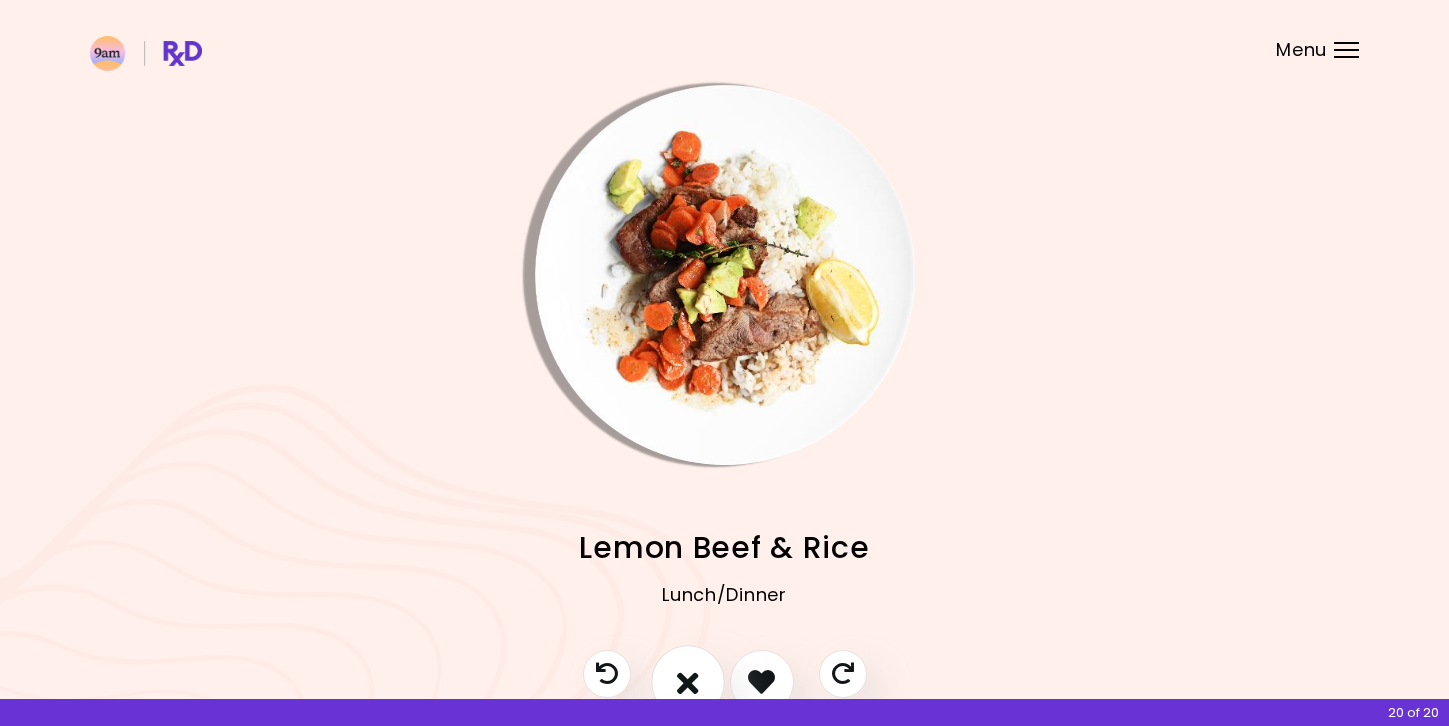 click at bounding box center (688, 681) 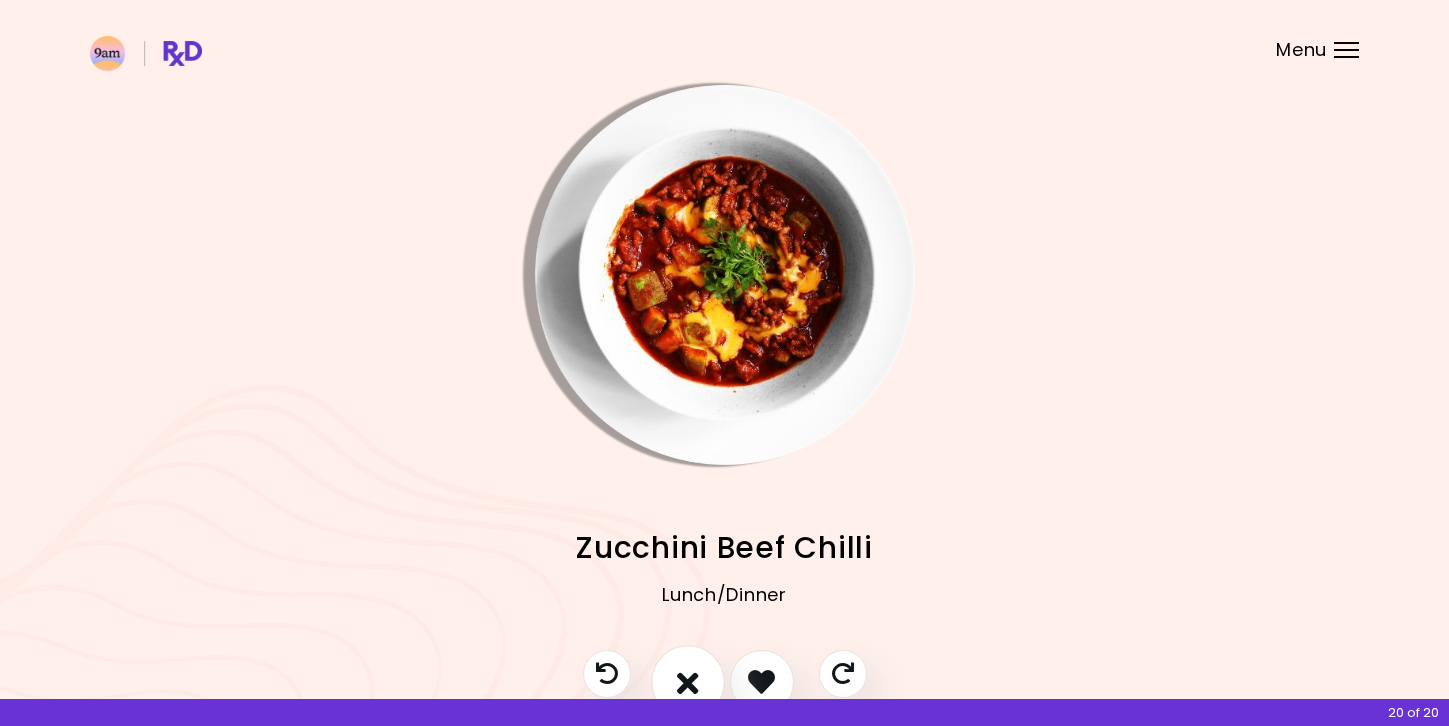click at bounding box center [688, 681] 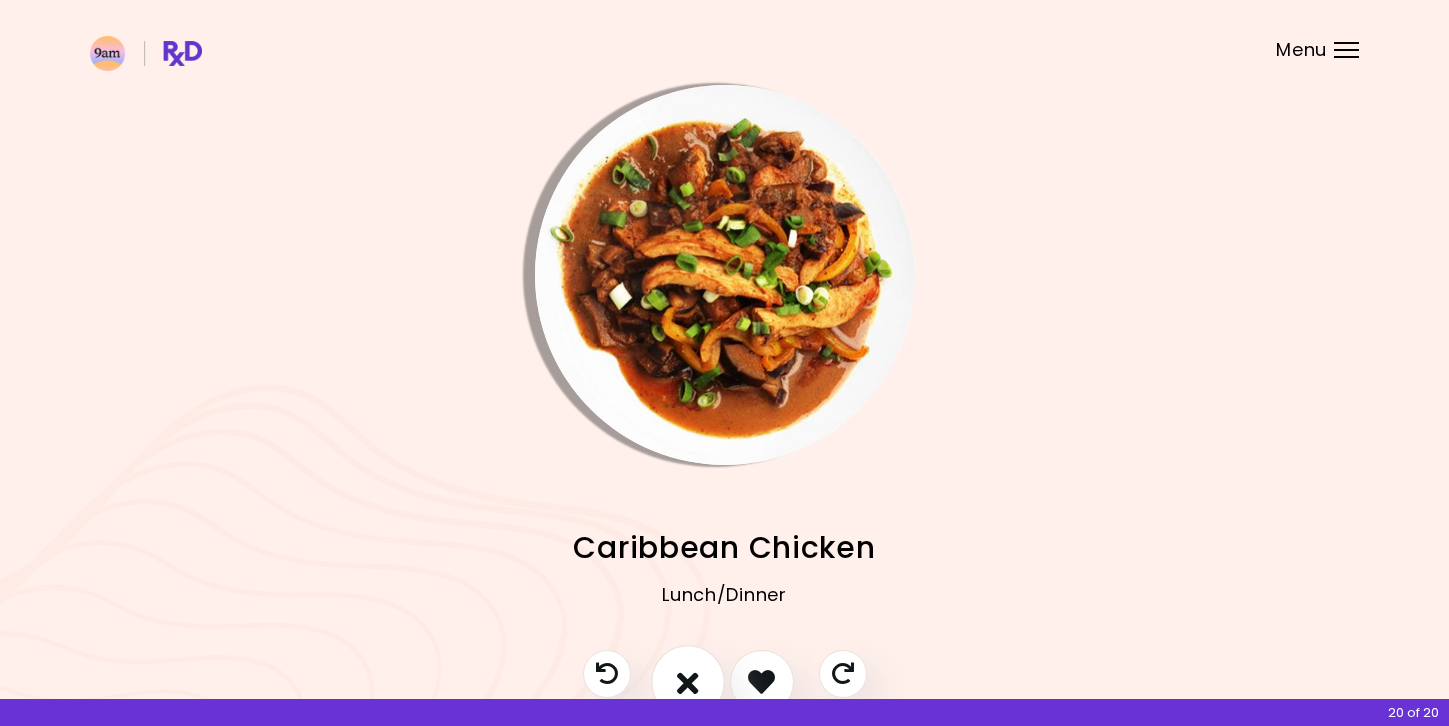 click at bounding box center [688, 681] 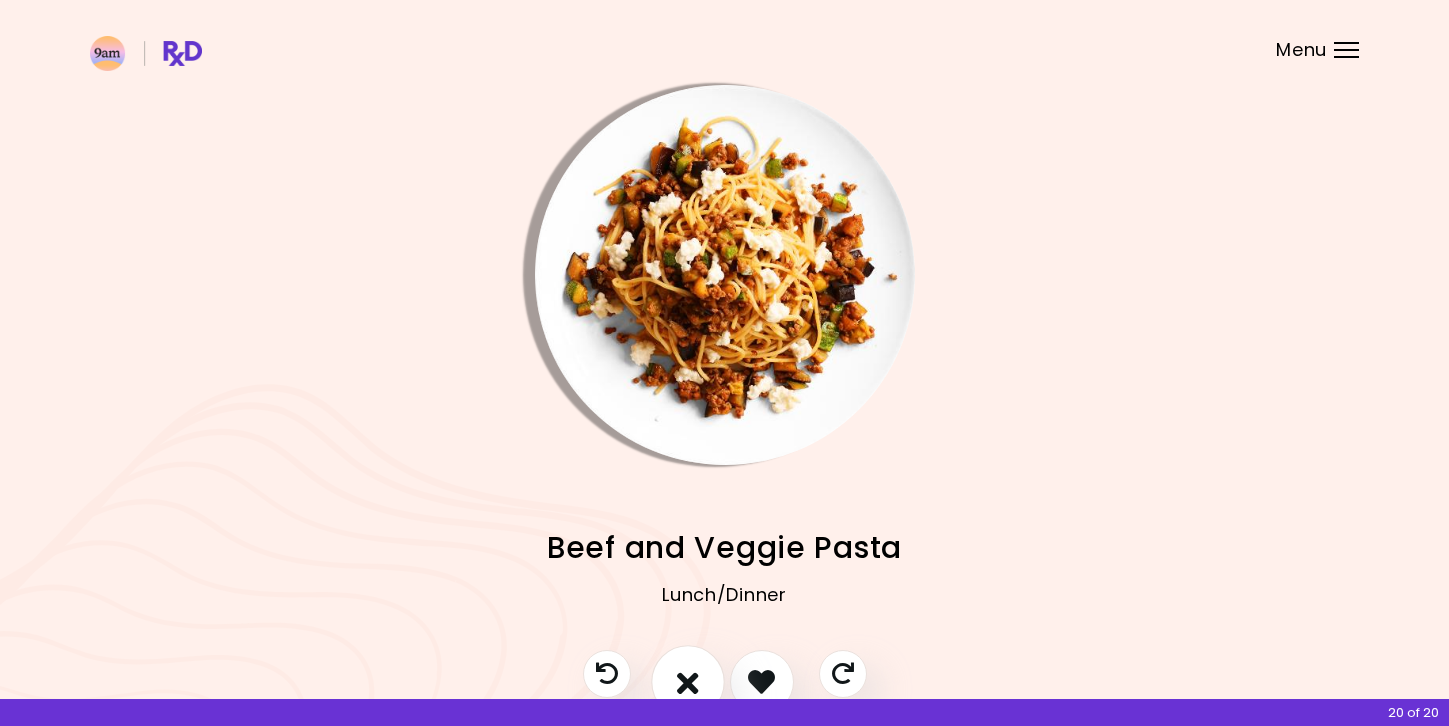 click at bounding box center (688, 681) 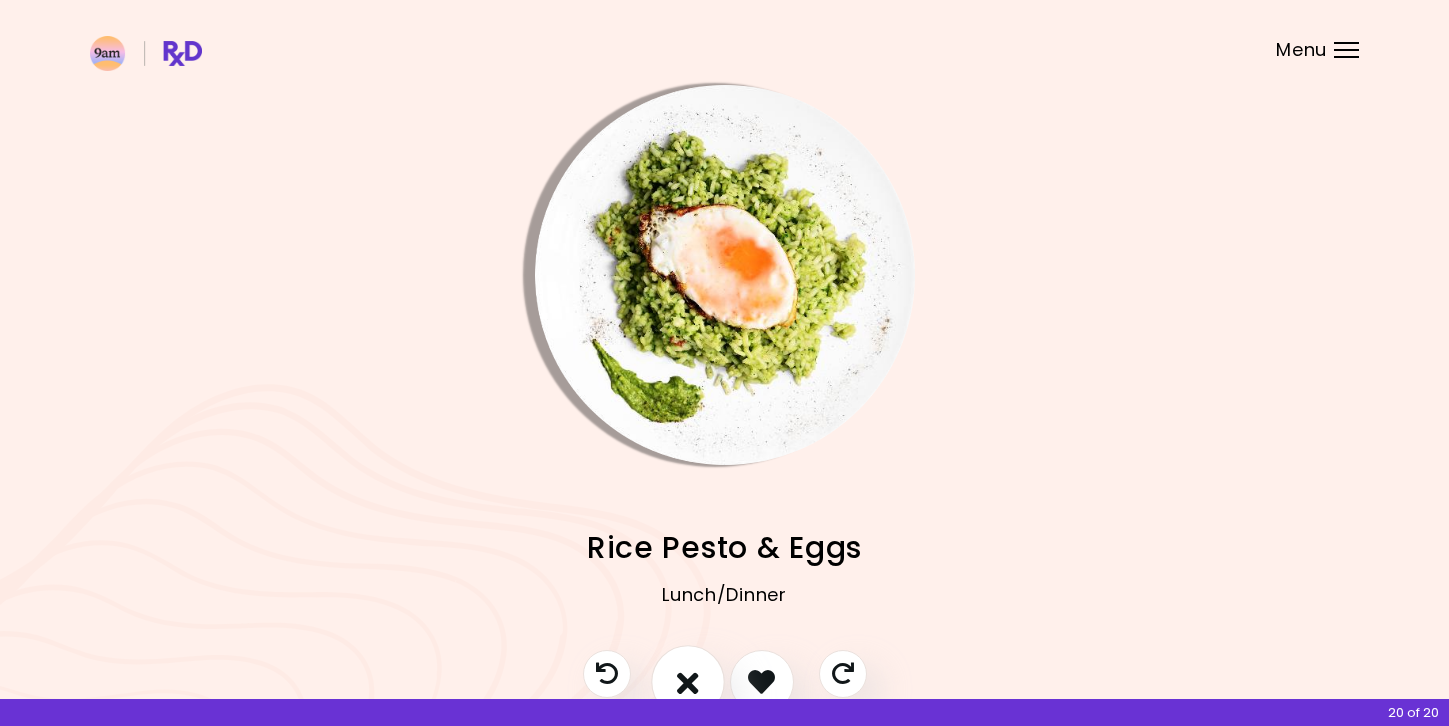 click at bounding box center (688, 681) 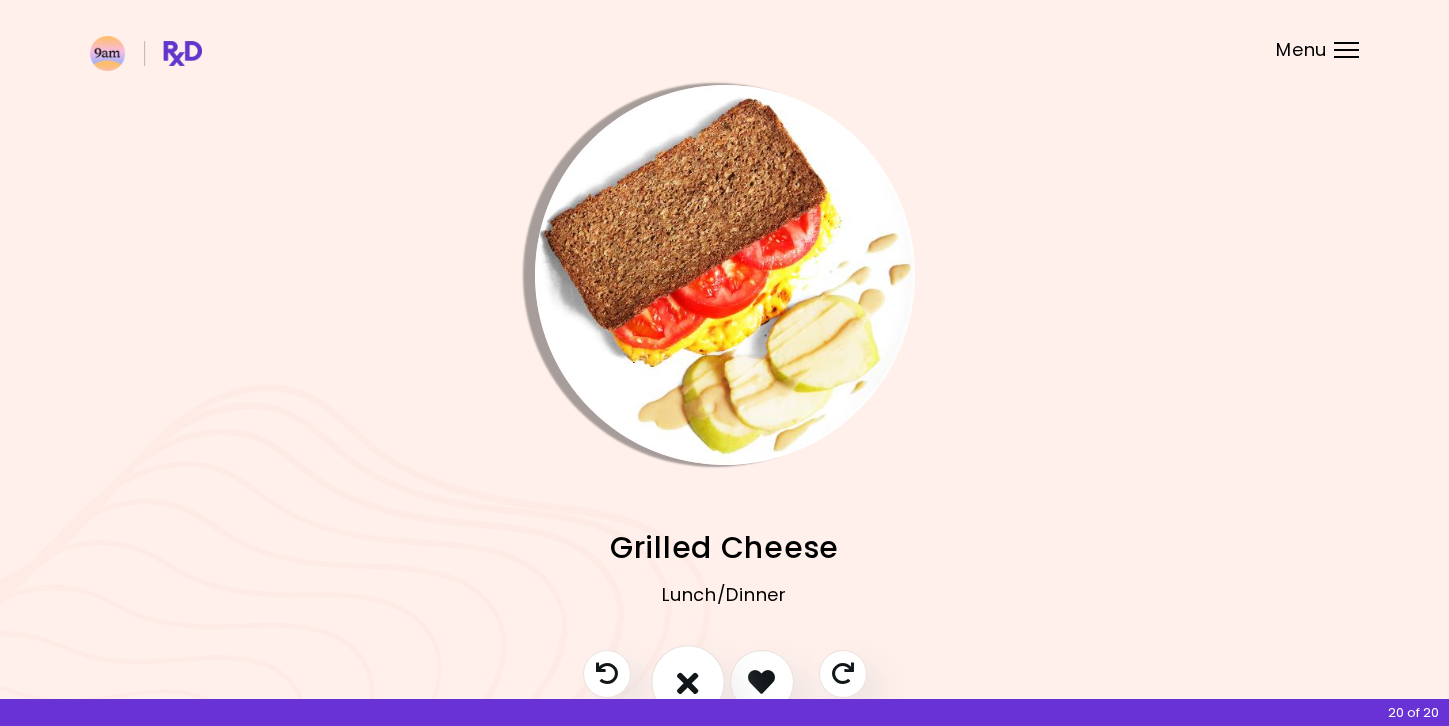 click at bounding box center [688, 681] 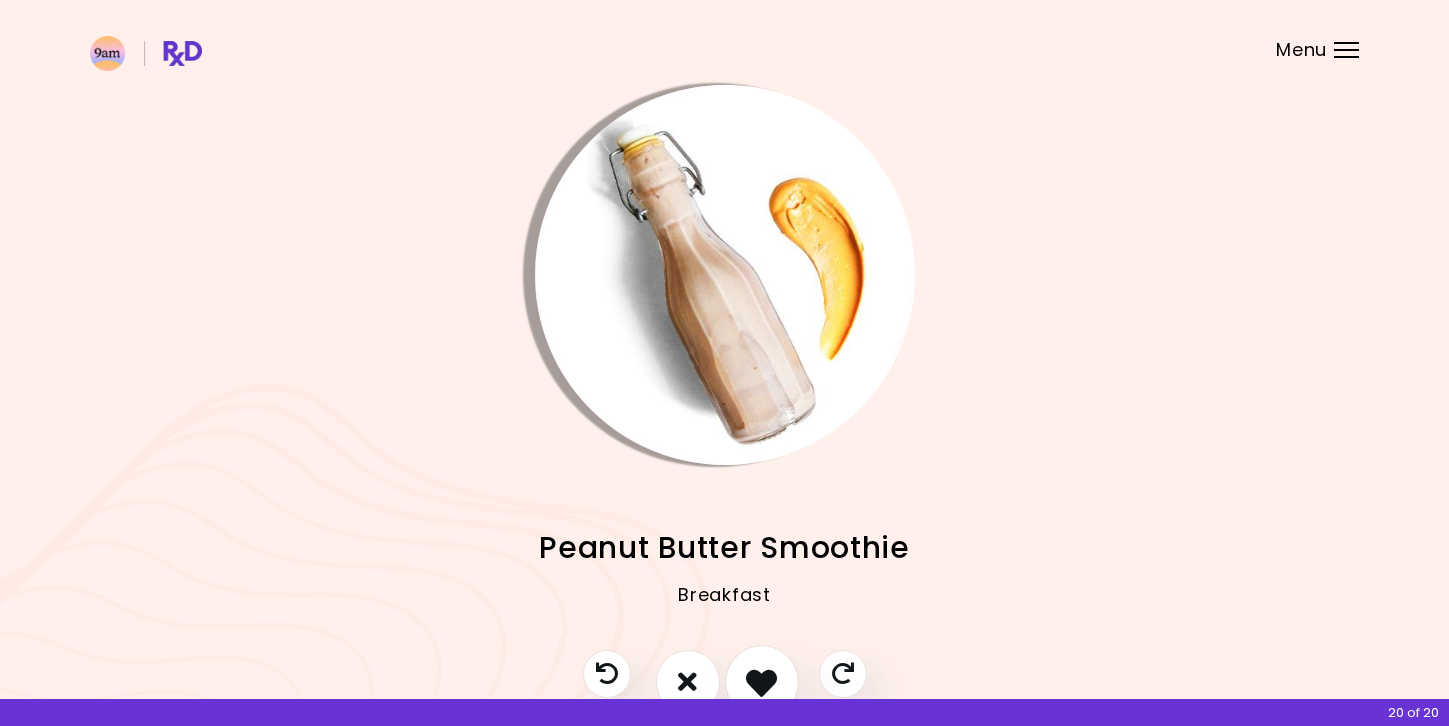 click at bounding box center [762, 682] 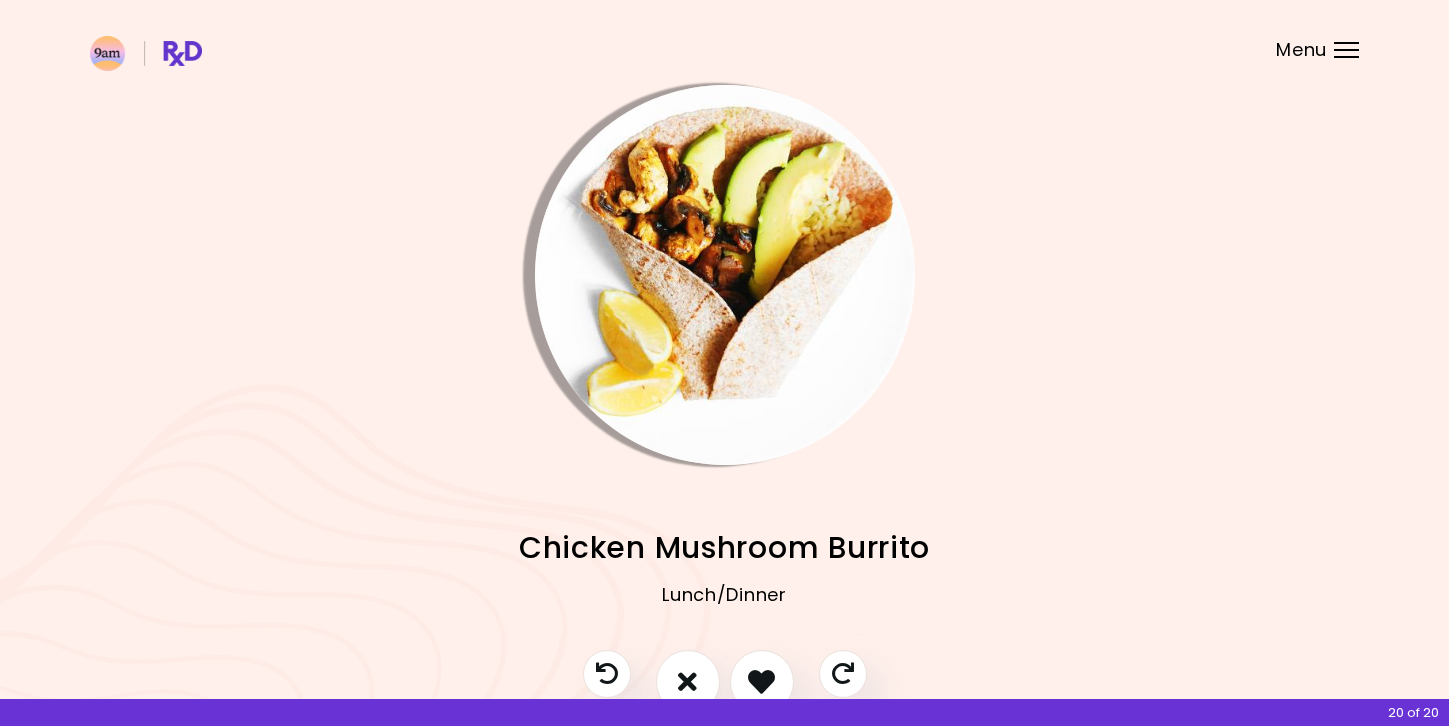 scroll, scrollTop: 124, scrollLeft: 0, axis: vertical 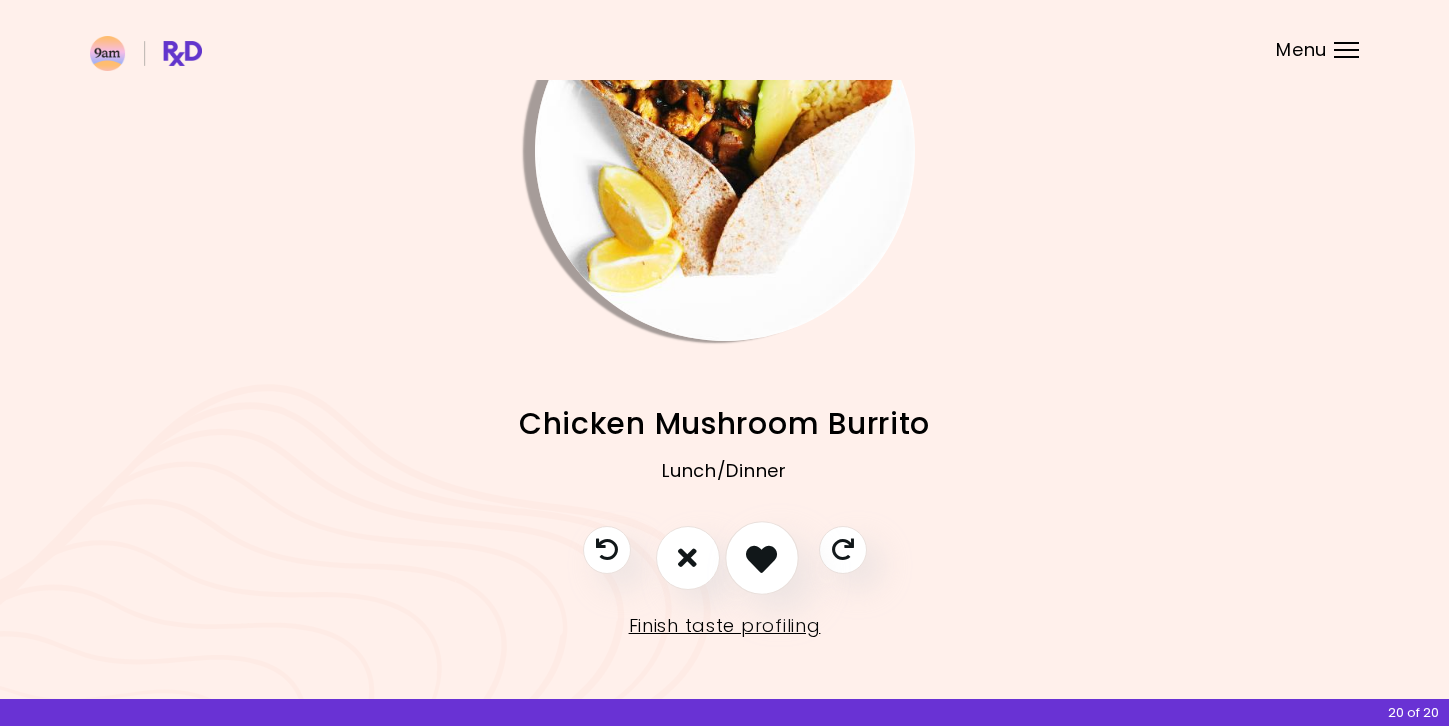 click at bounding box center (761, 557) 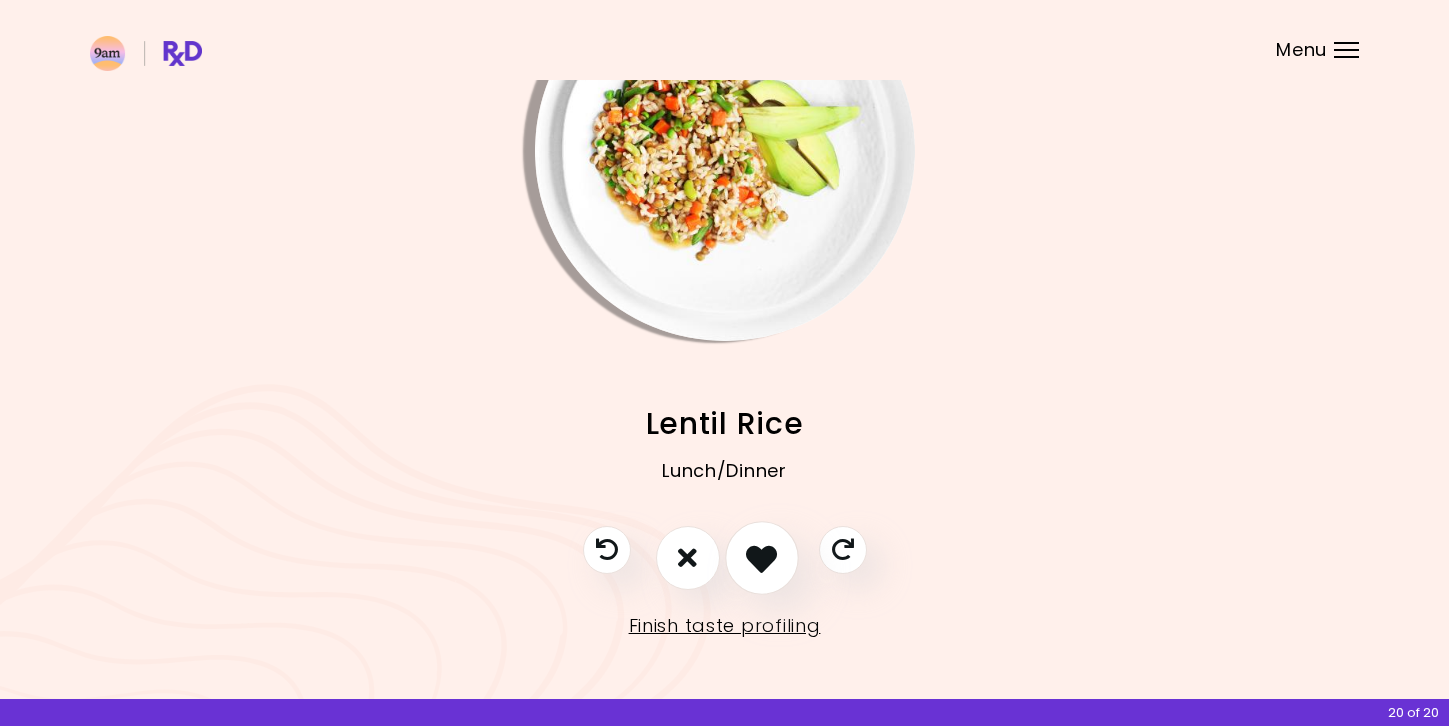 click at bounding box center [761, 557] 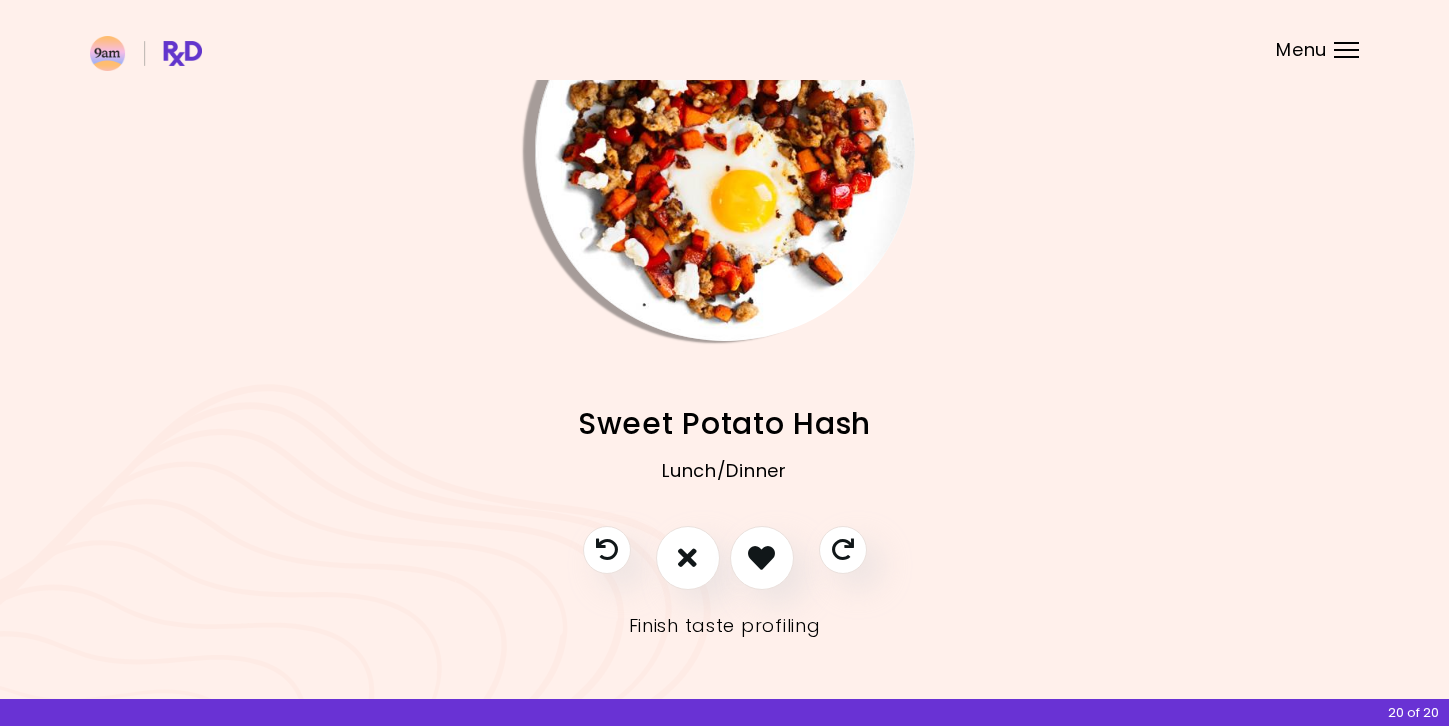 click on "Finish taste profiling" at bounding box center (725, 626) 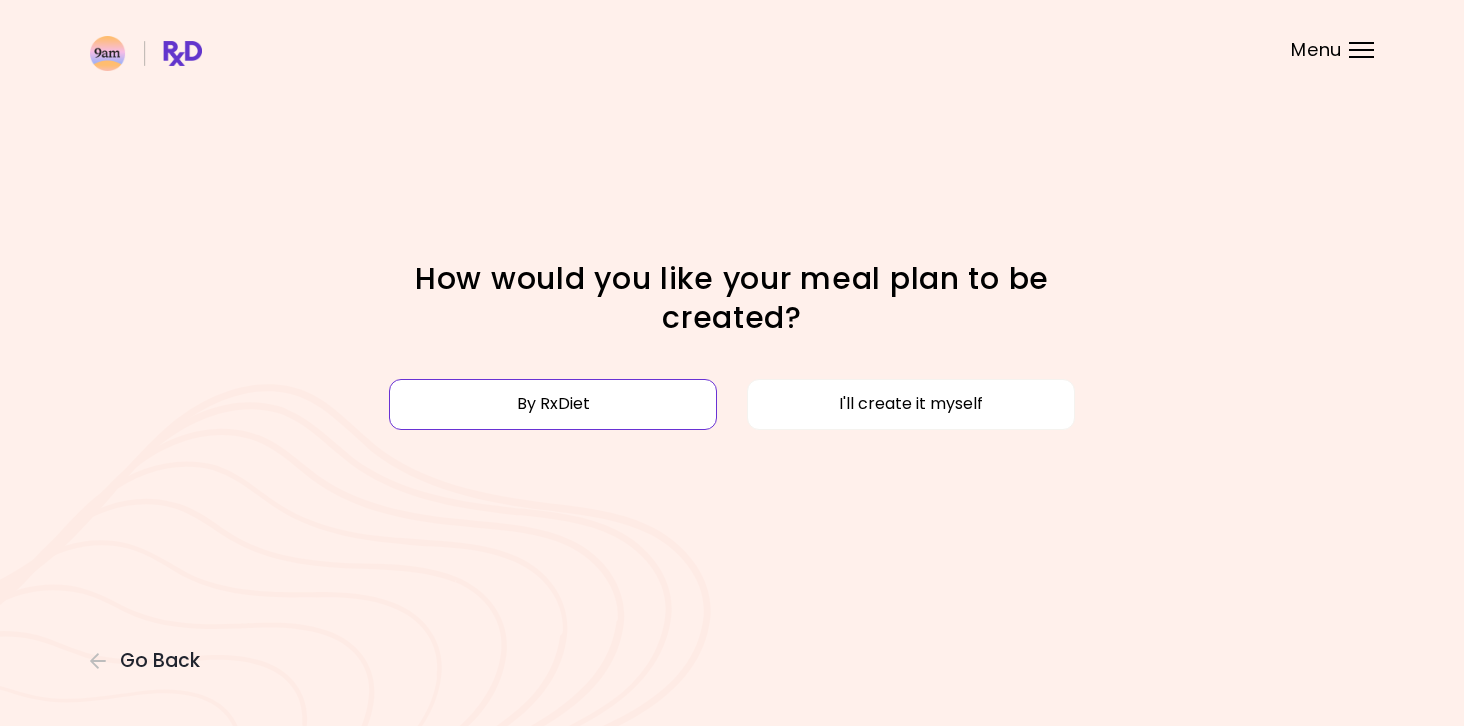 click on "By RxDiet" at bounding box center (553, 404) 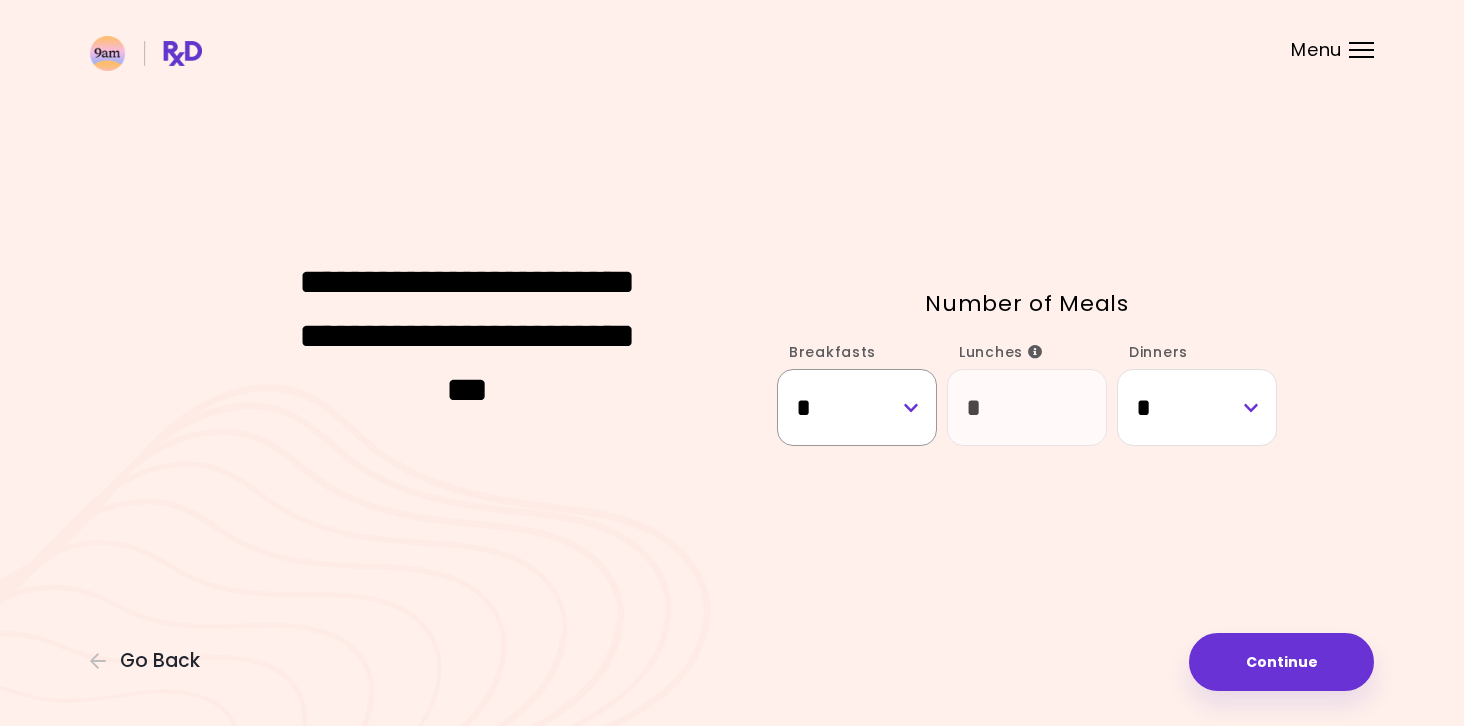 click on "* * * * * * * *" at bounding box center [857, 407] 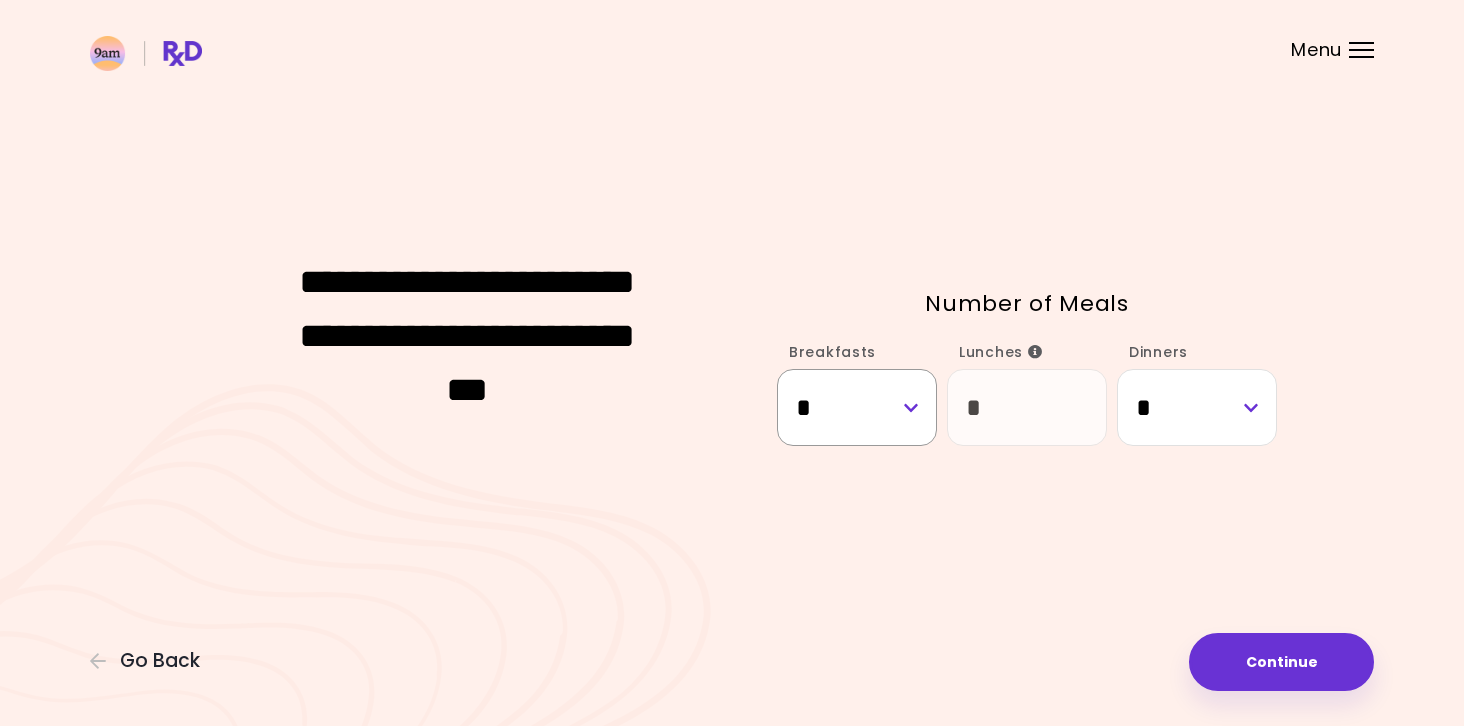 select on "*" 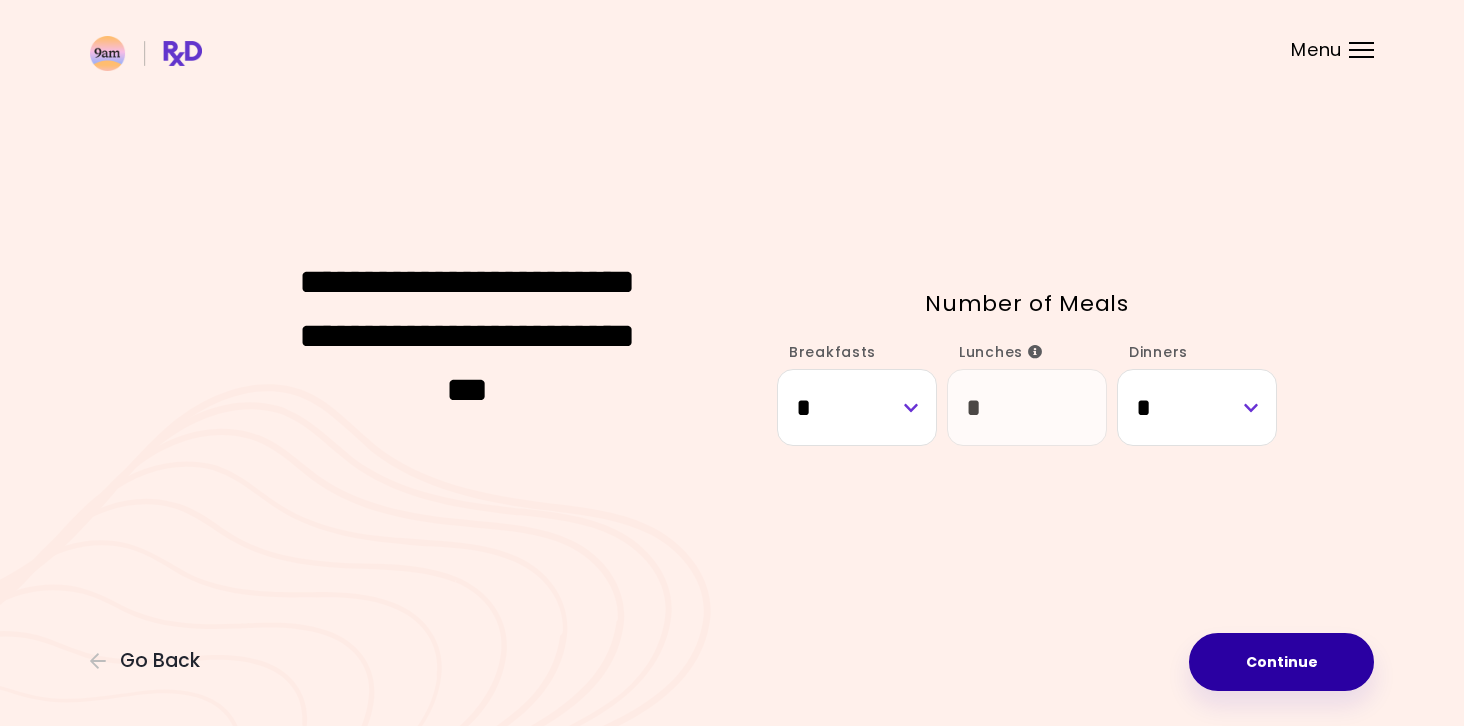 click on "Continue" at bounding box center (1281, 662) 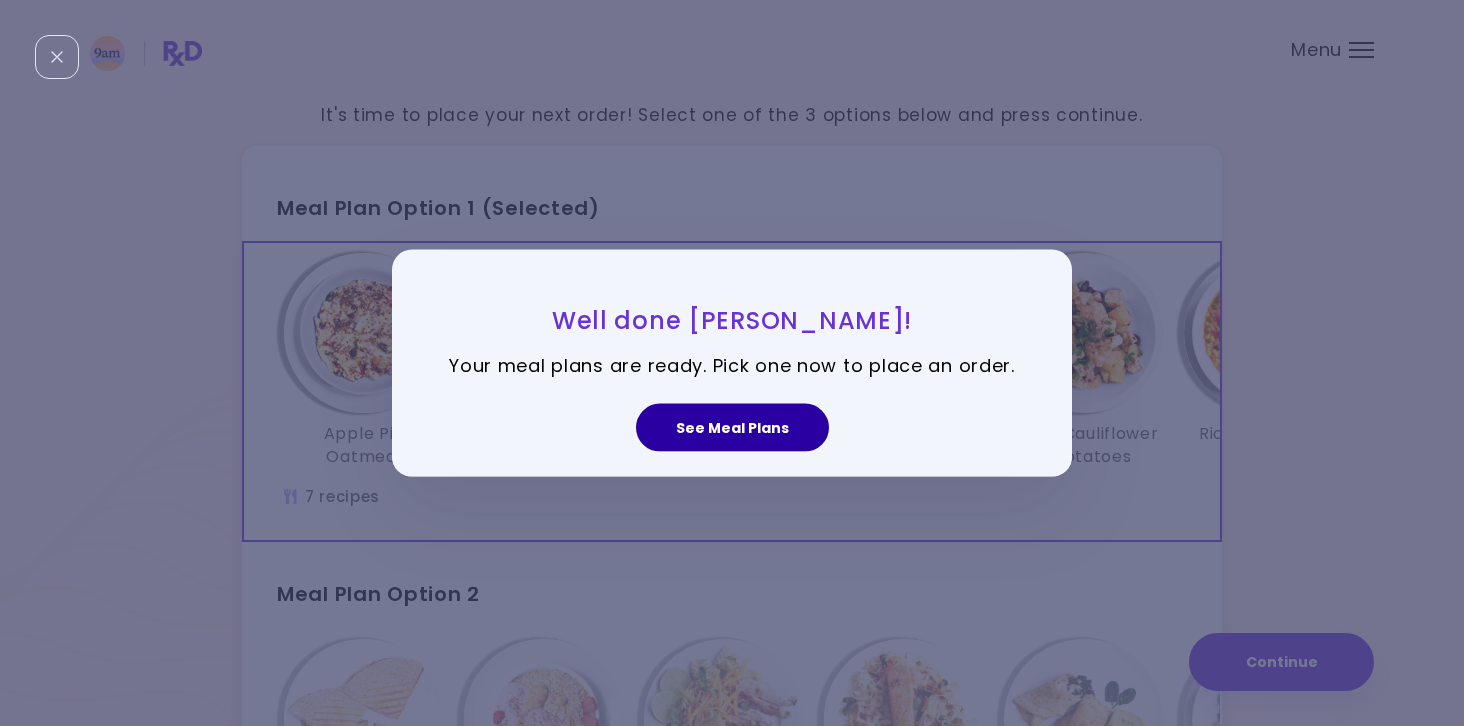 click on "See Meal Plans" at bounding box center [732, 427] 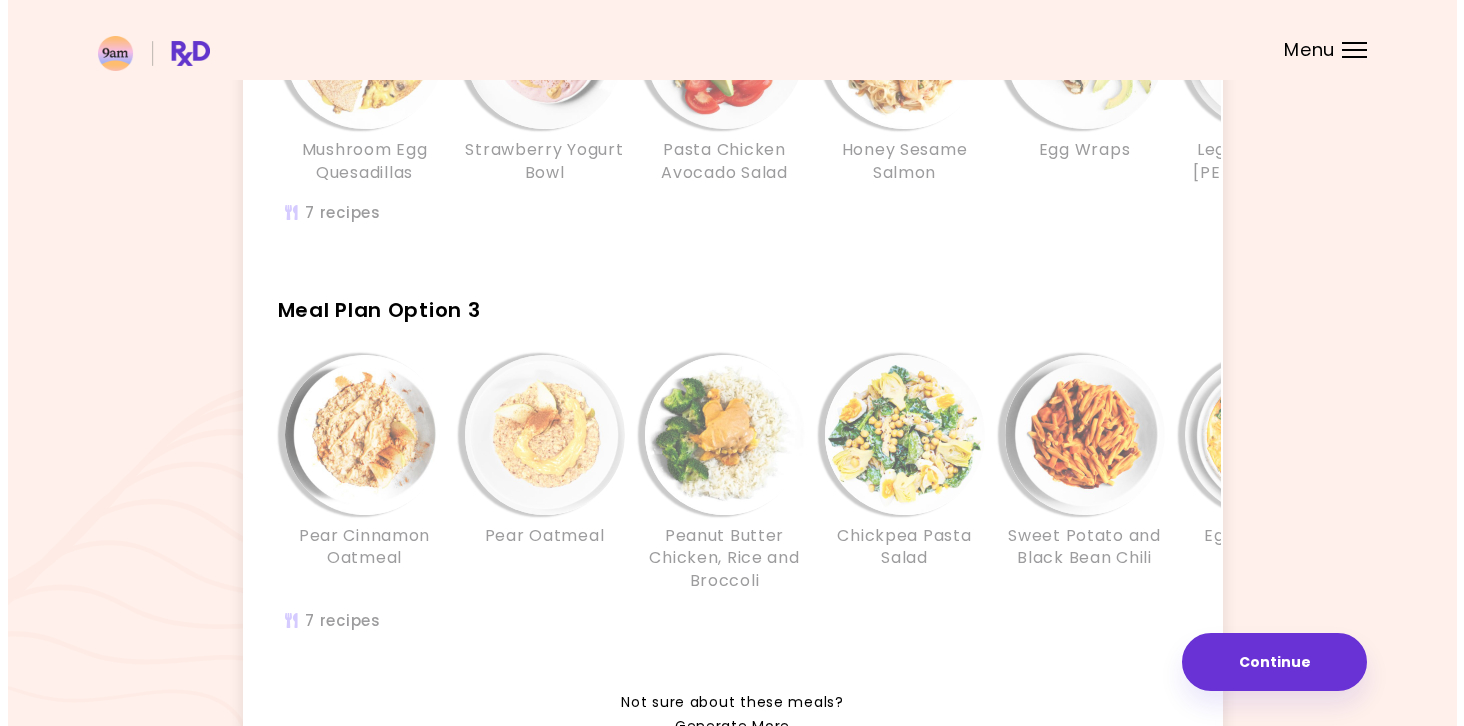 scroll, scrollTop: 370, scrollLeft: 0, axis: vertical 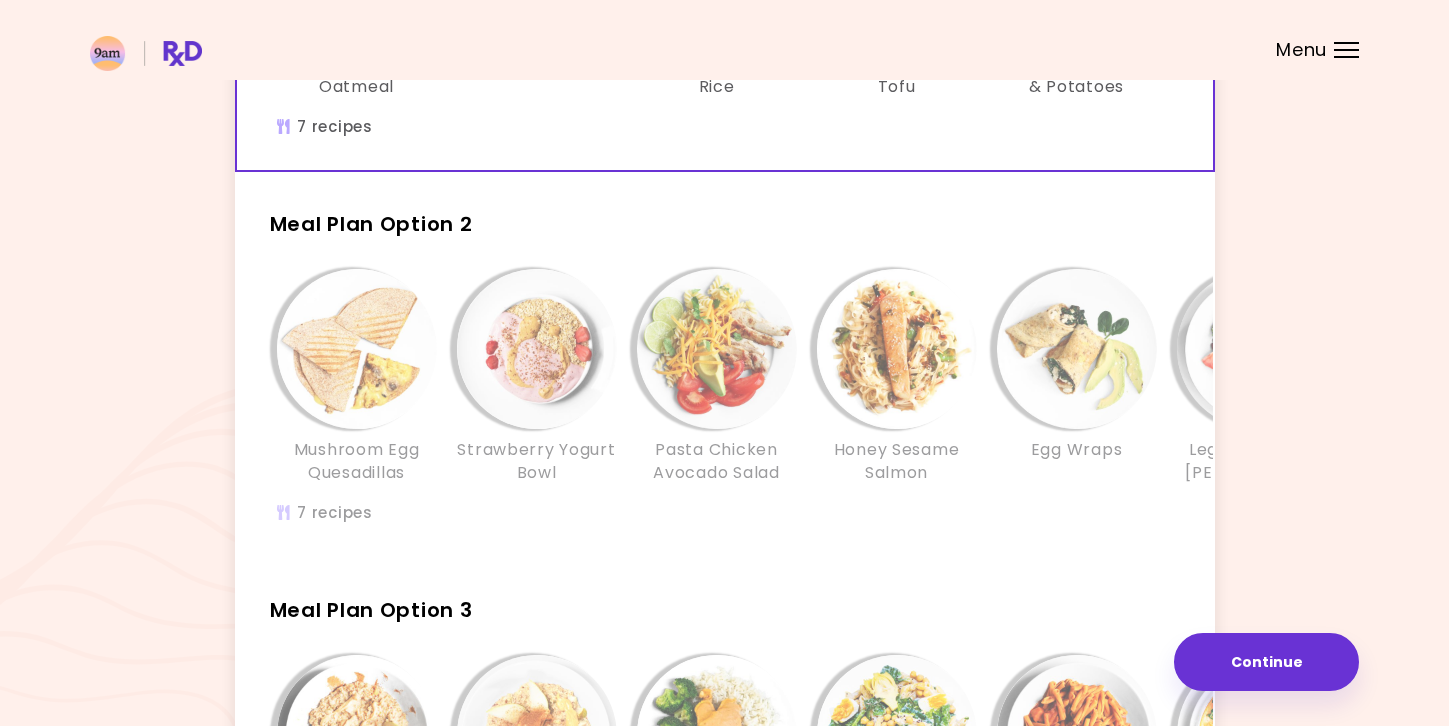 click at bounding box center (537, 349) 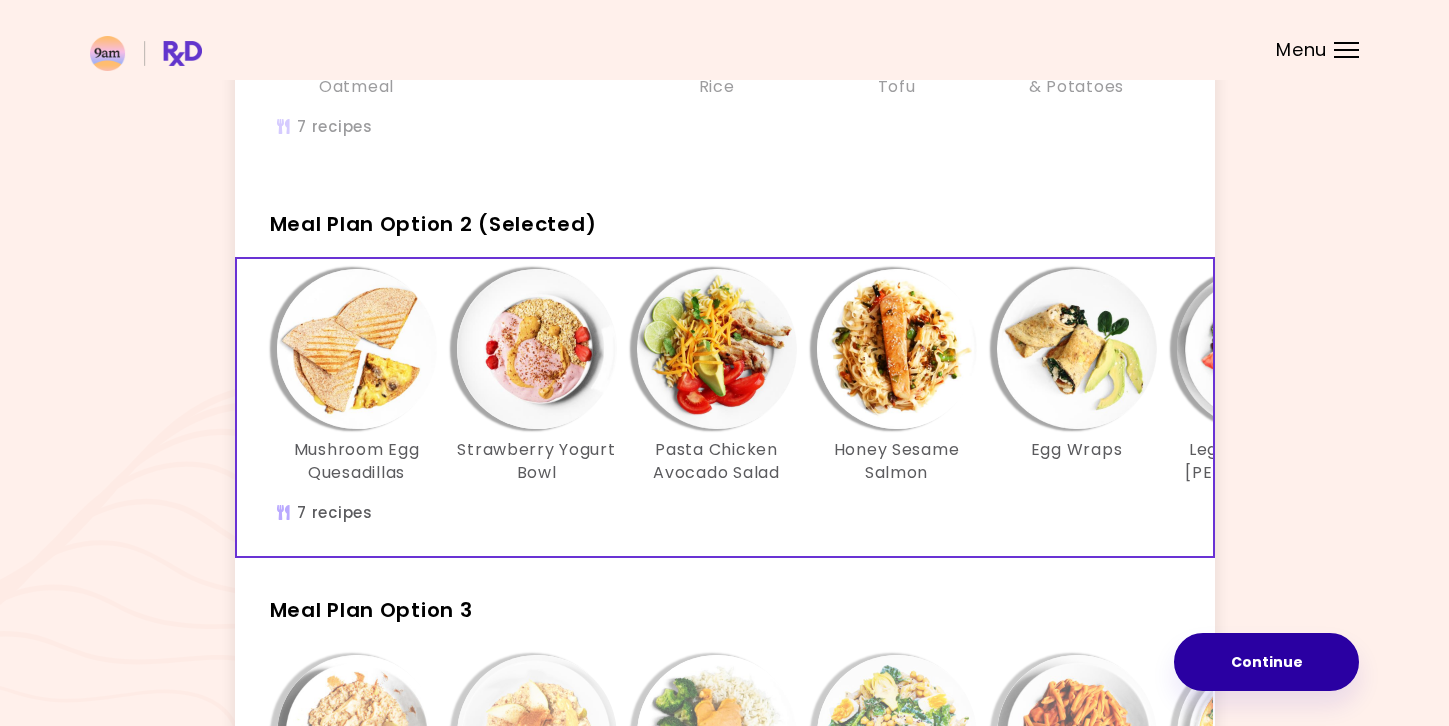 click on "Continue" at bounding box center [1266, 662] 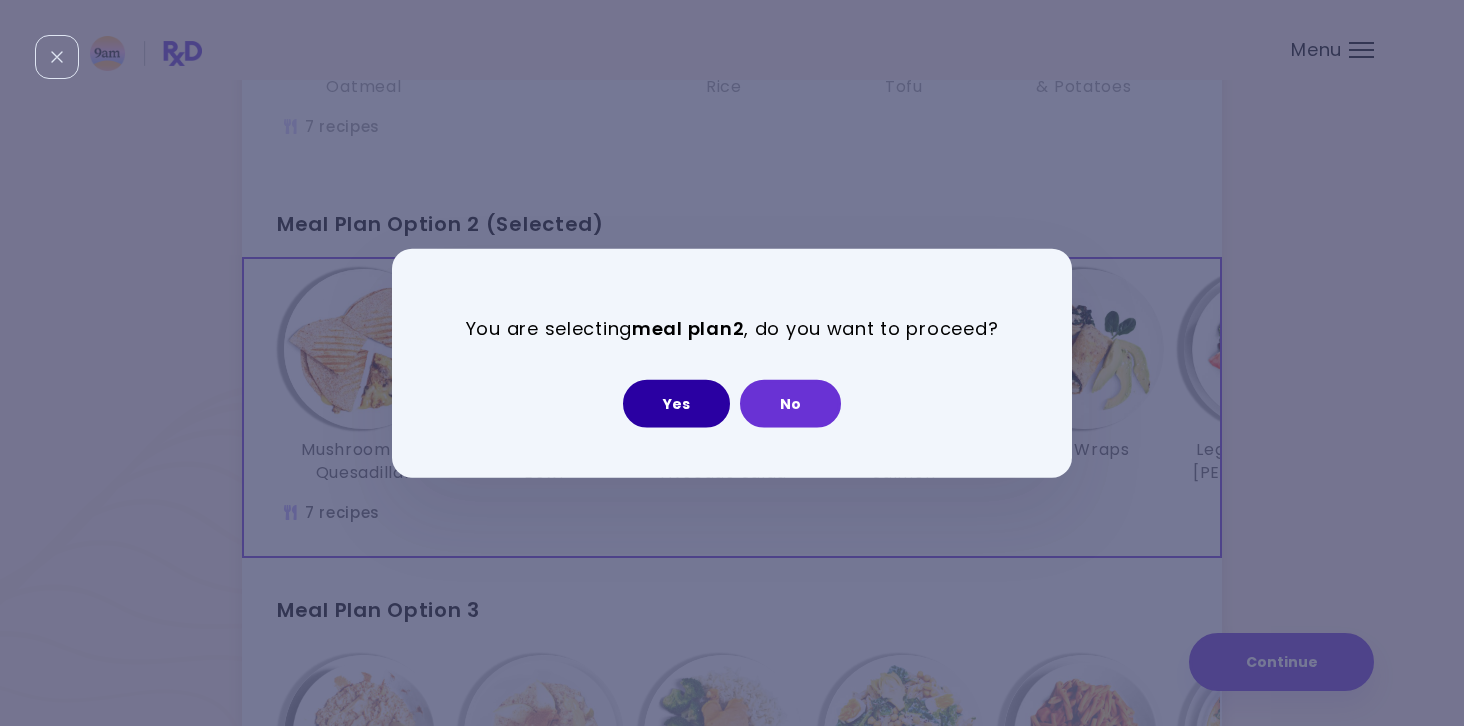 click on "Yes" at bounding box center [676, 403] 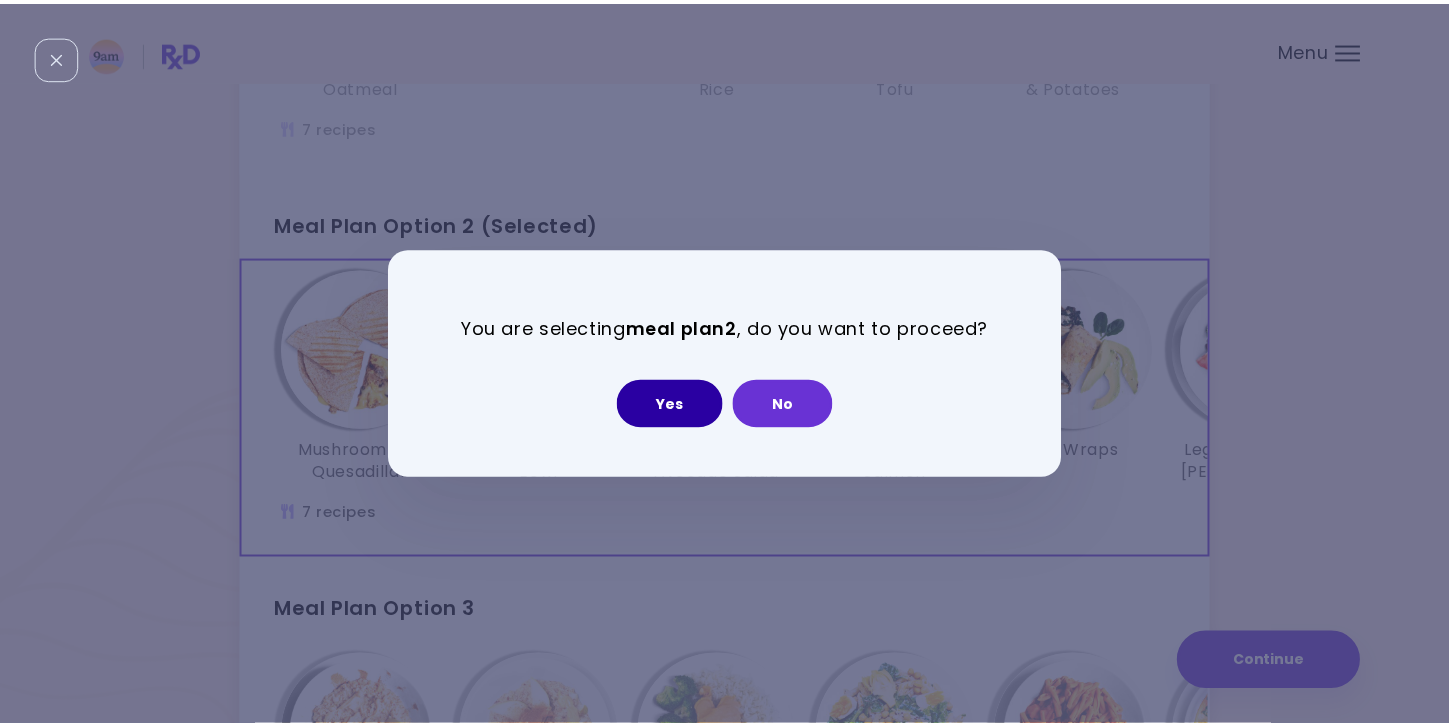 scroll, scrollTop: 0, scrollLeft: 0, axis: both 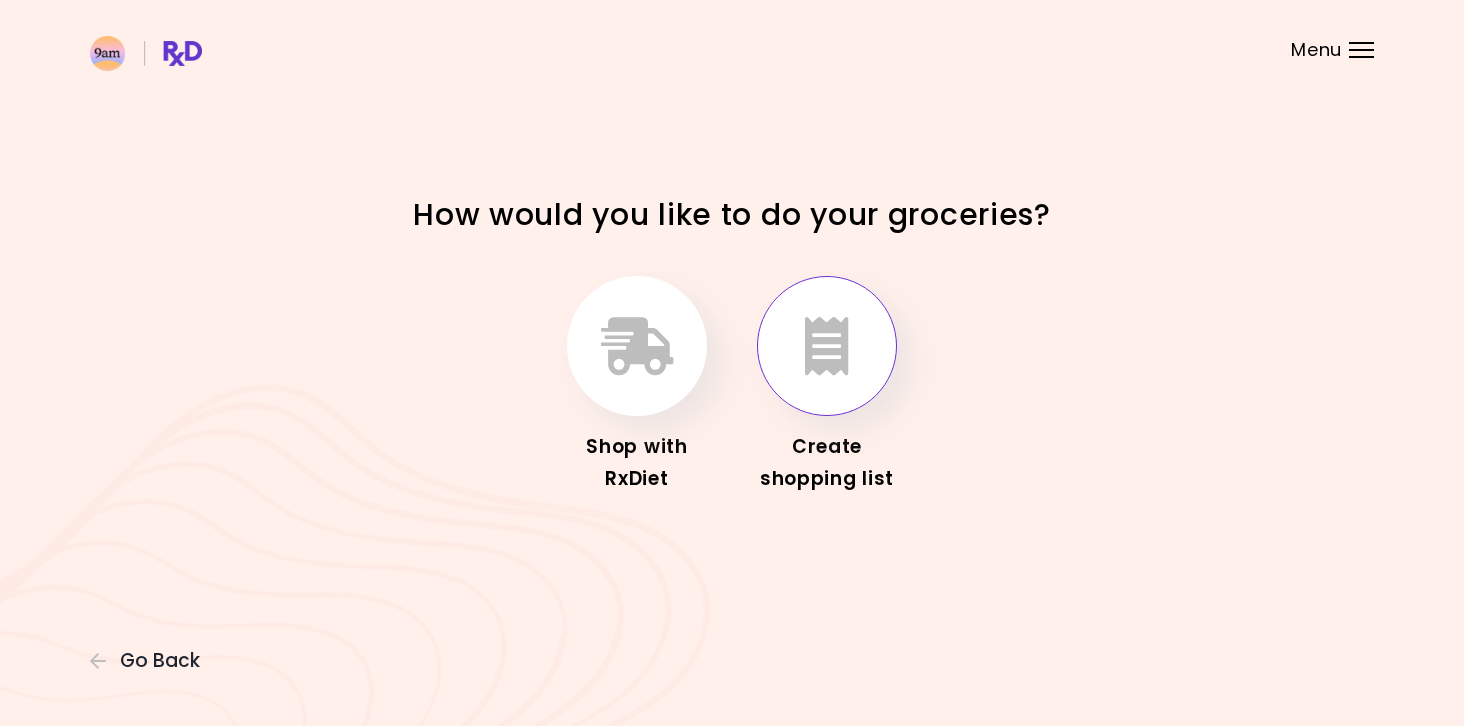 click at bounding box center [827, 346] 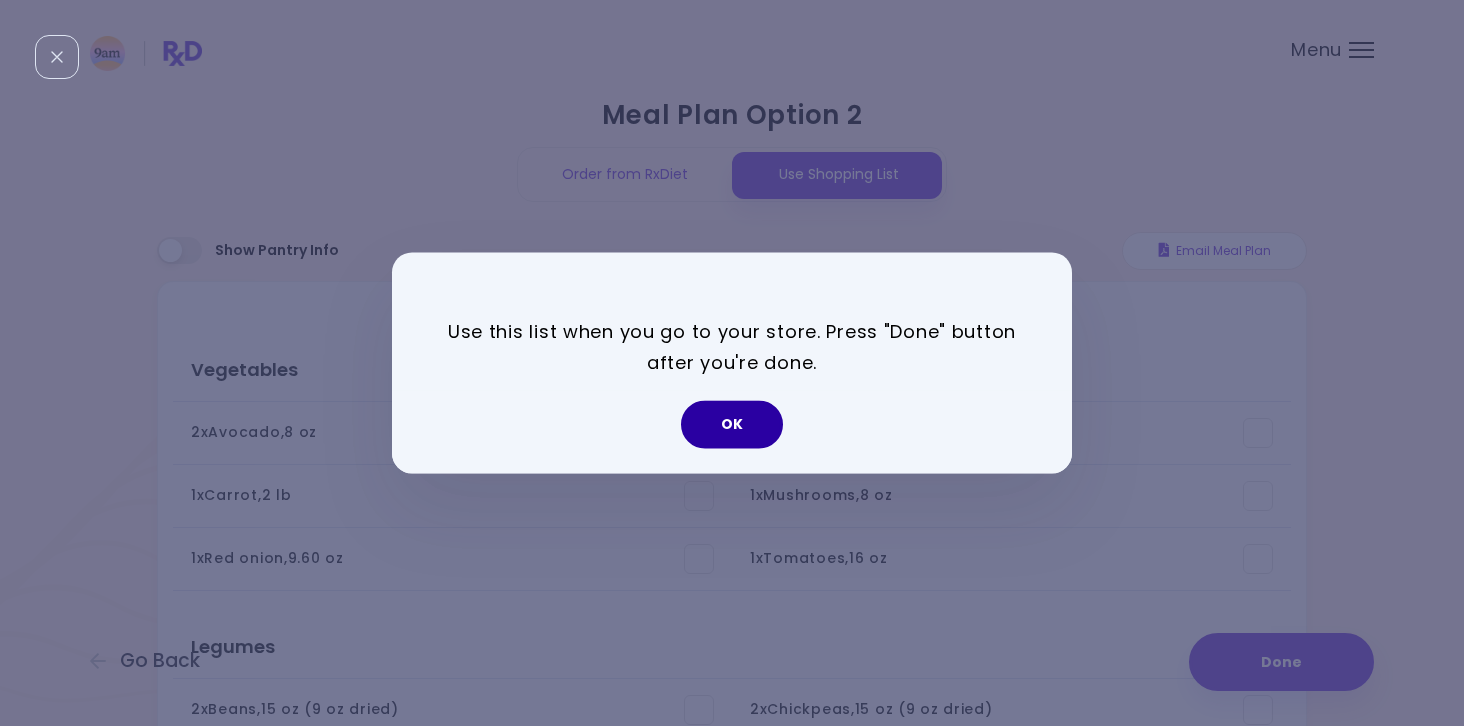 click on "OK" at bounding box center (732, 425) 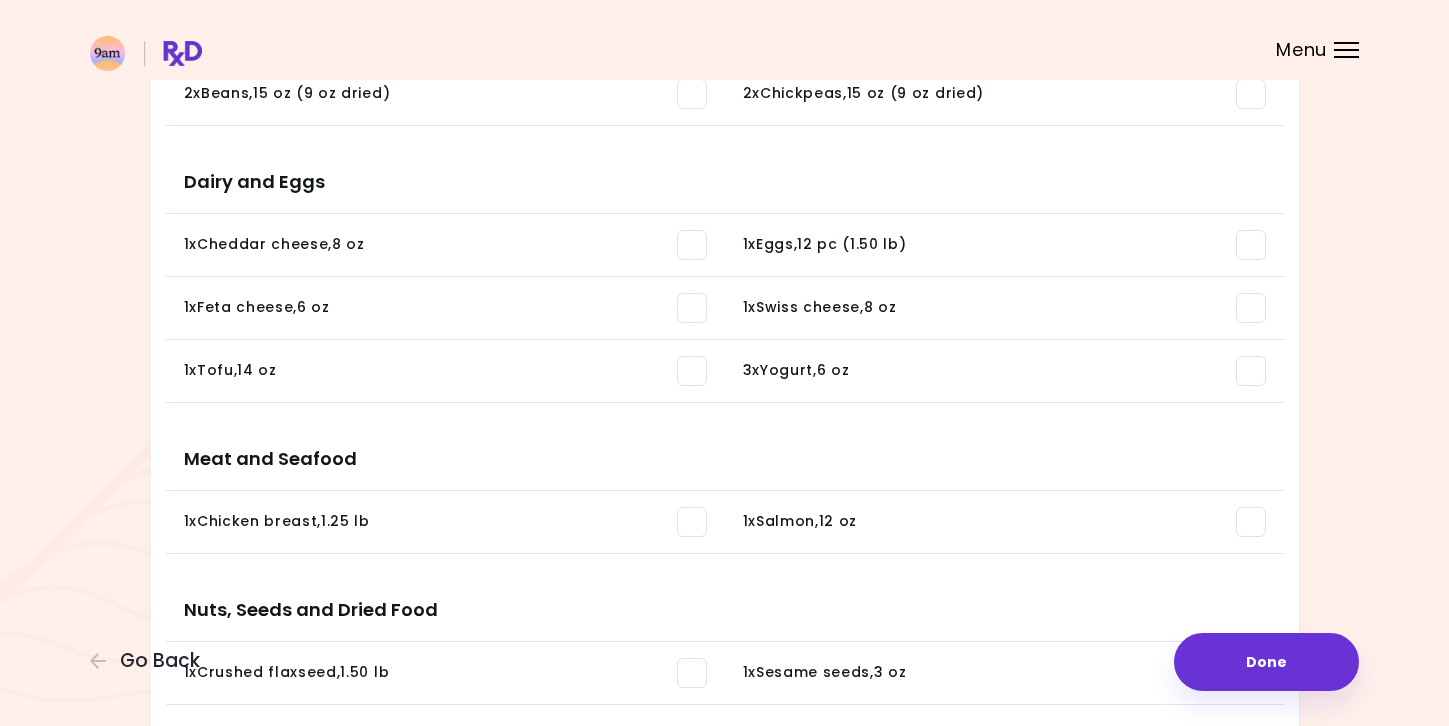 scroll, scrollTop: 0, scrollLeft: 0, axis: both 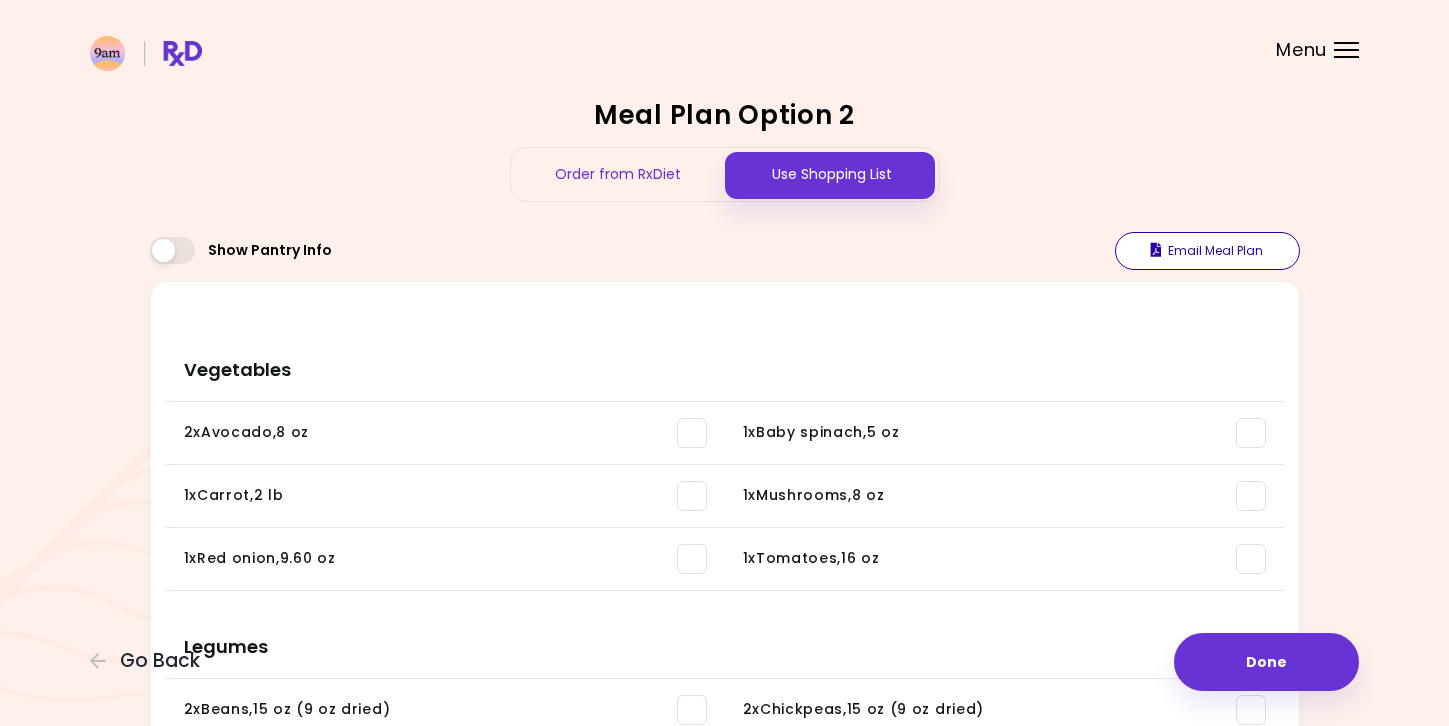 click on "Email Meal Plan" at bounding box center [1207, 251] 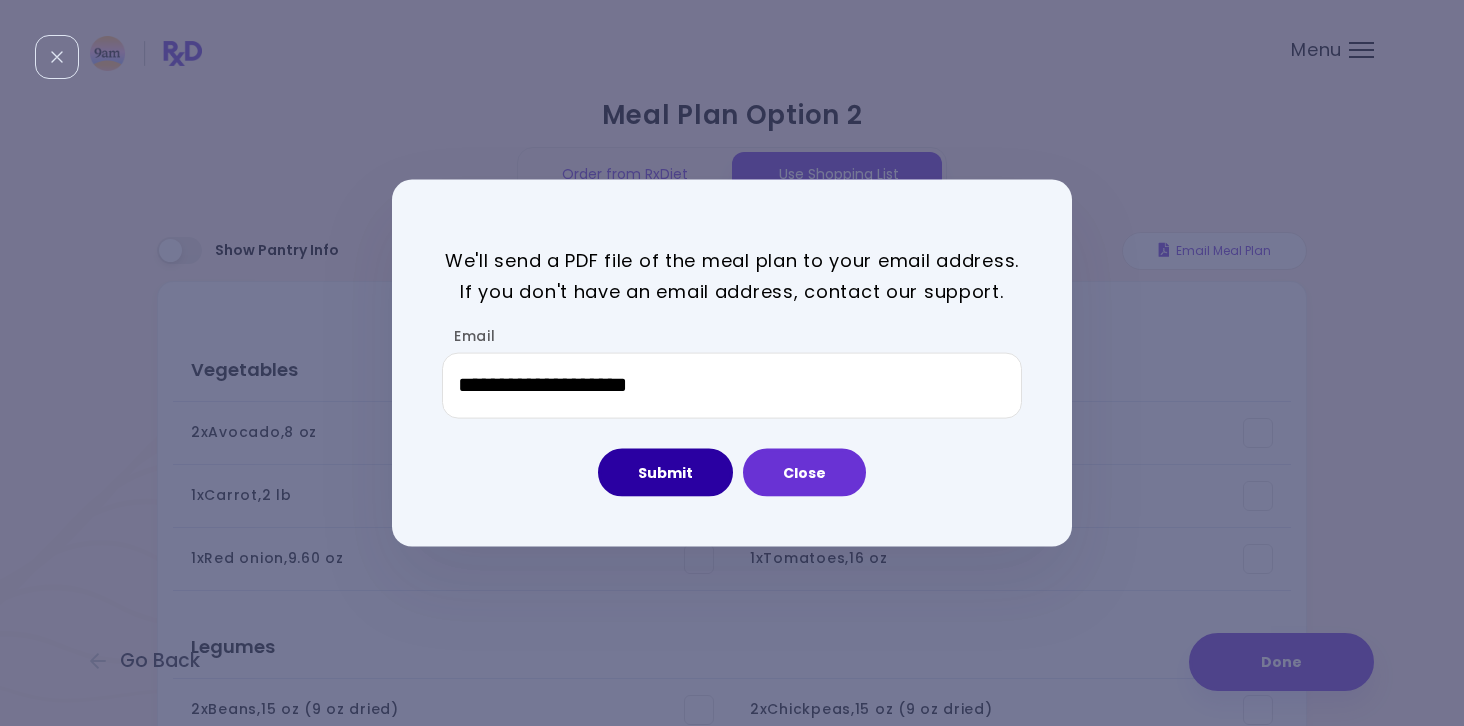 click on "Submit" at bounding box center (665, 472) 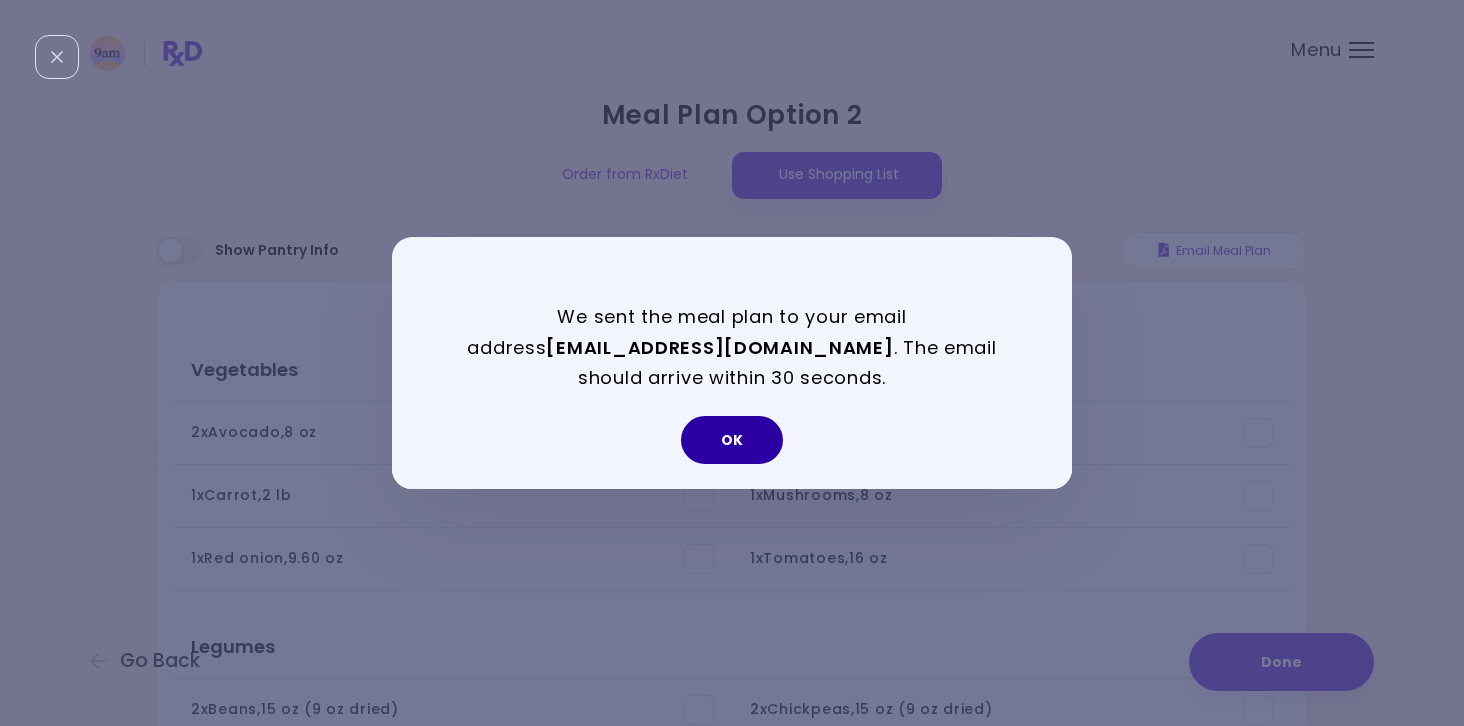 click on "OK" at bounding box center (732, 440) 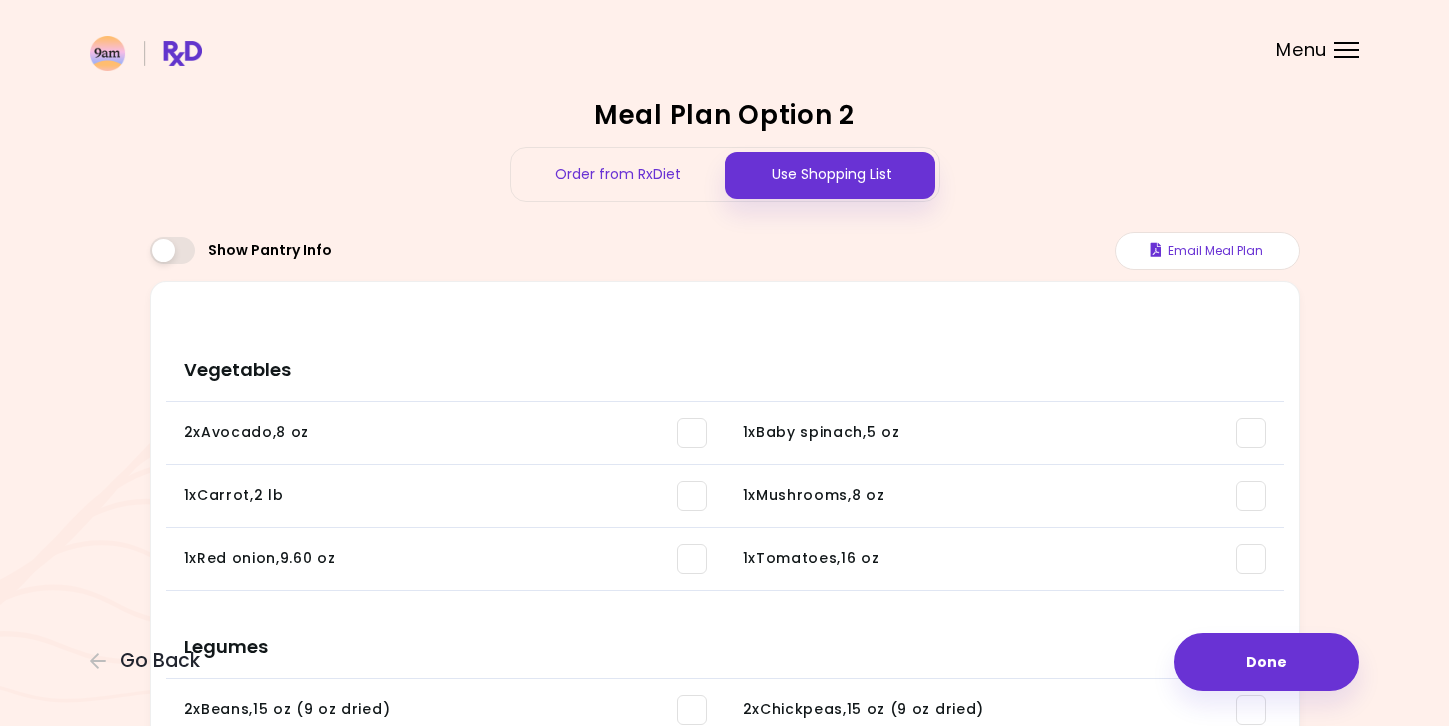 click at bounding box center (172, 250) 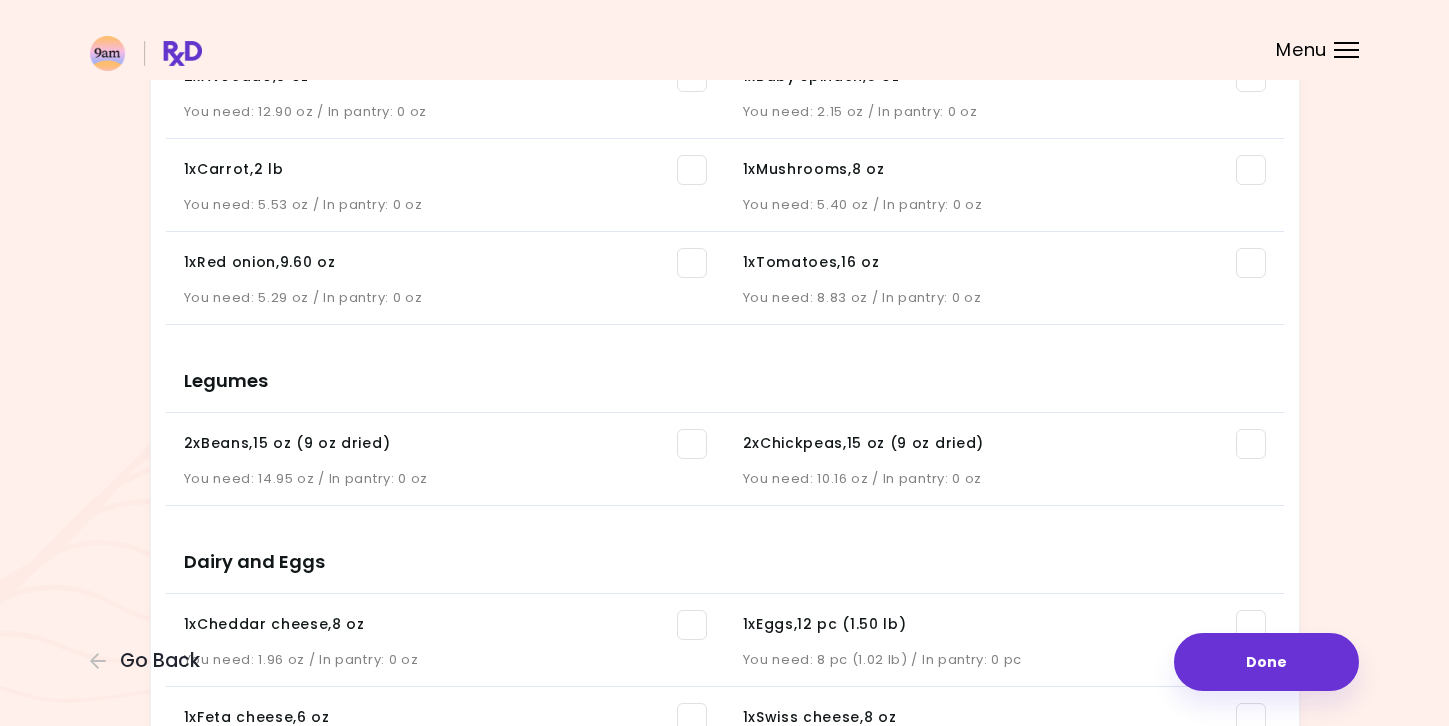 scroll, scrollTop: 256, scrollLeft: 0, axis: vertical 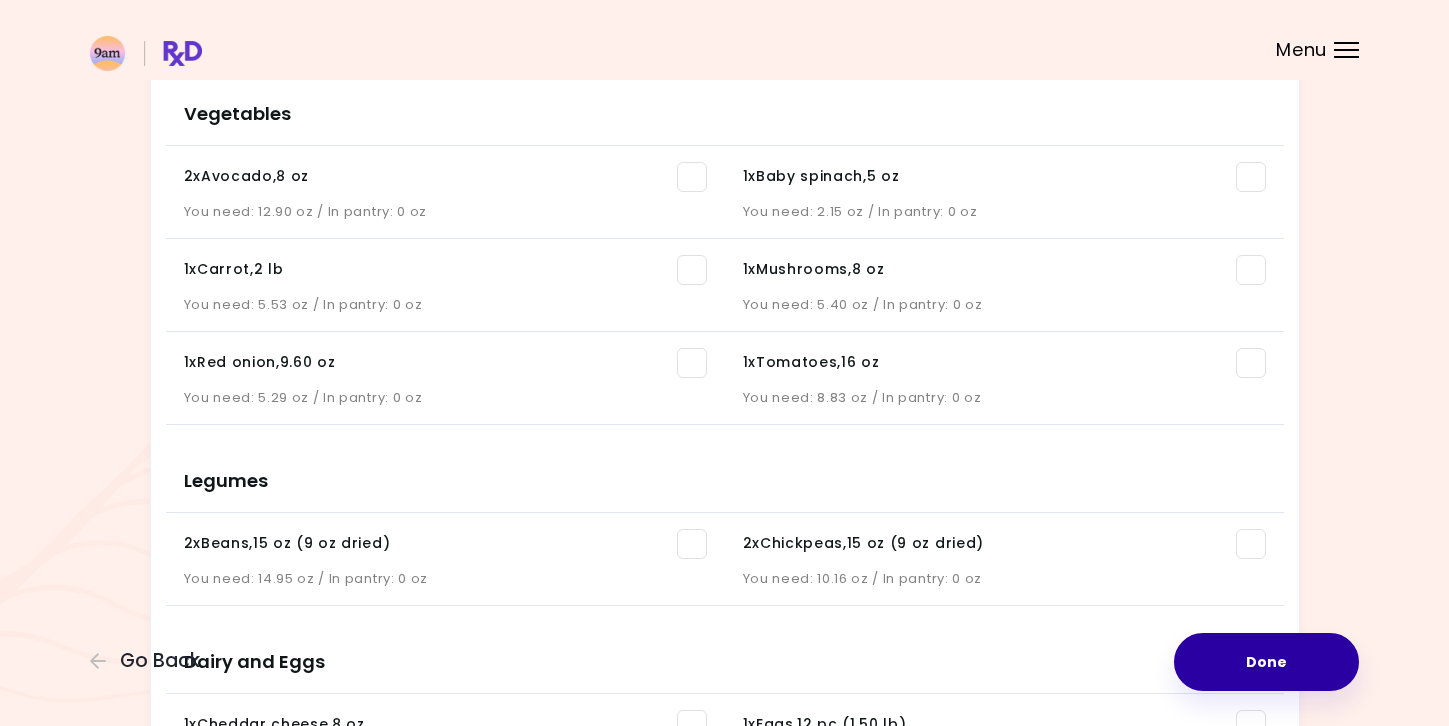 click on "Done" at bounding box center [1266, 662] 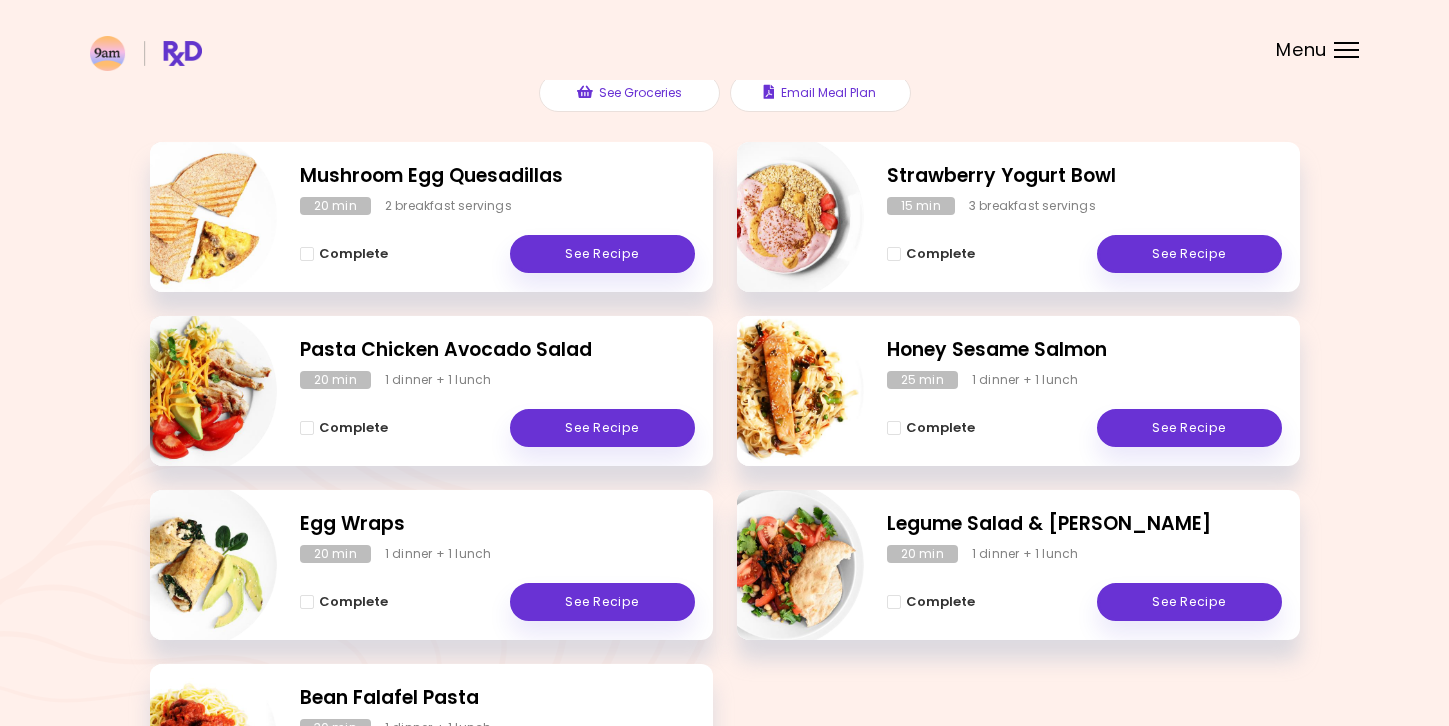 scroll, scrollTop: 0, scrollLeft: 0, axis: both 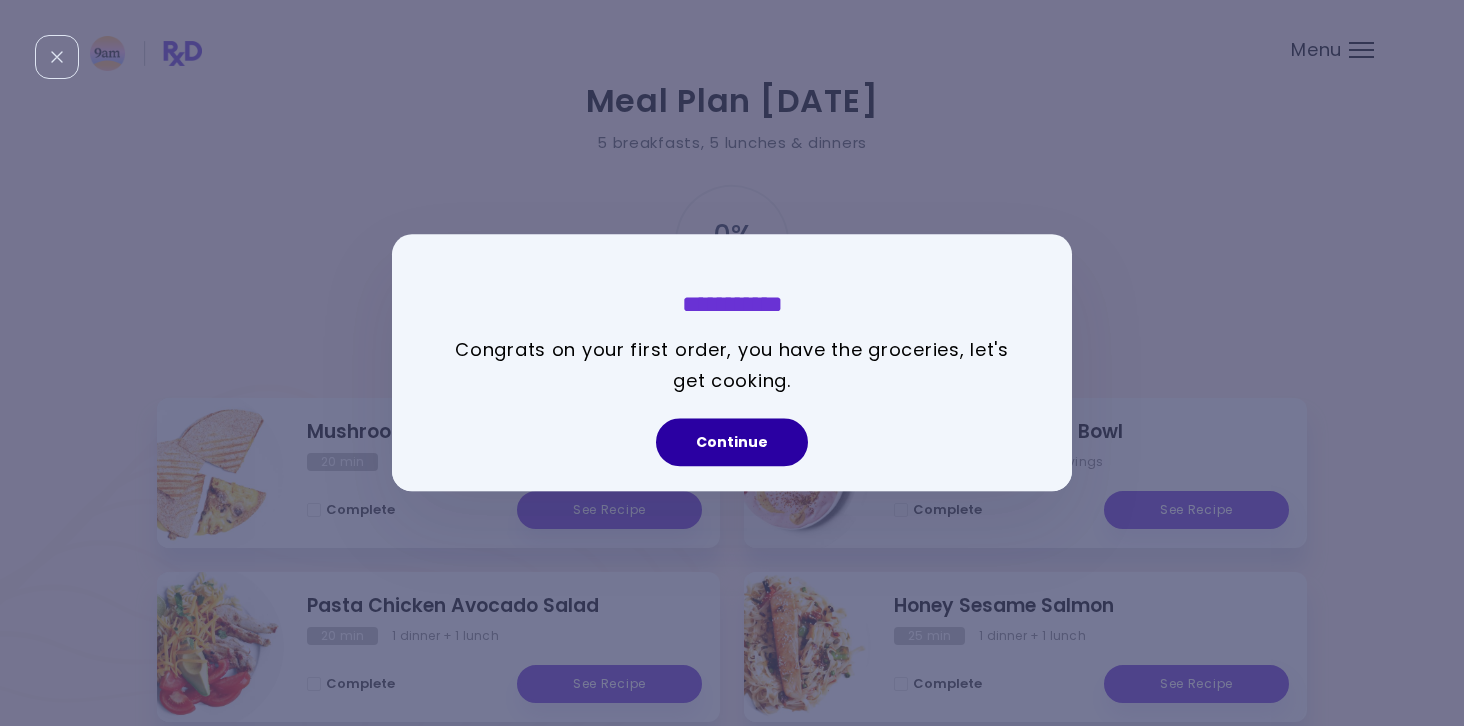 click on "Continue" at bounding box center [732, 443] 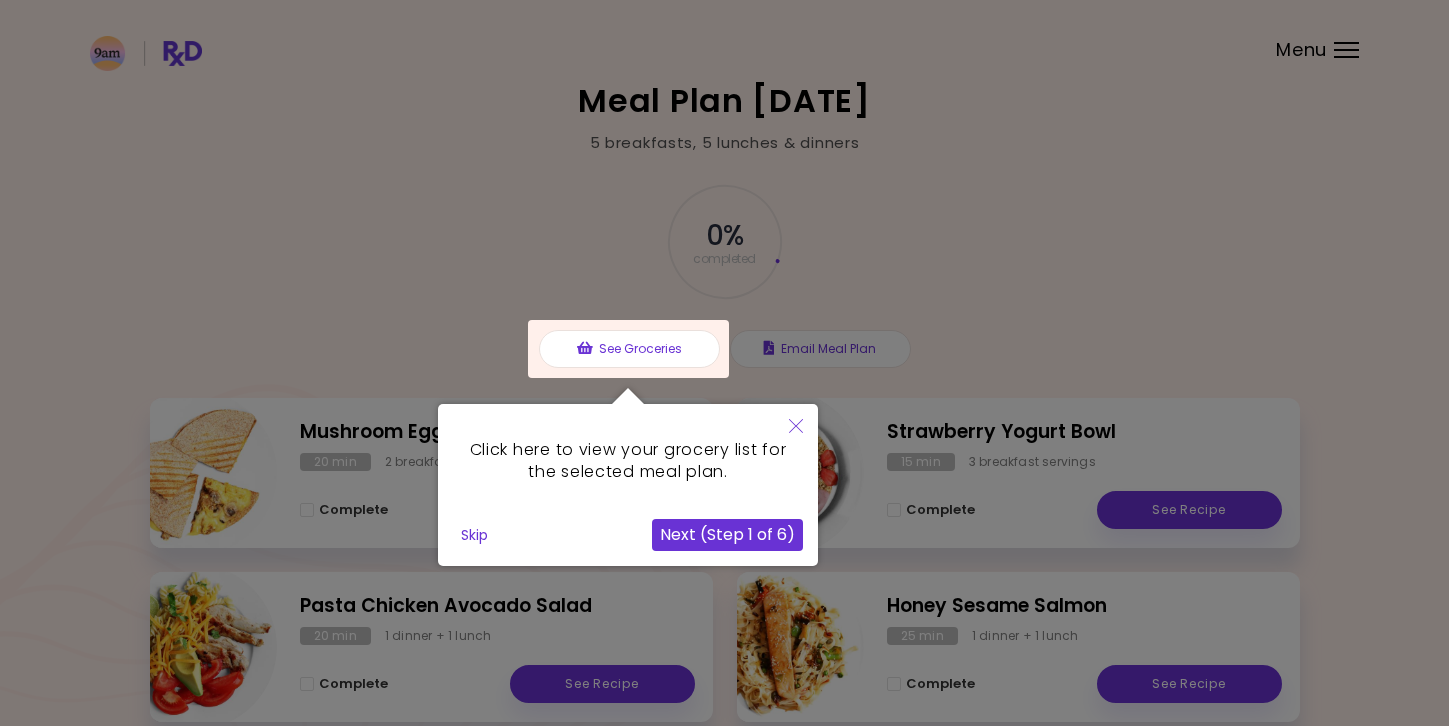 click on "Next (Step 1 of 6)" at bounding box center [727, 535] 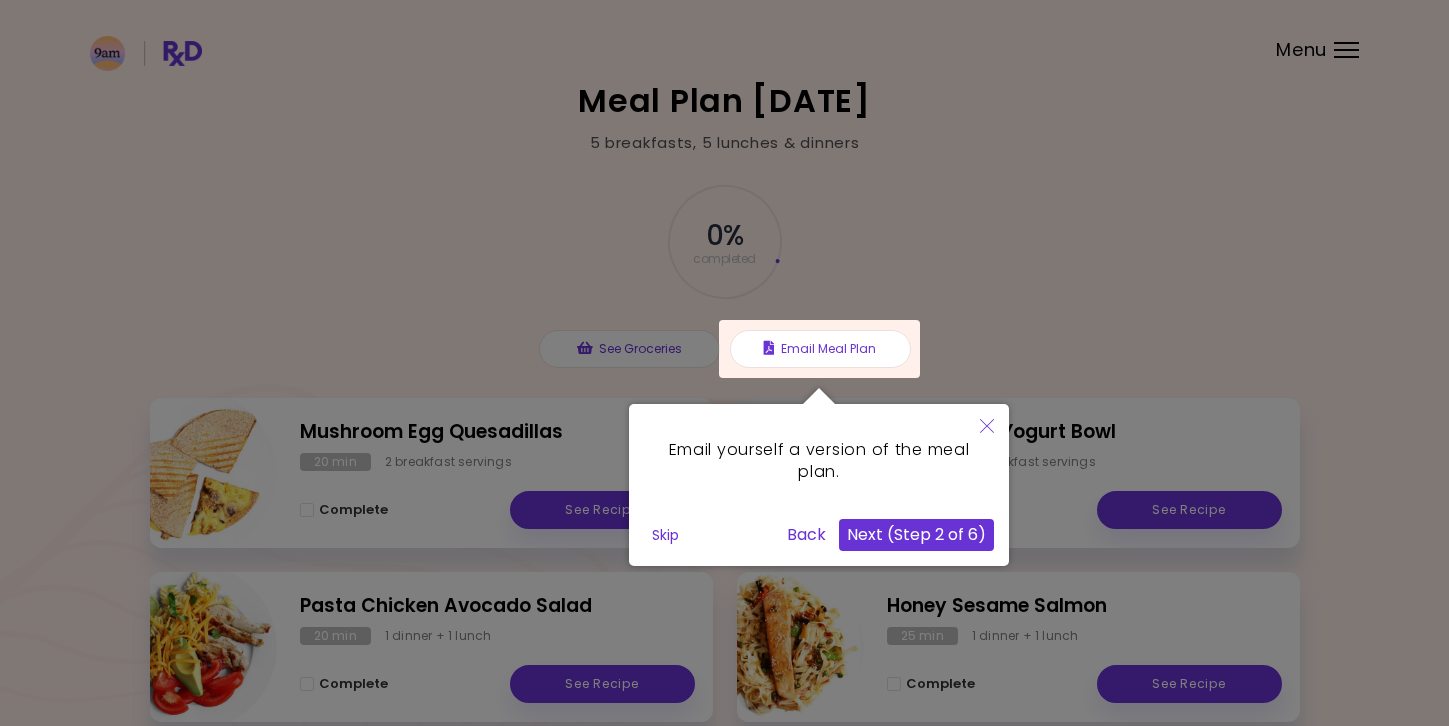 click on "Next (Step 2 of 6)" at bounding box center [916, 535] 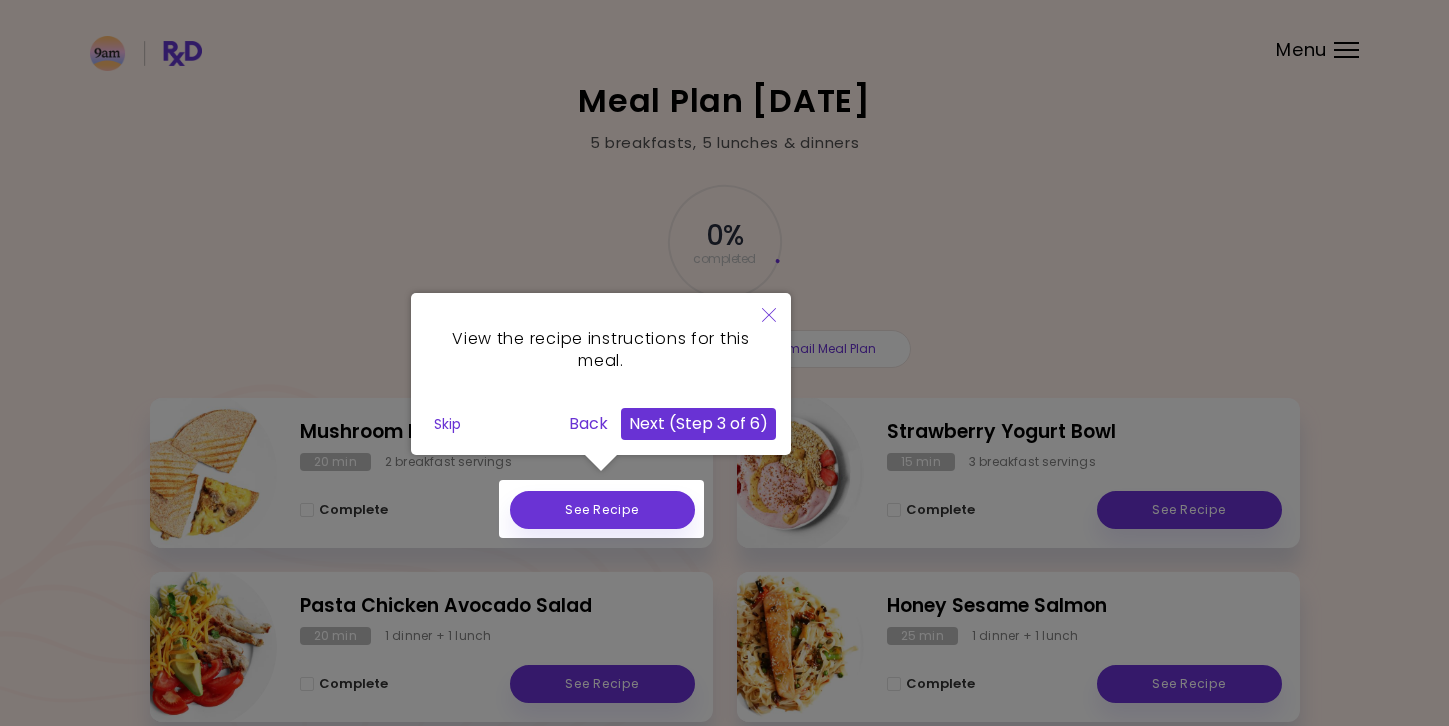 click on "Next (Step 3 of 6)" at bounding box center (698, 424) 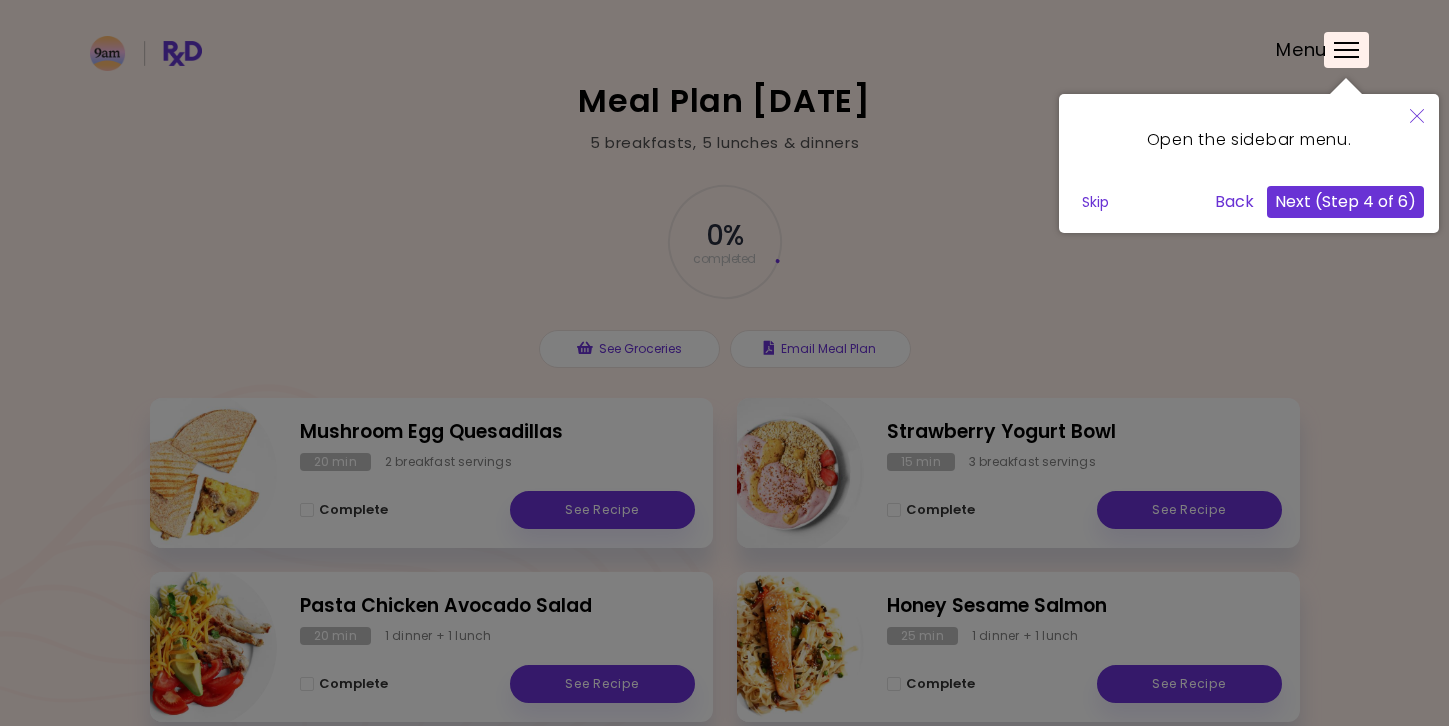 click on "Next (Step 4 of 6)" at bounding box center (1345, 202) 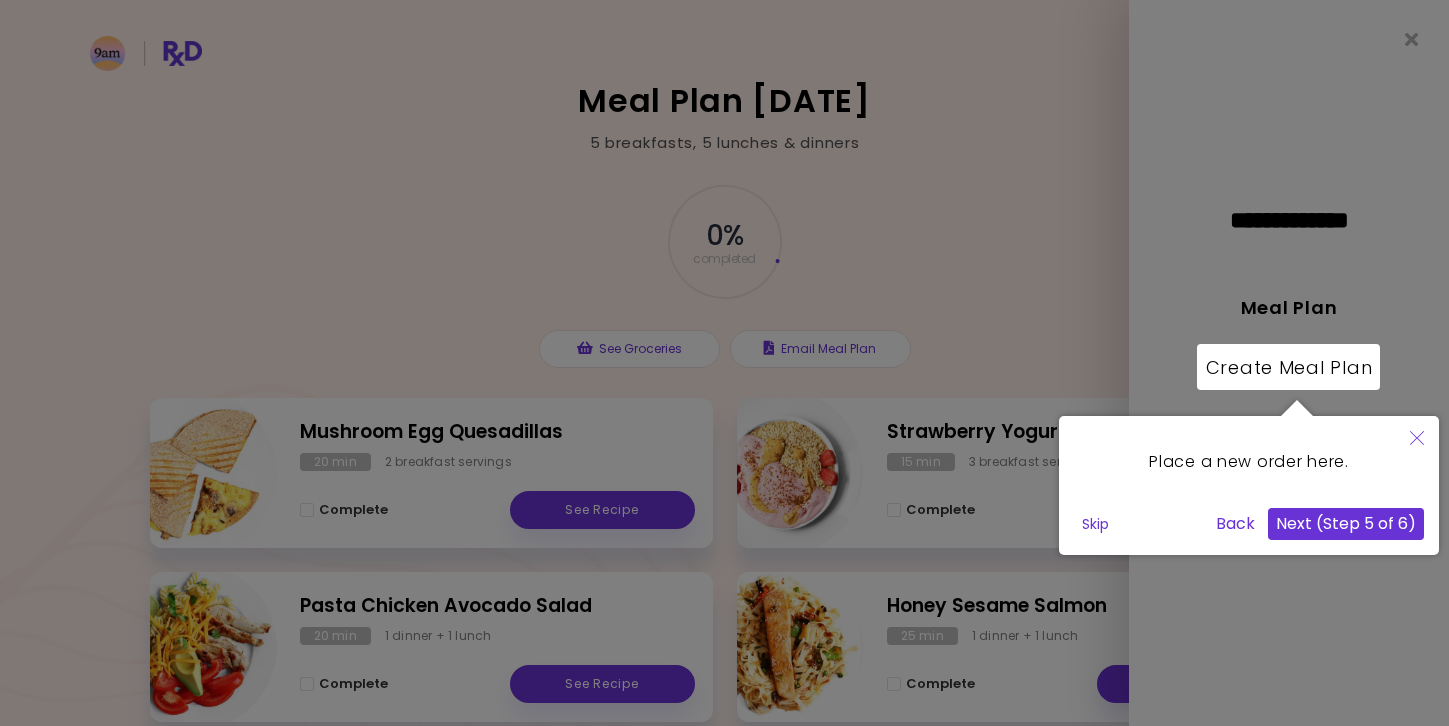 click on "Next (Step 5 of 6)" at bounding box center (1346, 524) 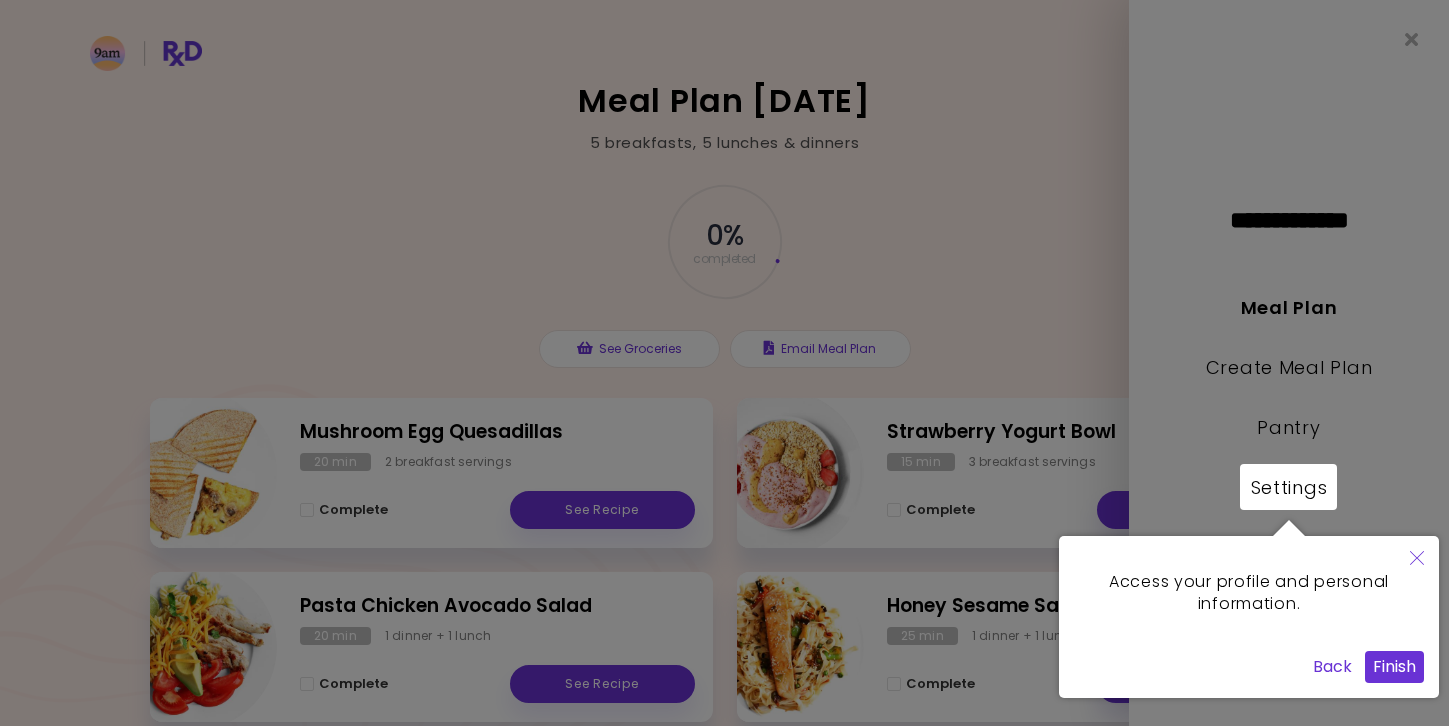 click on "Finish" at bounding box center [1394, 667] 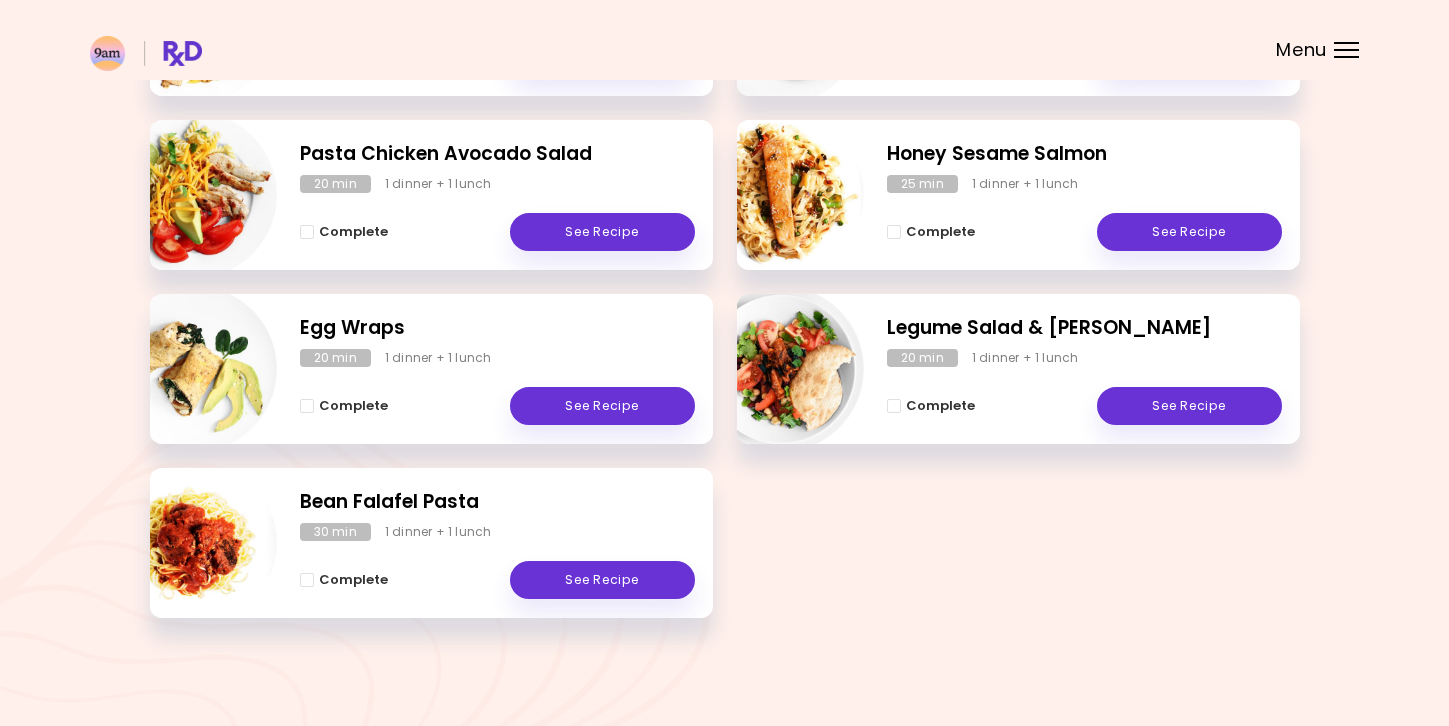 scroll, scrollTop: 0, scrollLeft: 0, axis: both 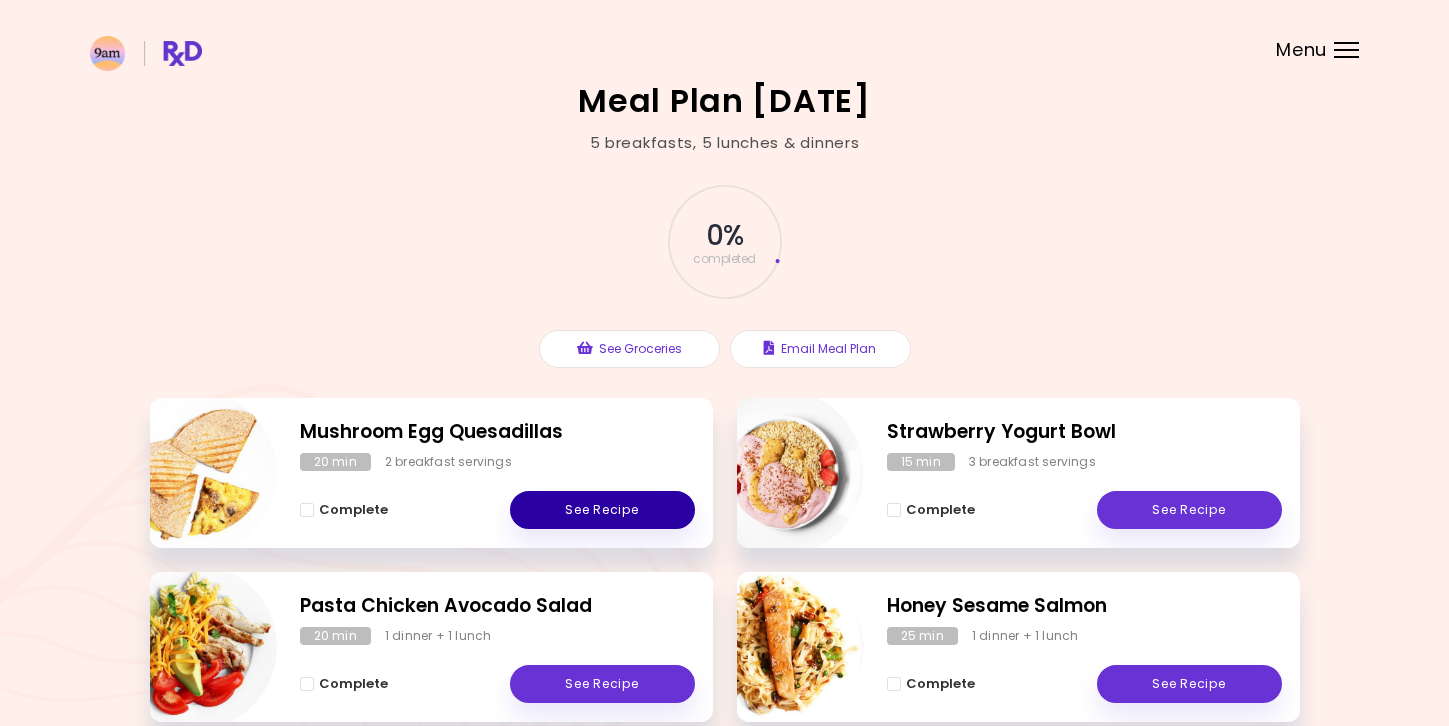 click on "See Recipe" at bounding box center (602, 510) 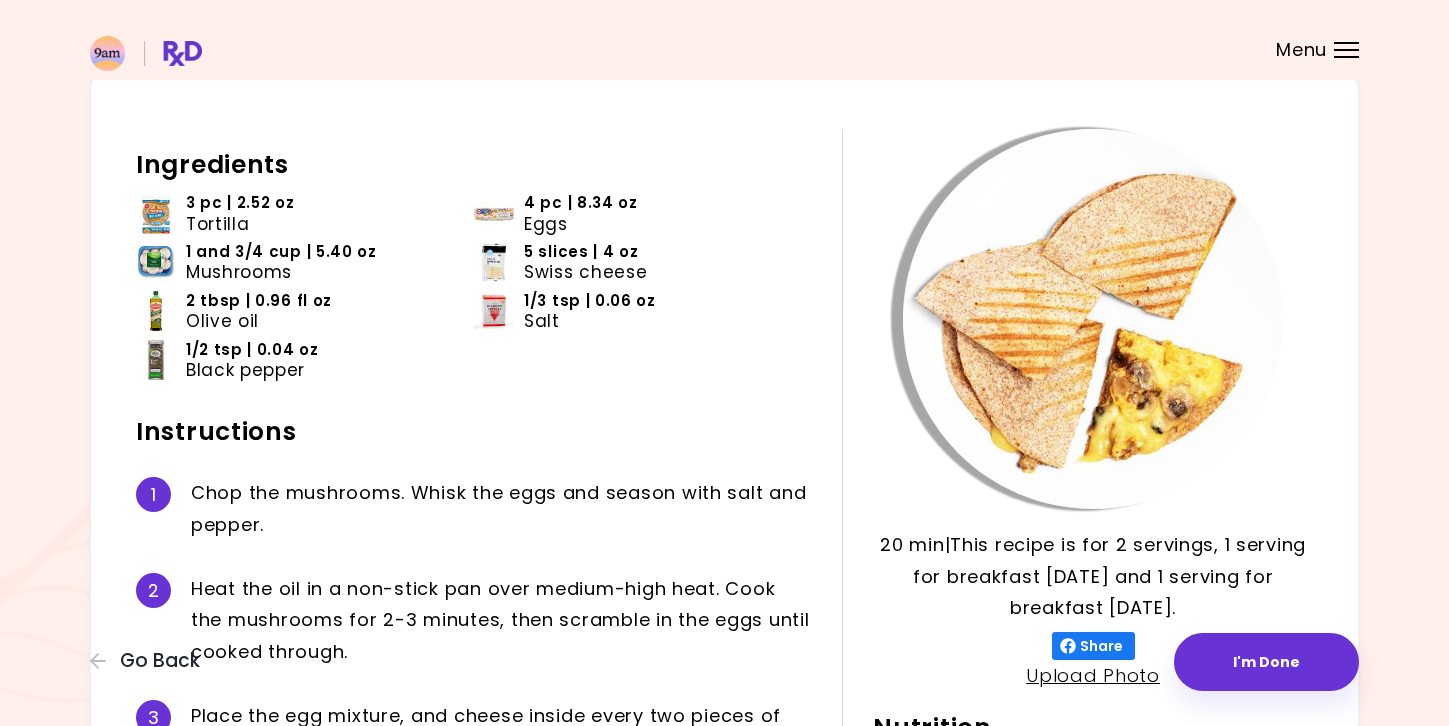 scroll, scrollTop: 0, scrollLeft: 0, axis: both 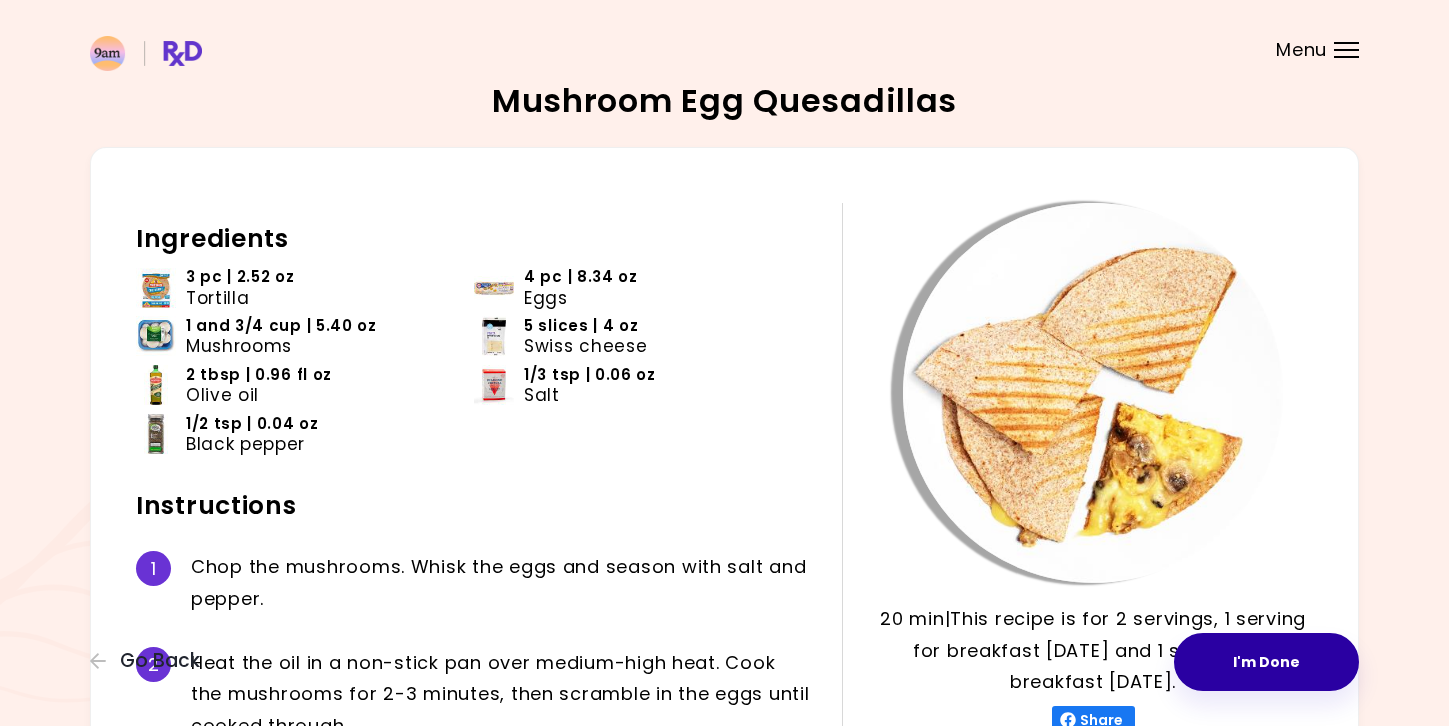 click on "I'm Done" at bounding box center [1266, 662] 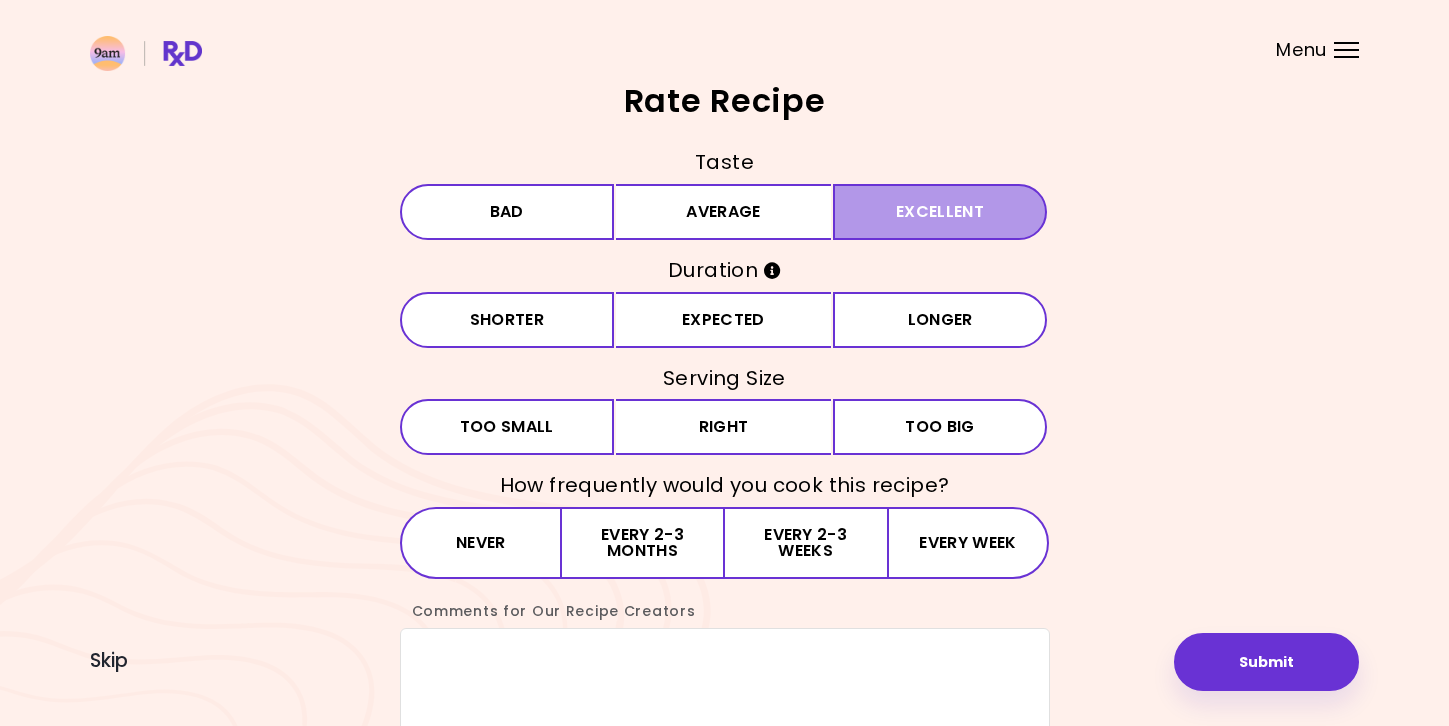 click on "Excellent" at bounding box center (940, 212) 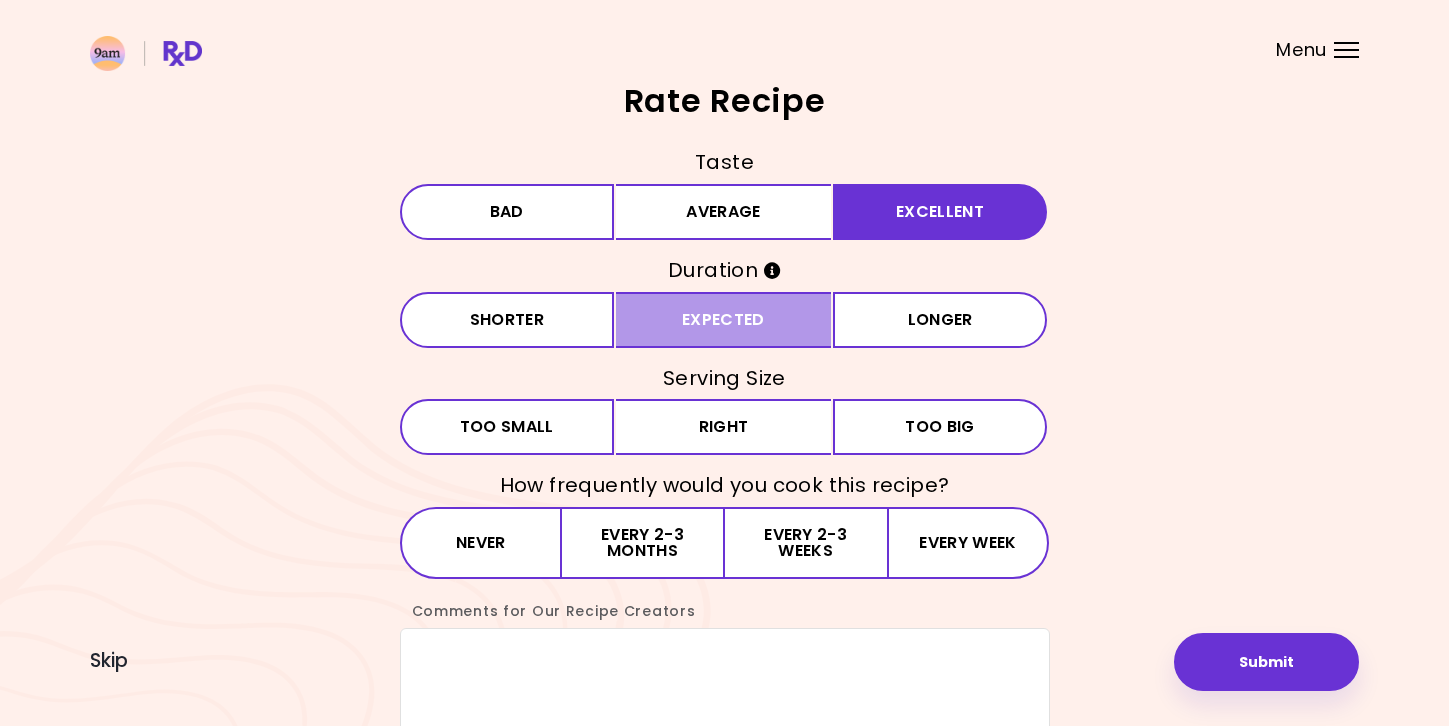 click on "Expected" at bounding box center (723, 320) 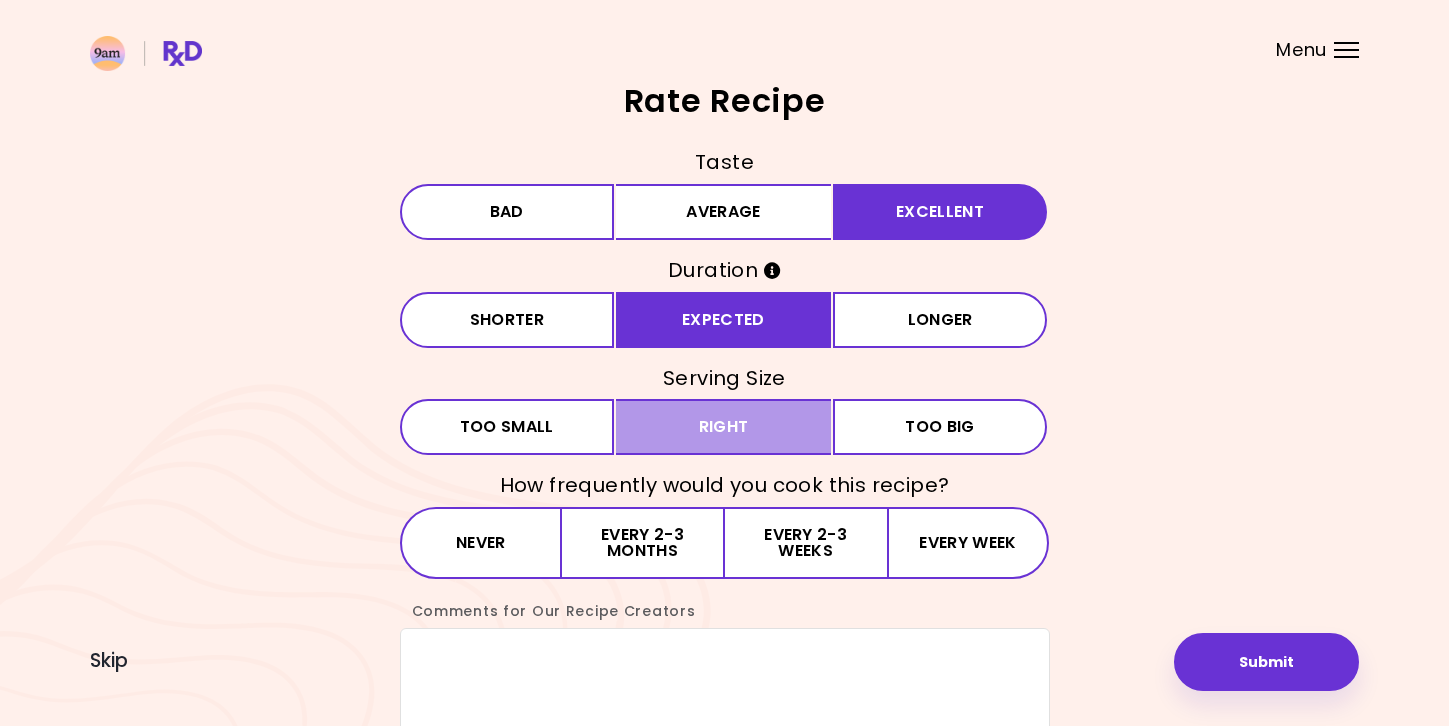 click on "Right" at bounding box center [723, 427] 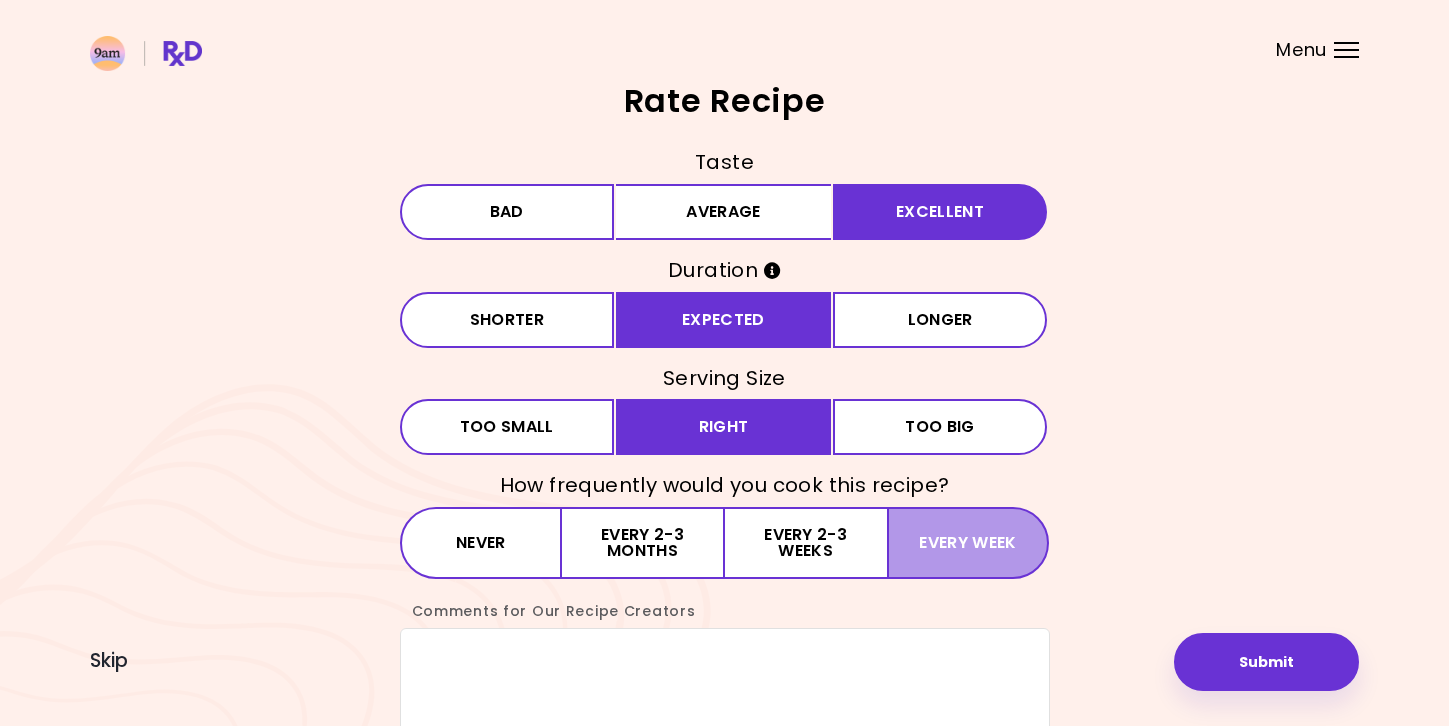 click on "Every week" at bounding box center [968, 543] 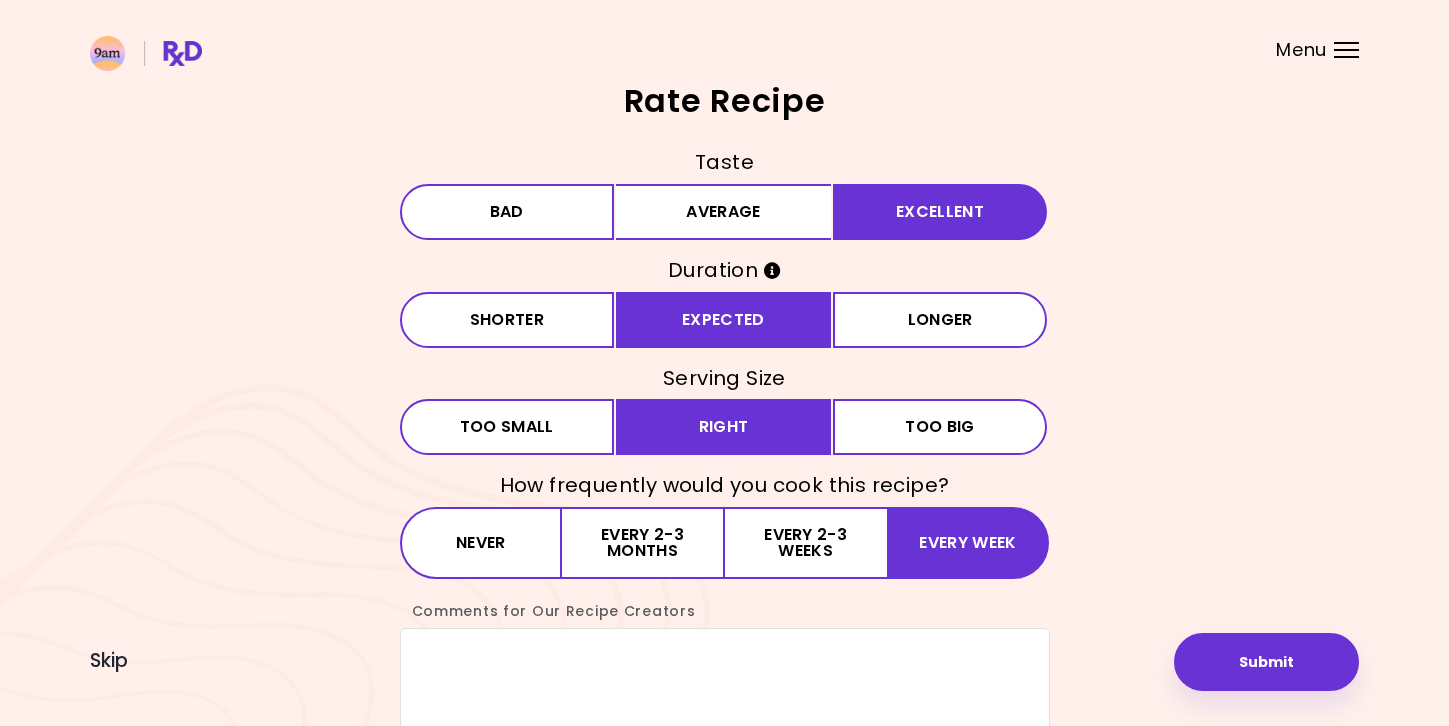 scroll, scrollTop: 132, scrollLeft: 0, axis: vertical 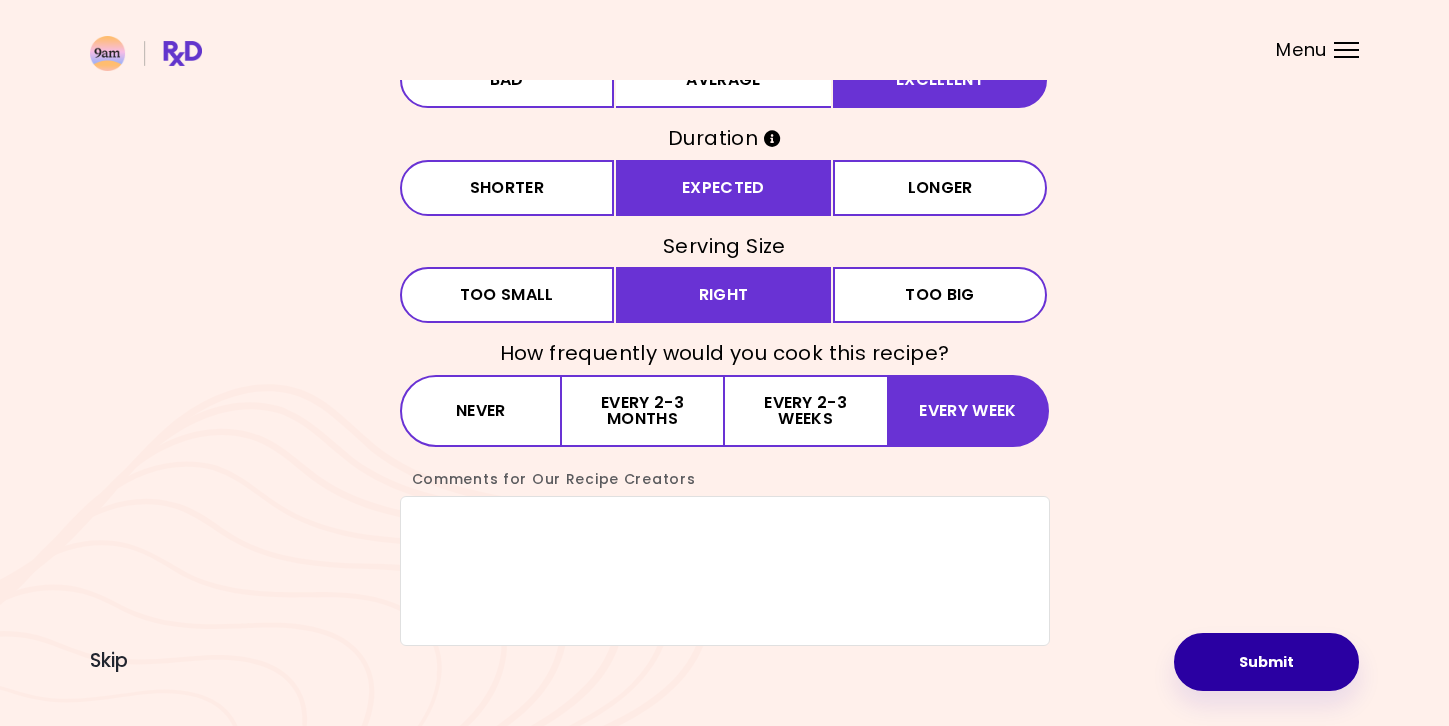 click on "Submit" at bounding box center (1266, 662) 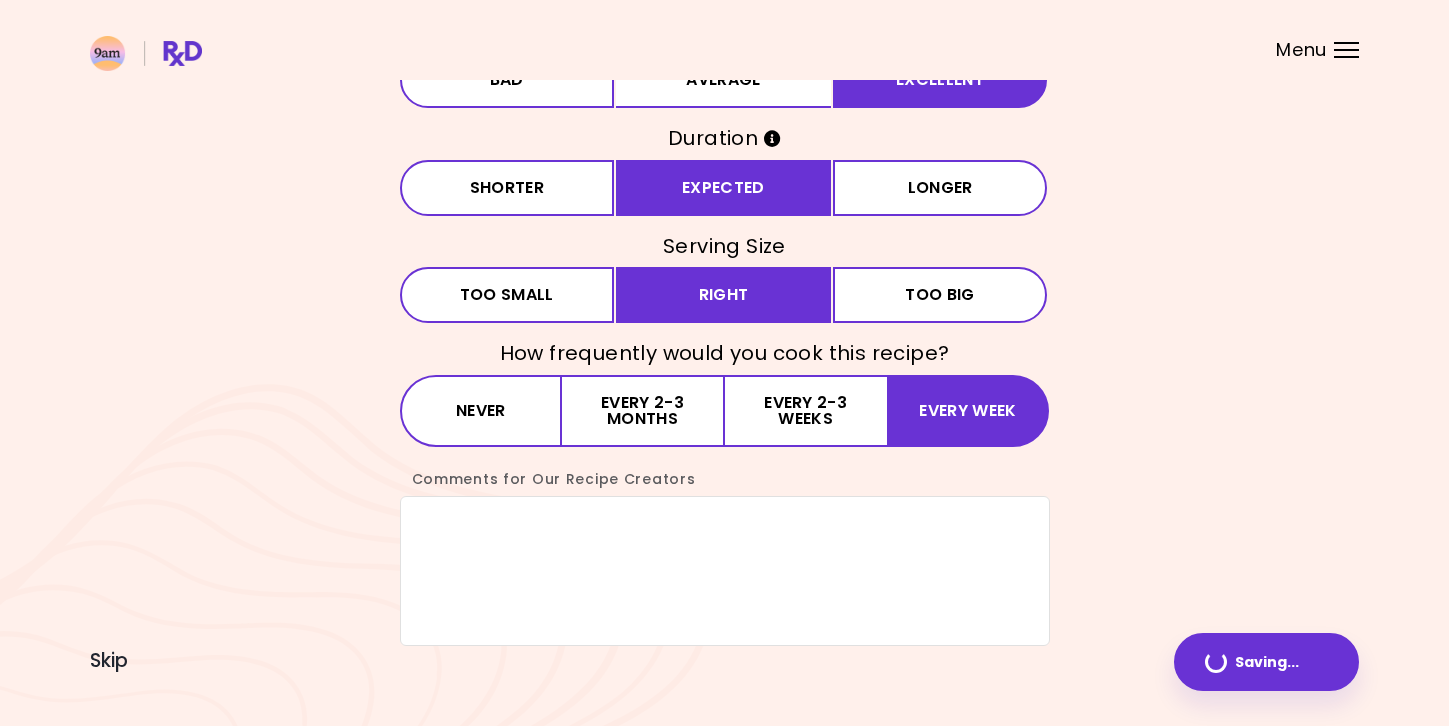 scroll, scrollTop: 0, scrollLeft: 0, axis: both 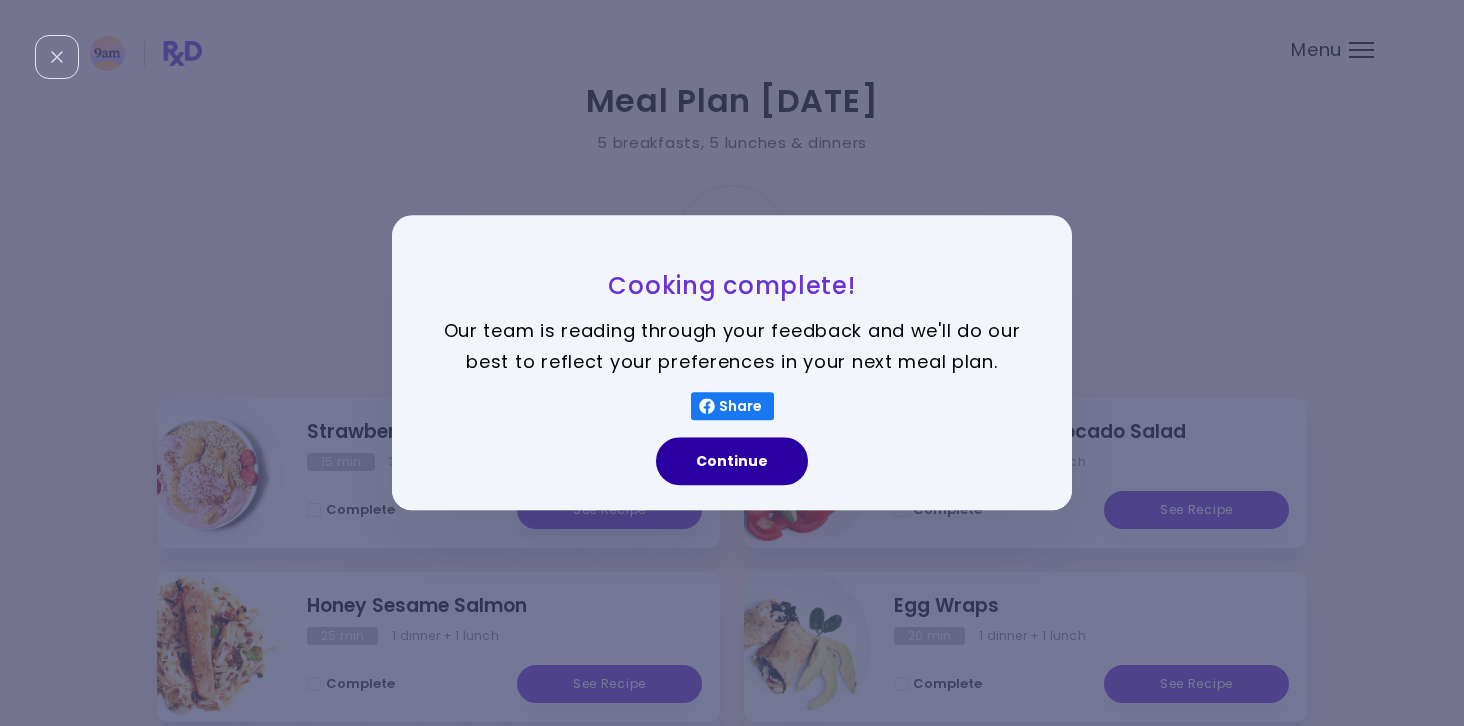 click on "Continue" at bounding box center [732, 462] 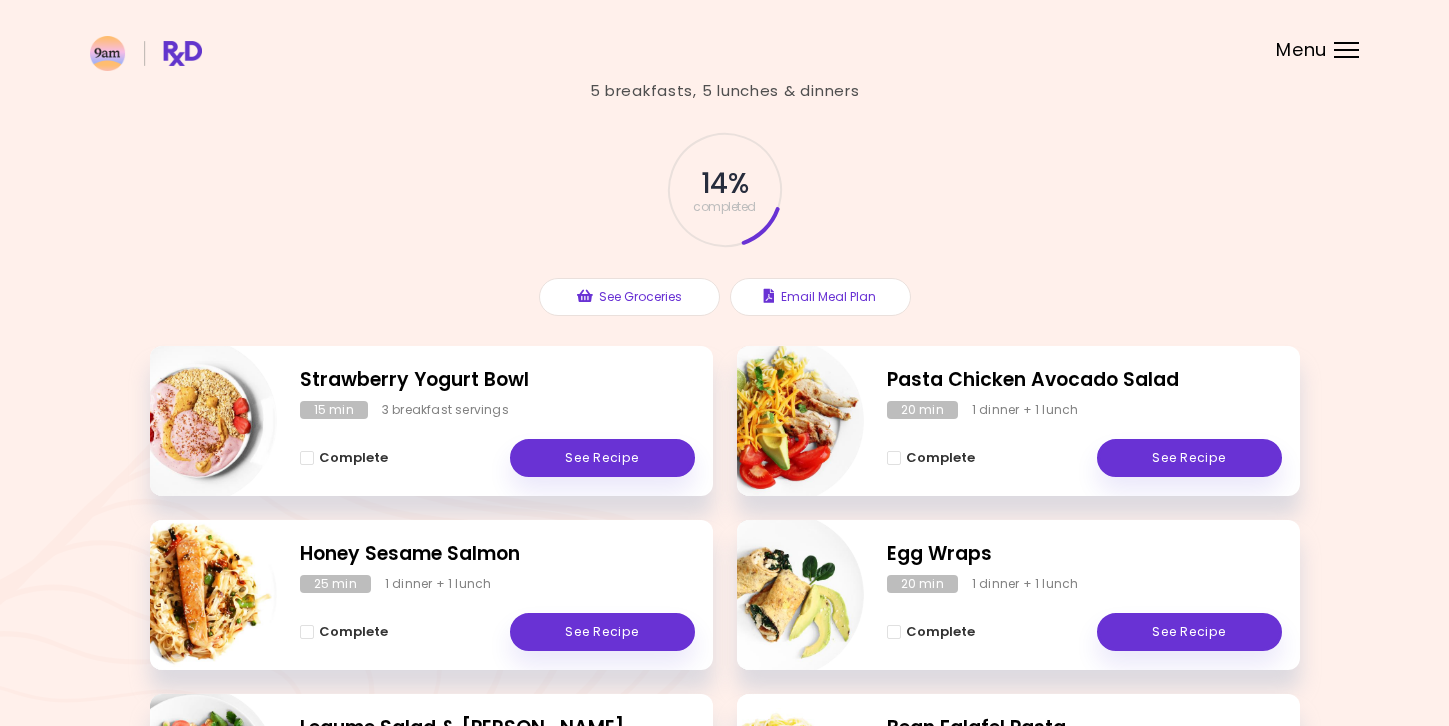 scroll, scrollTop: 0, scrollLeft: 0, axis: both 